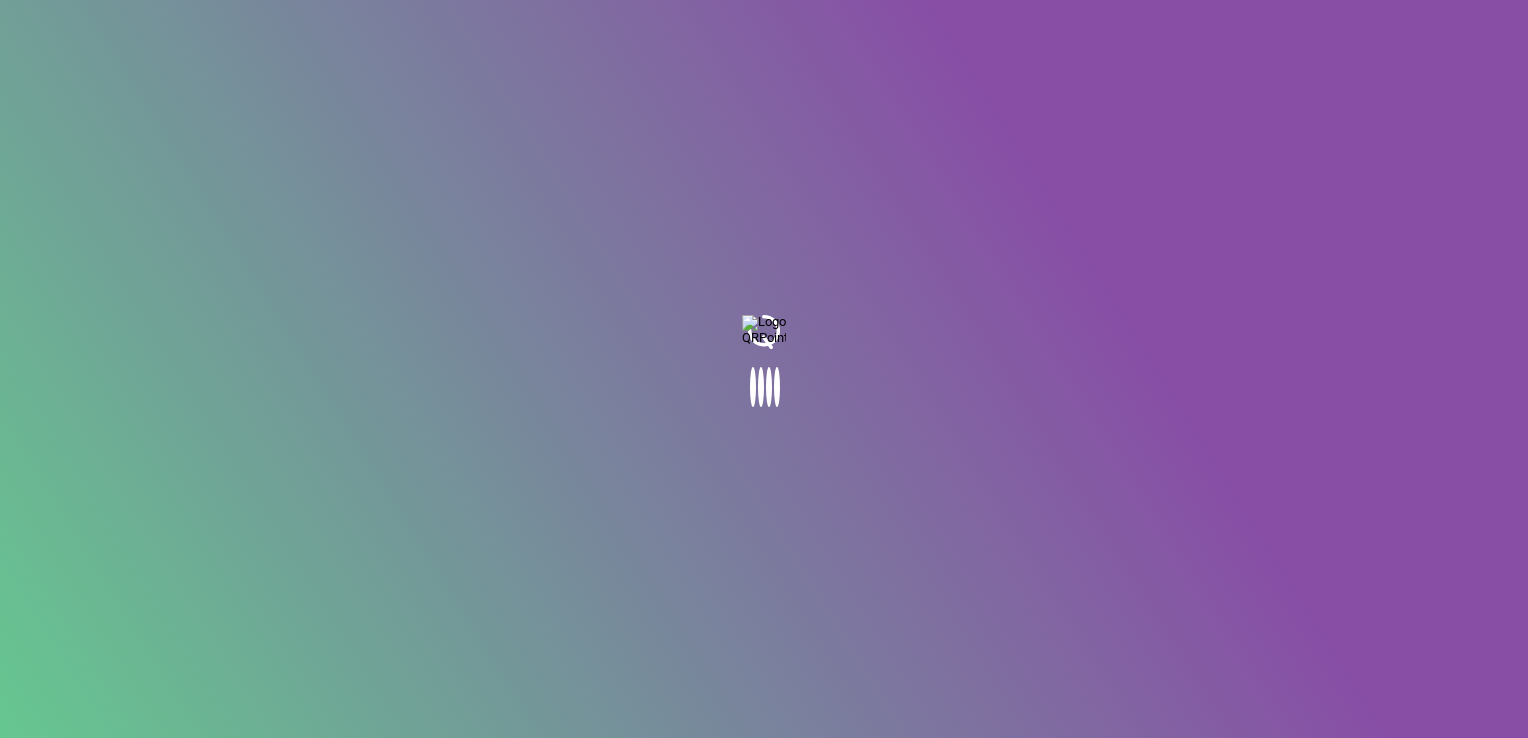 scroll, scrollTop: 0, scrollLeft: 0, axis: both 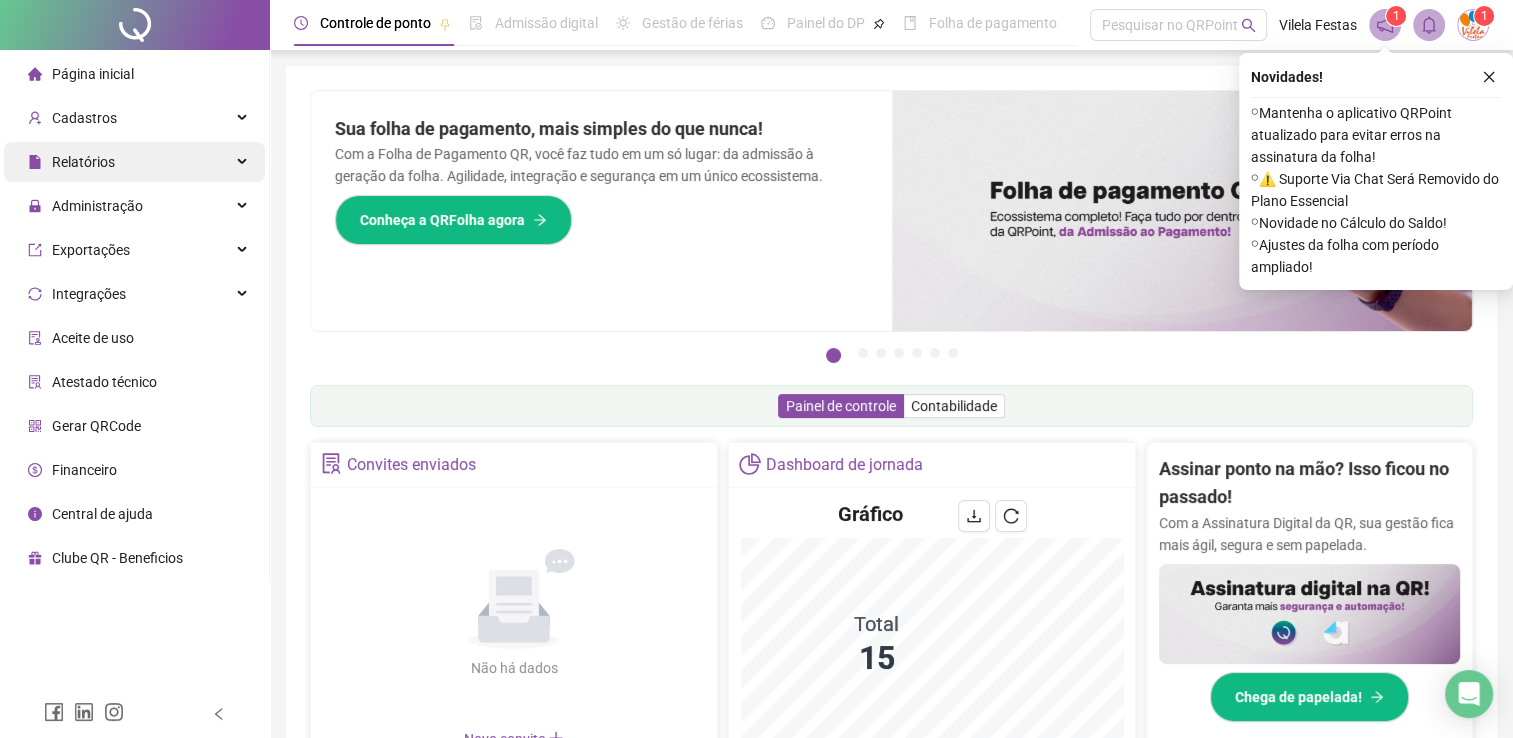 click on "Relatórios" at bounding box center (71, 162) 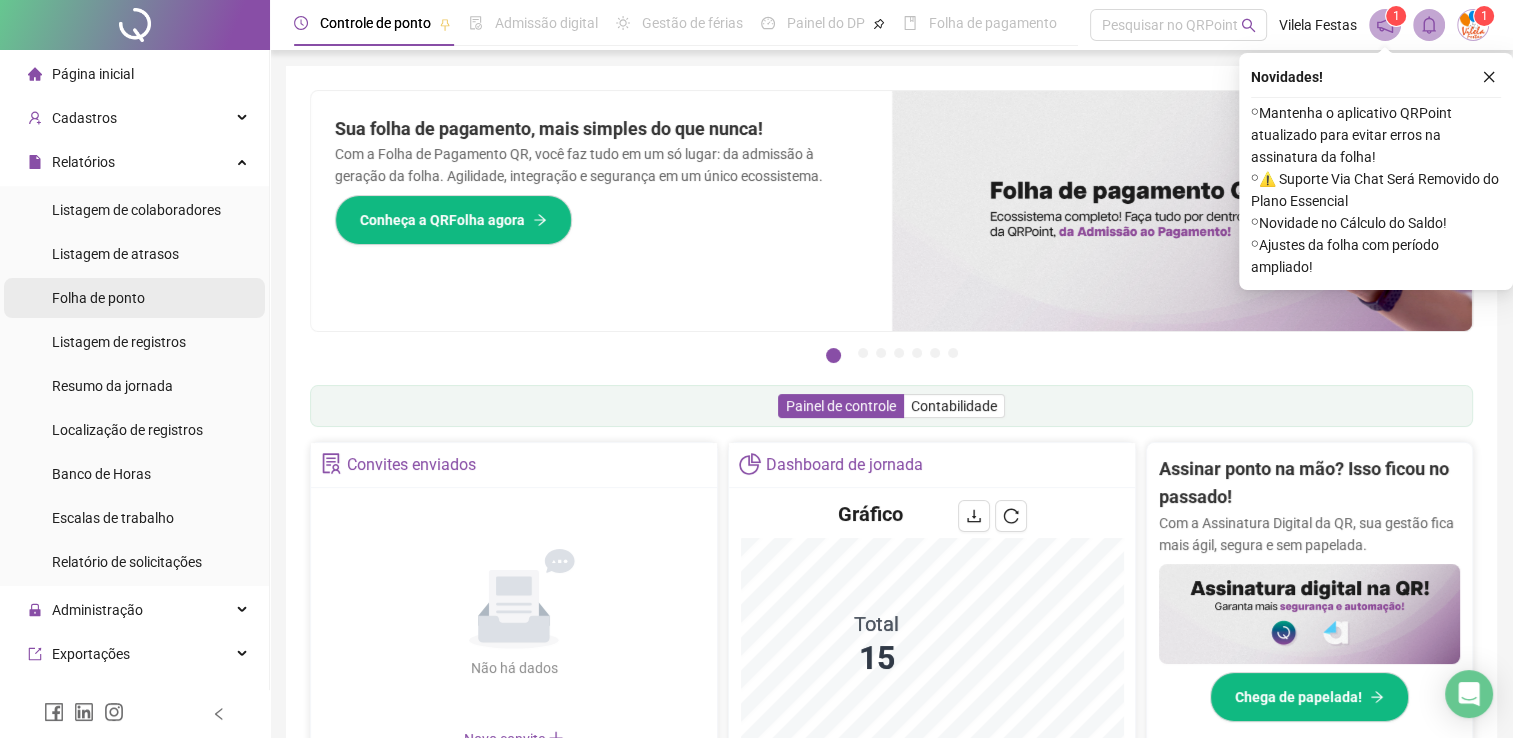 click on "Folha de ponto" at bounding box center [98, 298] 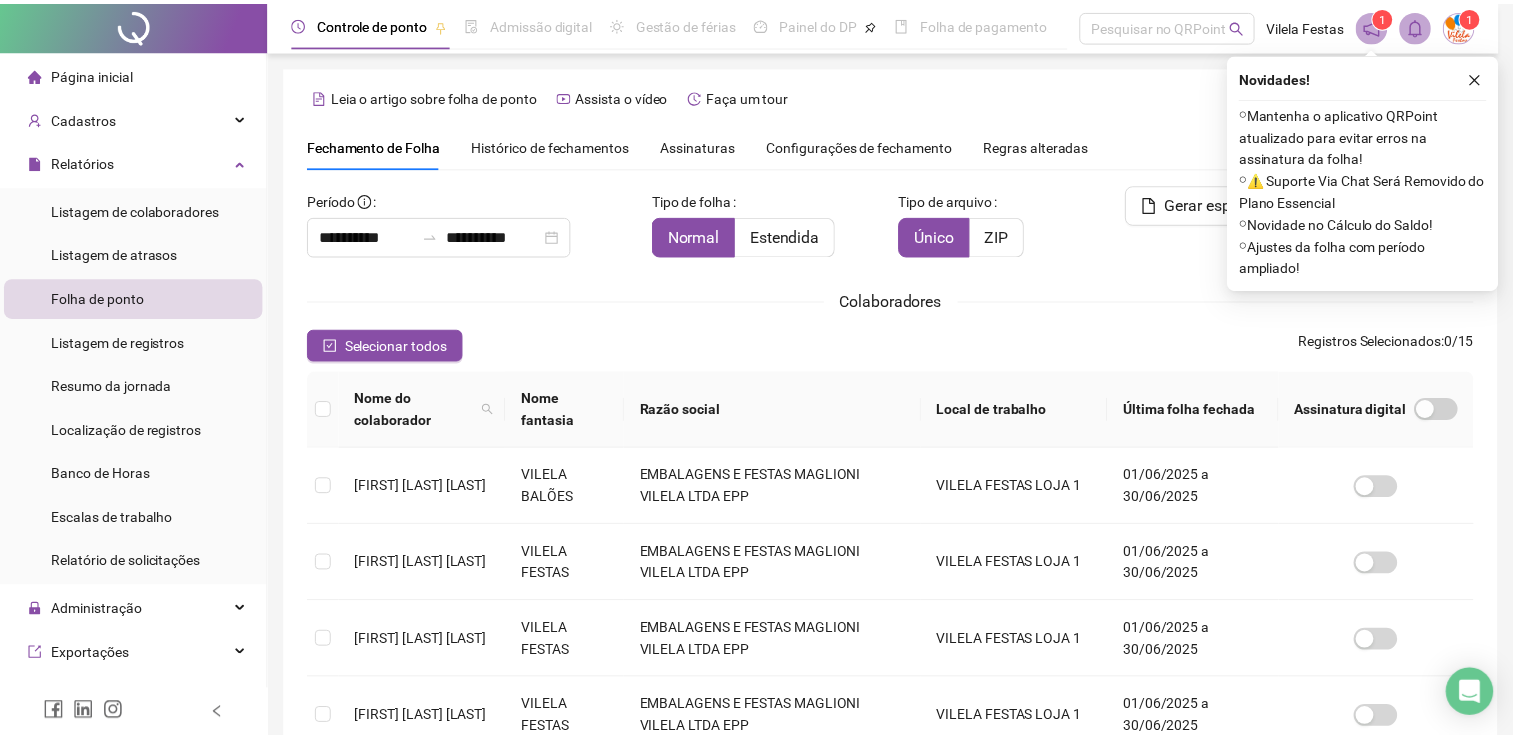 scroll, scrollTop: 40, scrollLeft: 0, axis: vertical 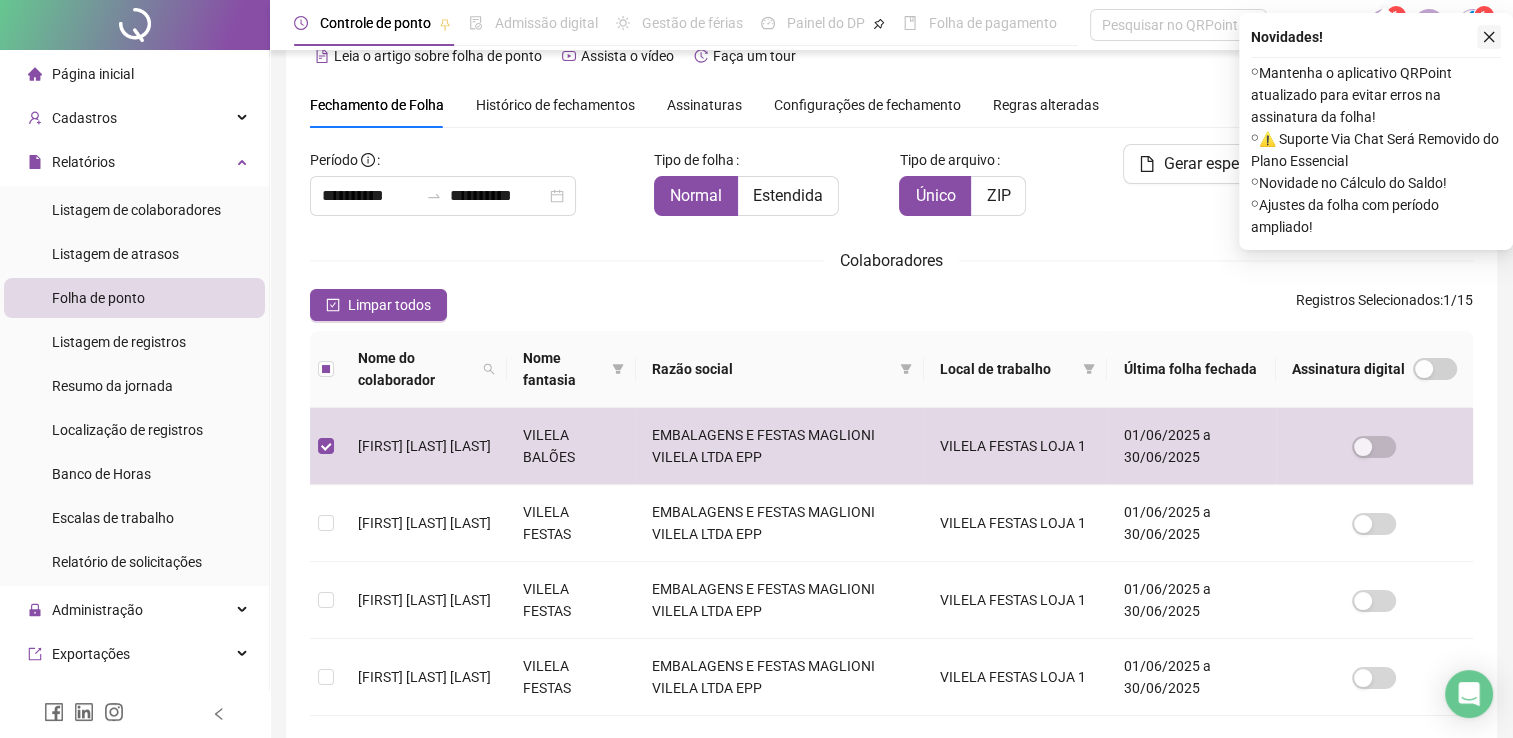 click 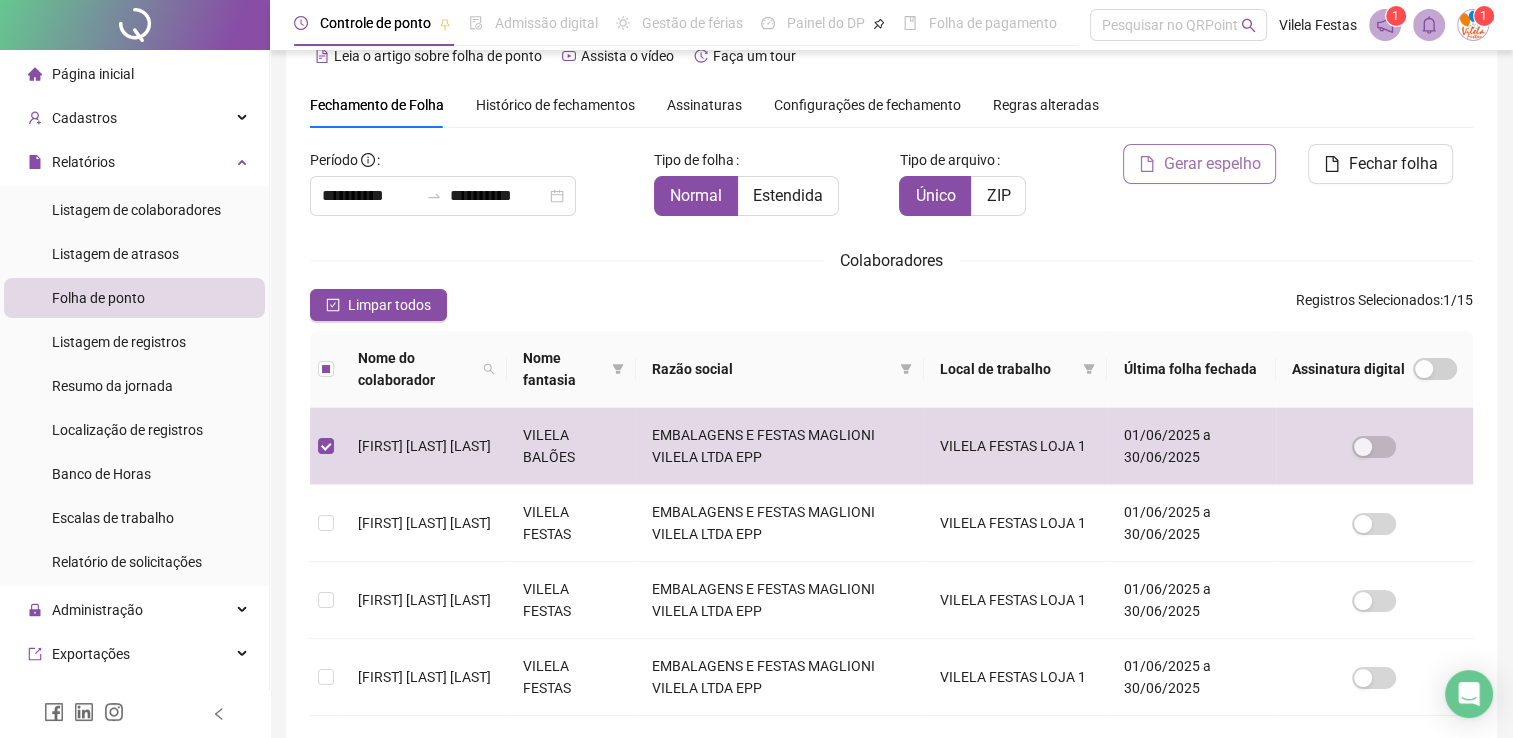 click on "Gerar espelho" at bounding box center (1211, 164) 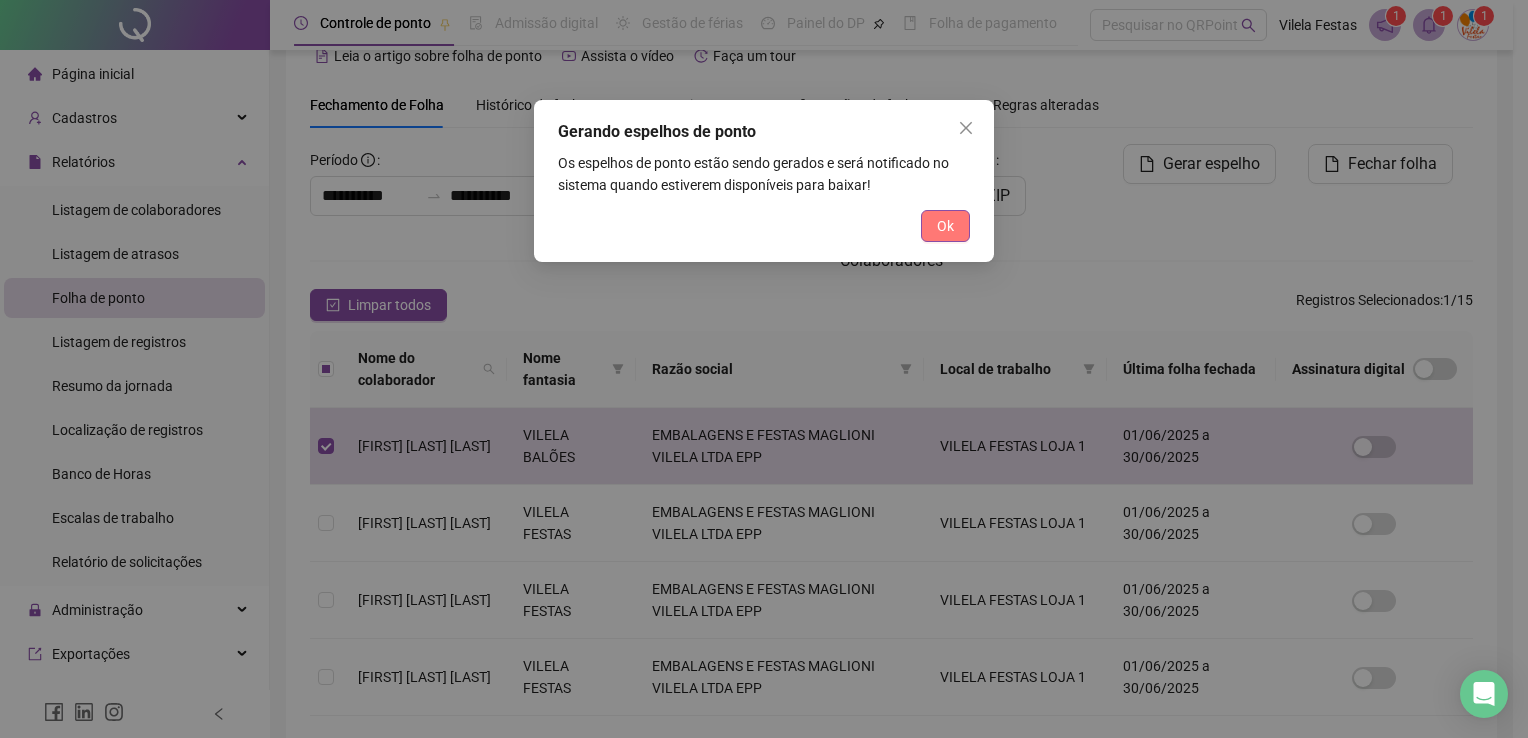 click on "Ok" at bounding box center (945, 226) 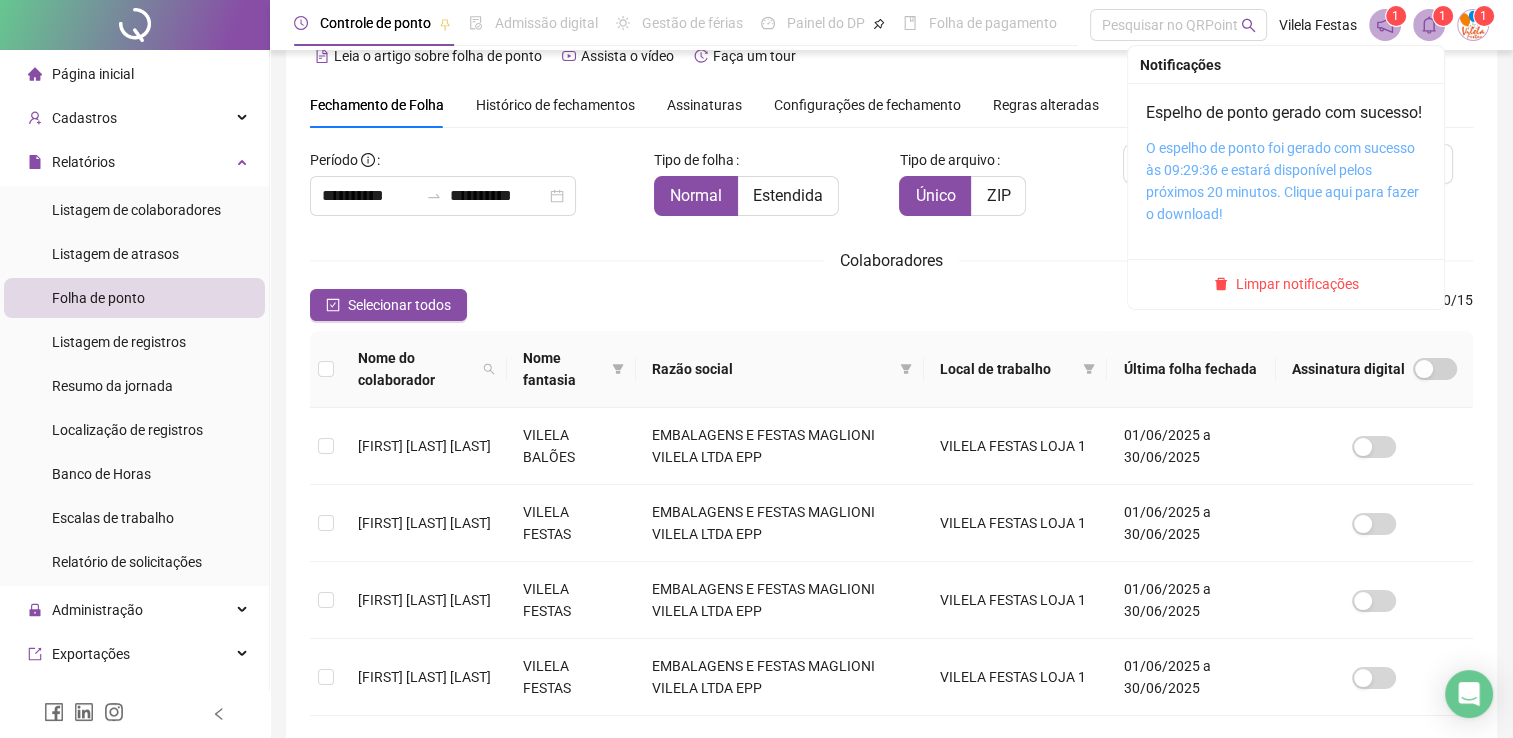 click on "O espelho de ponto foi gerado com sucesso às 09:29:36 e estará disponível pelos próximos 20 minutos.
Clique aqui para fazer o download!" at bounding box center (1282, 181) 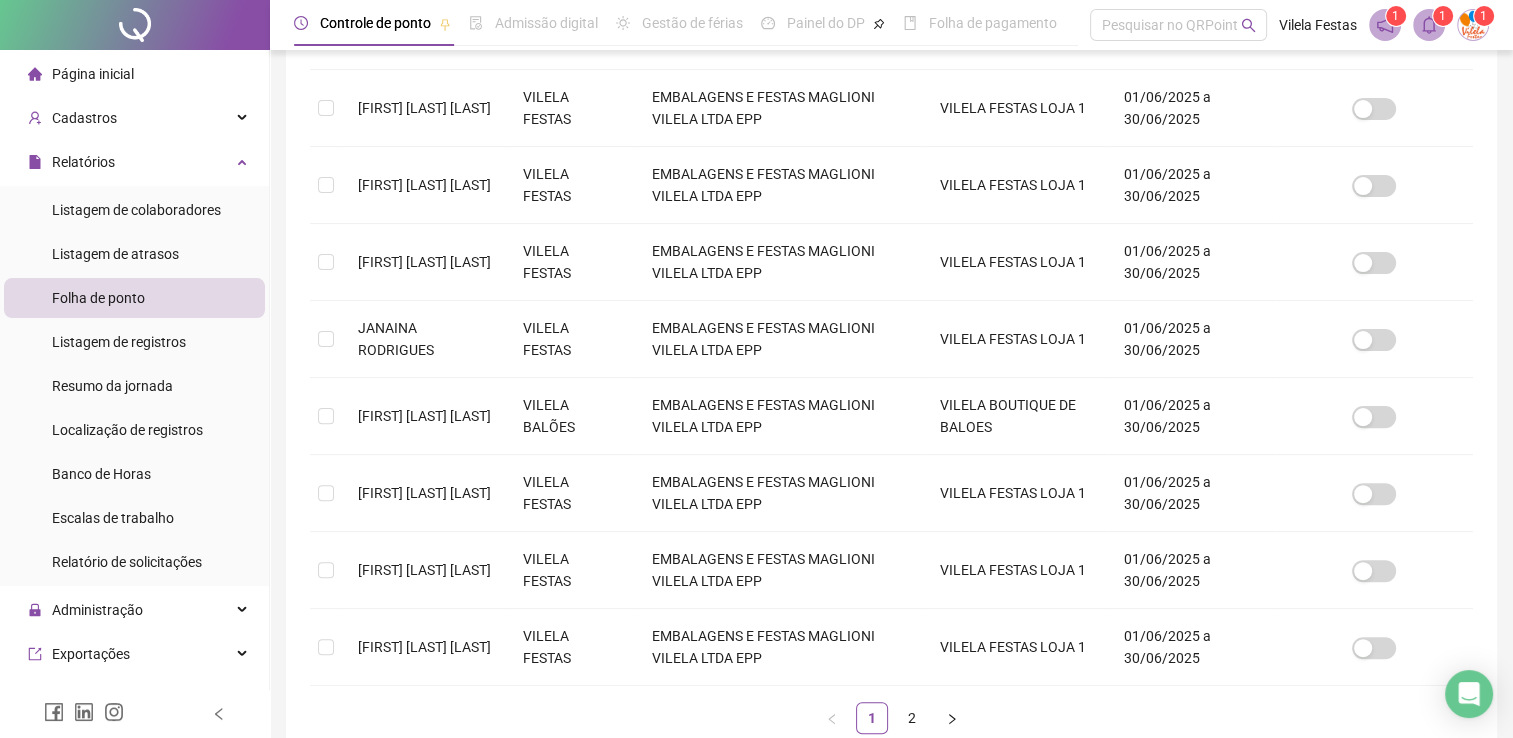 scroll, scrollTop: 531, scrollLeft: 0, axis: vertical 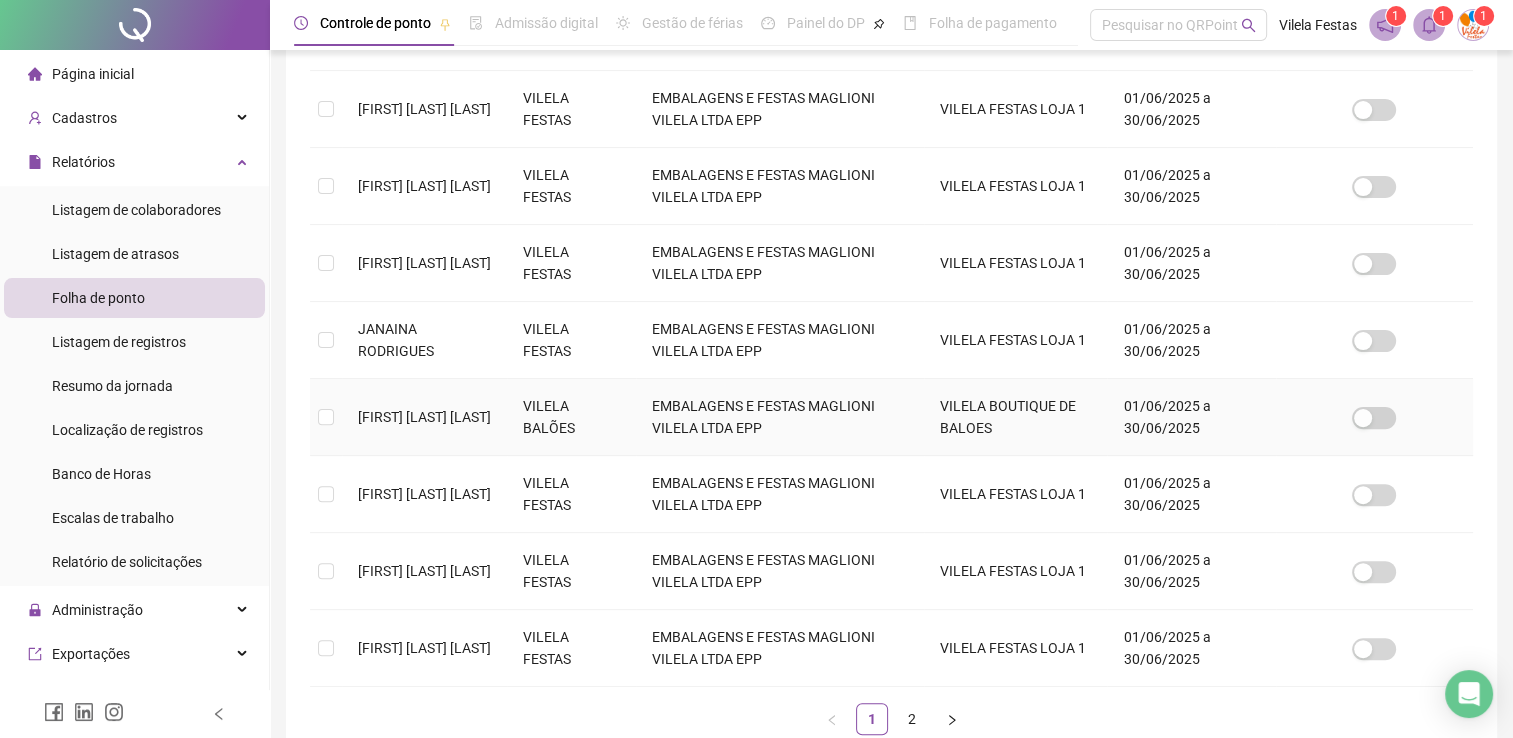 click at bounding box center (326, 417) 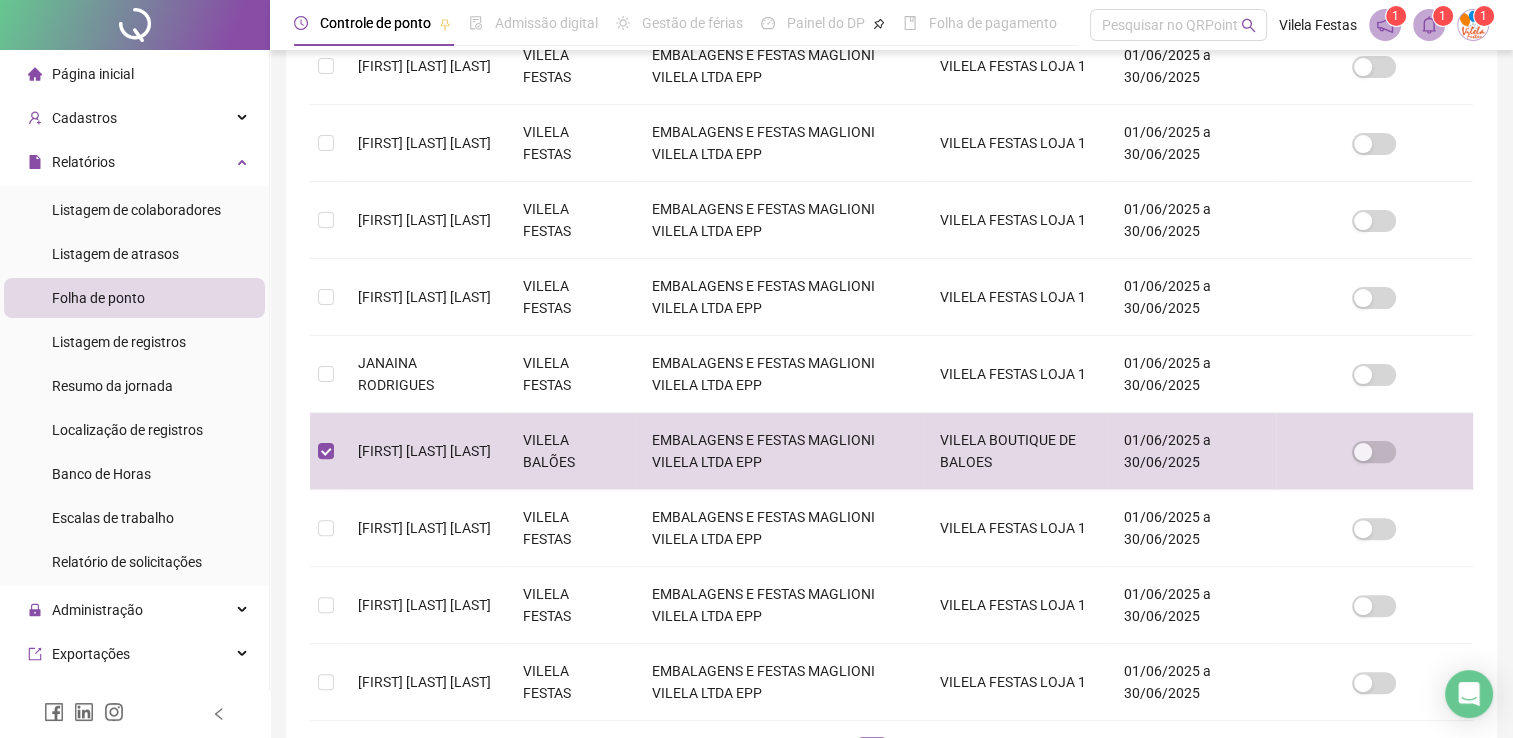 scroll, scrollTop: 502, scrollLeft: 0, axis: vertical 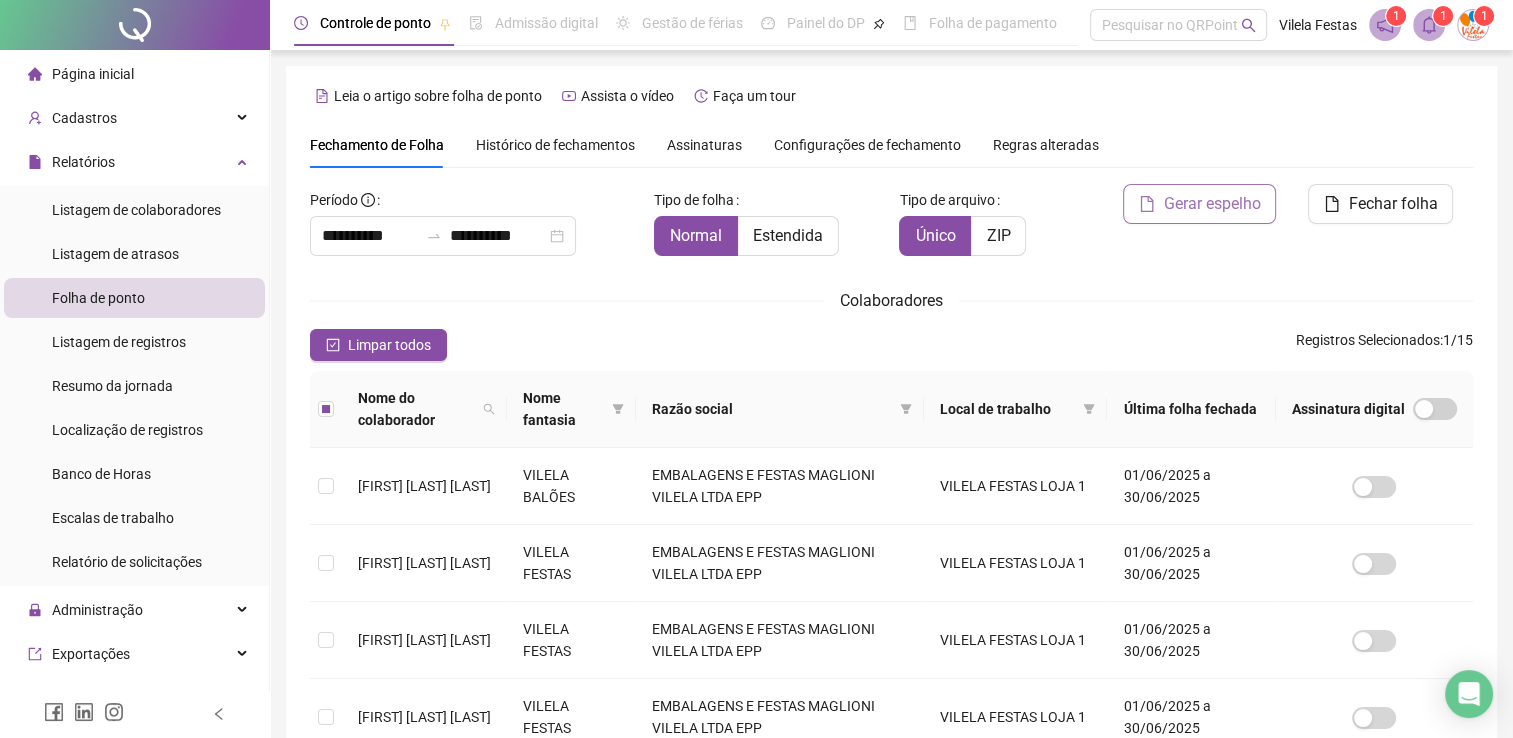 click on "Gerar espelho" at bounding box center [1211, 204] 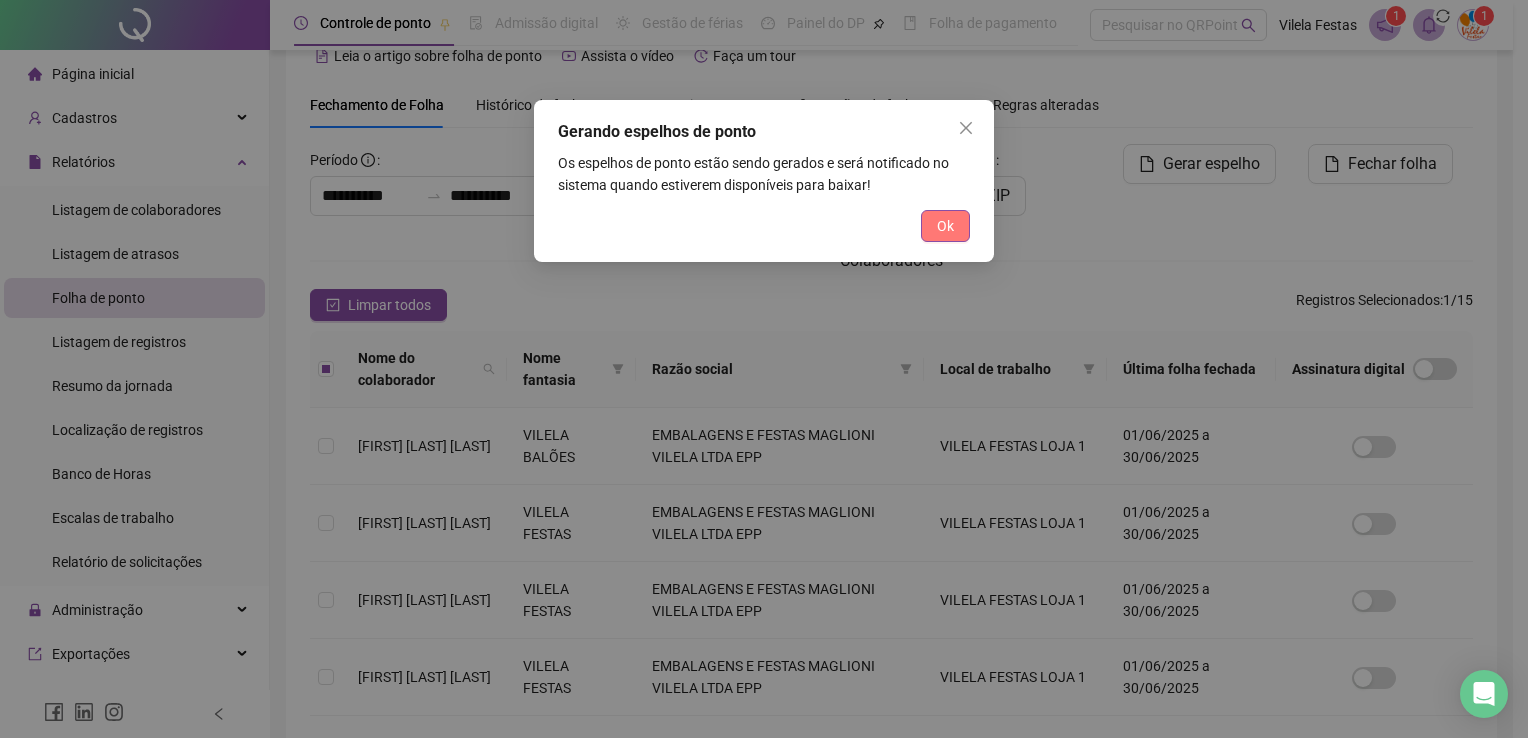 click on "Ok" at bounding box center (945, 226) 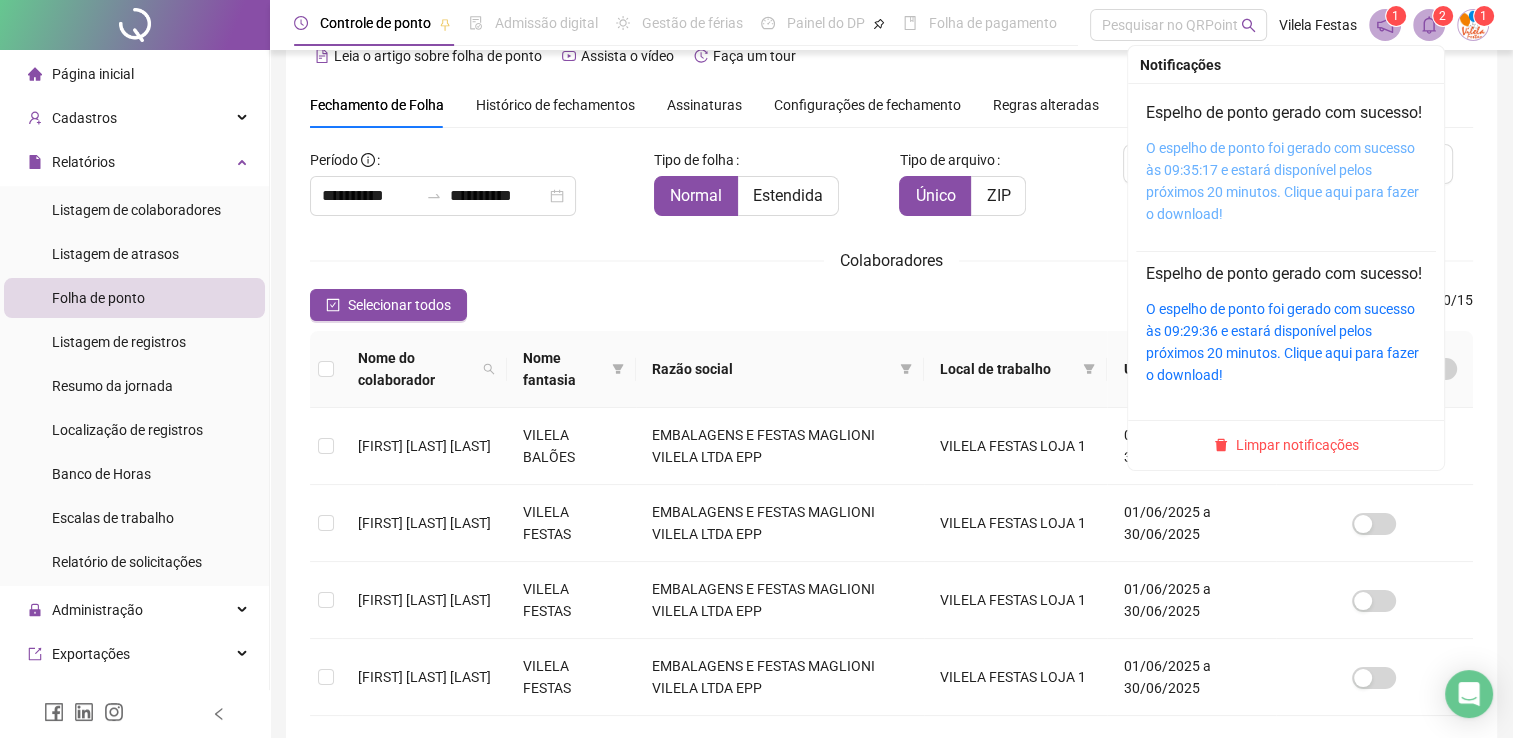 click on "O espelho de ponto foi gerado com sucesso às 09:35:17 e estará disponível pelos próximos 20 minutos.
Clique aqui para fazer o download!" at bounding box center [1282, 181] 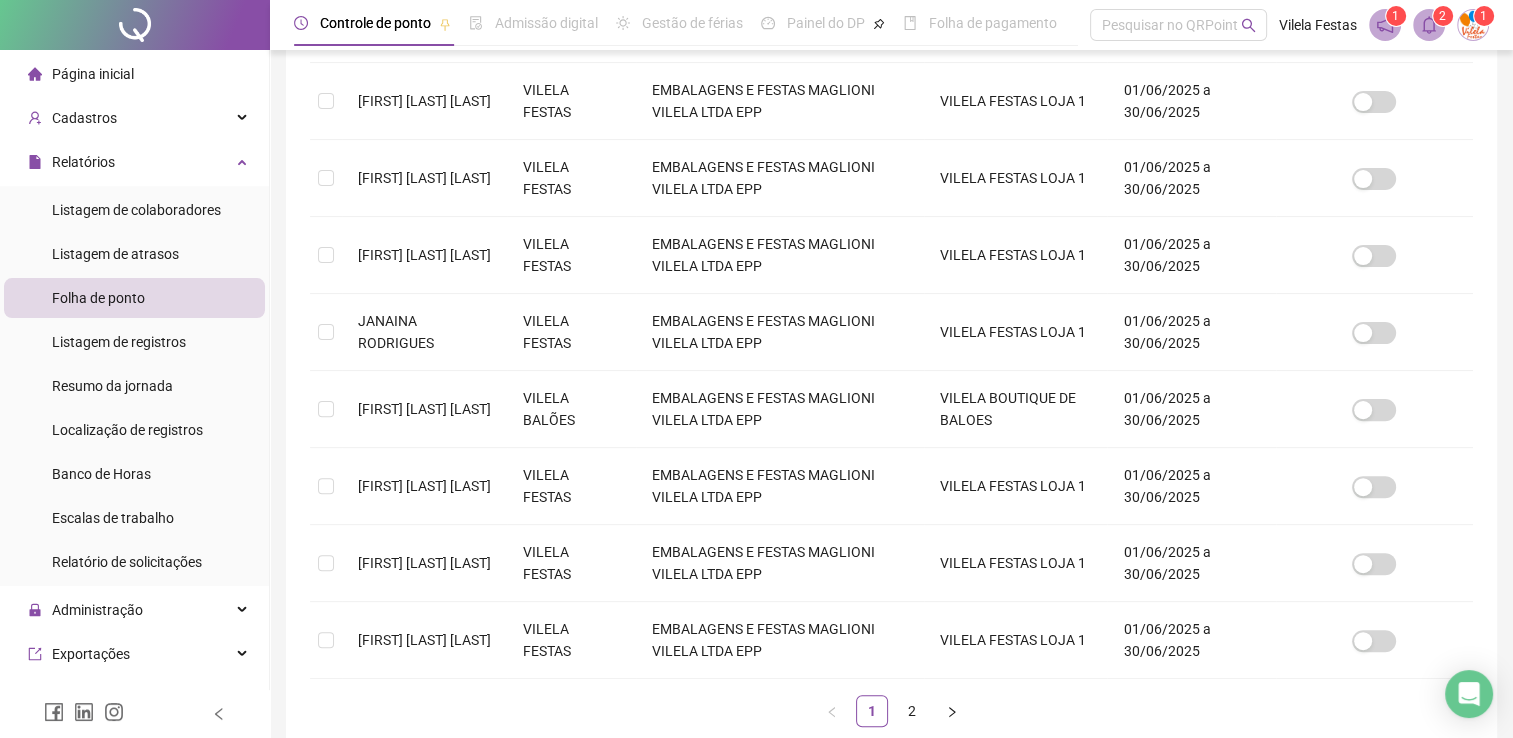 scroll, scrollTop: 651, scrollLeft: 0, axis: vertical 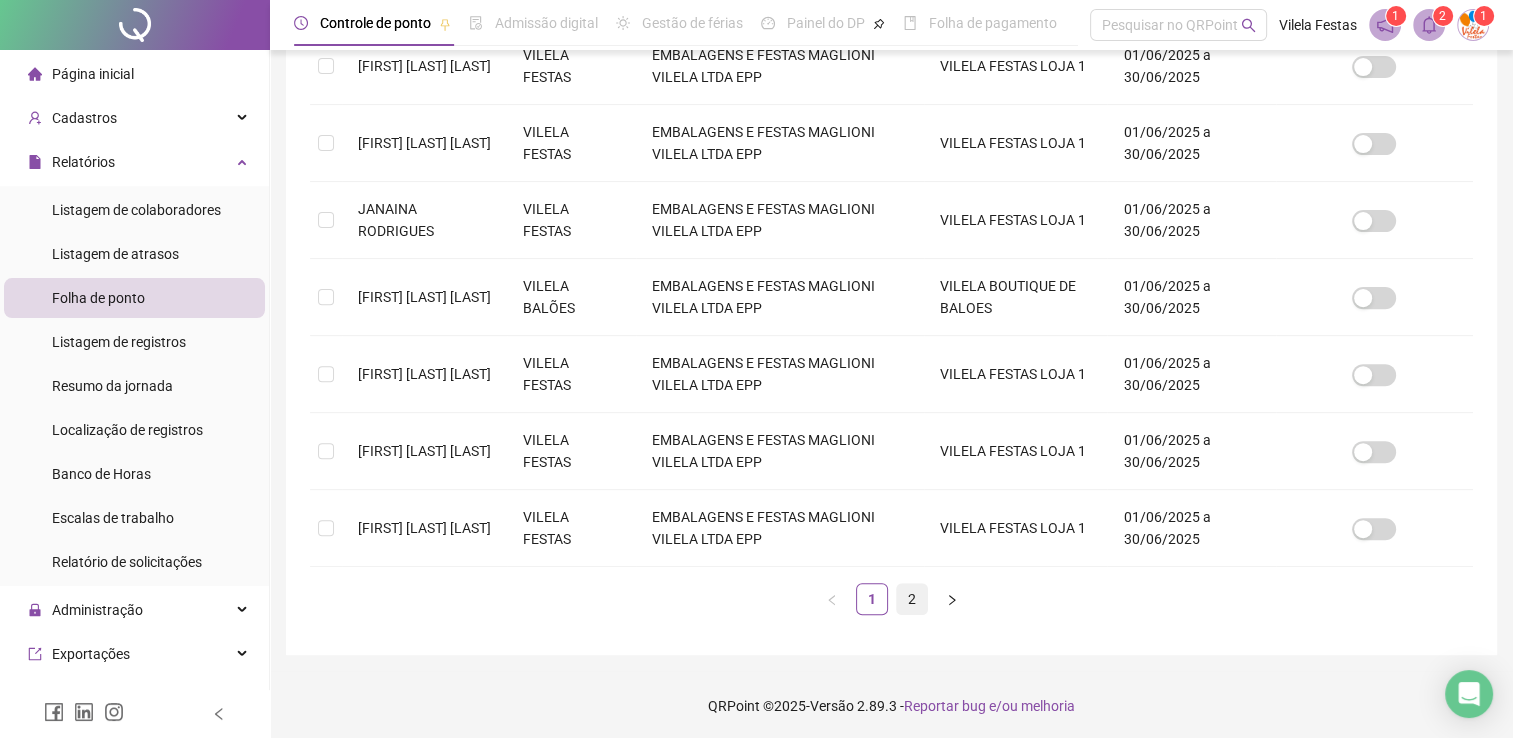 click on "2" at bounding box center (912, 599) 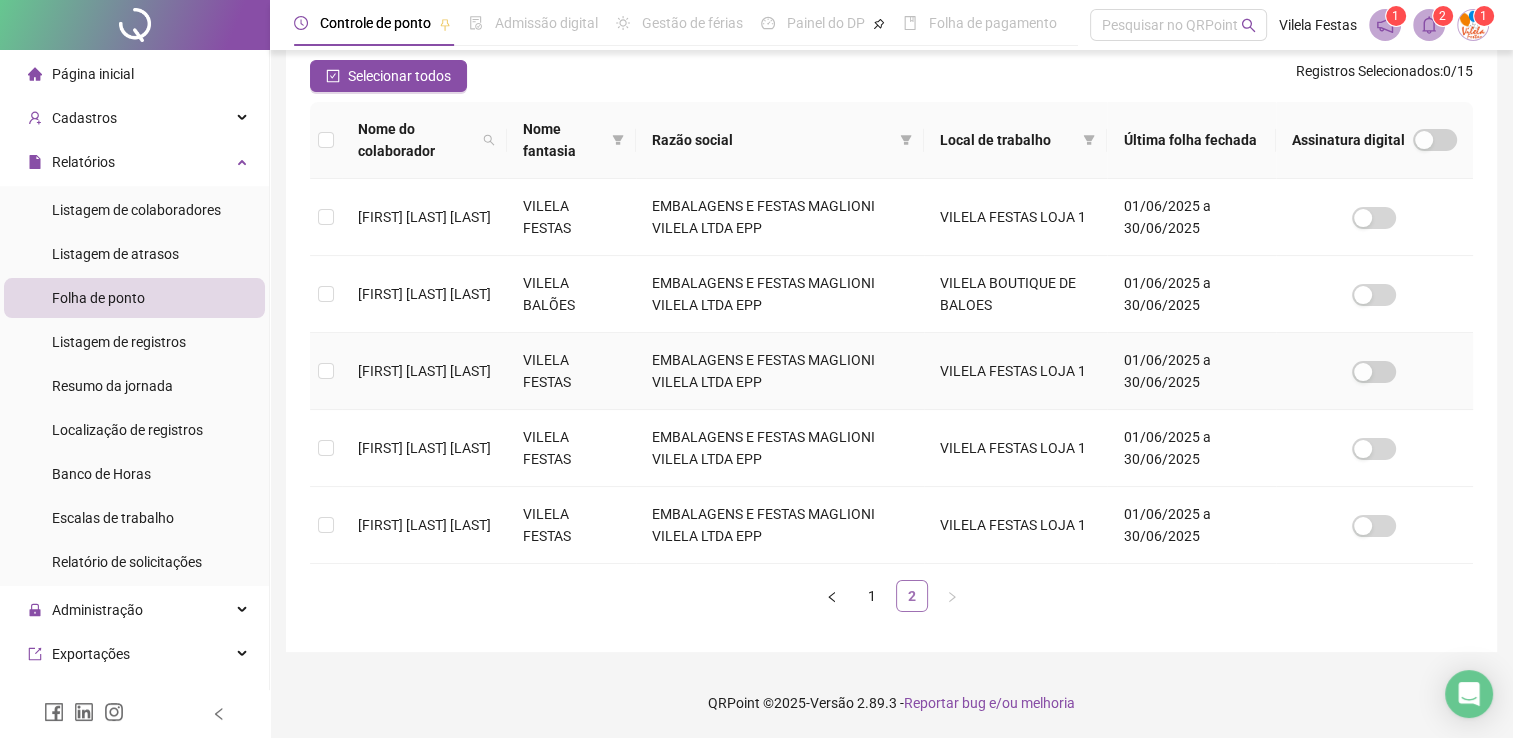 scroll, scrollTop: 40, scrollLeft: 0, axis: vertical 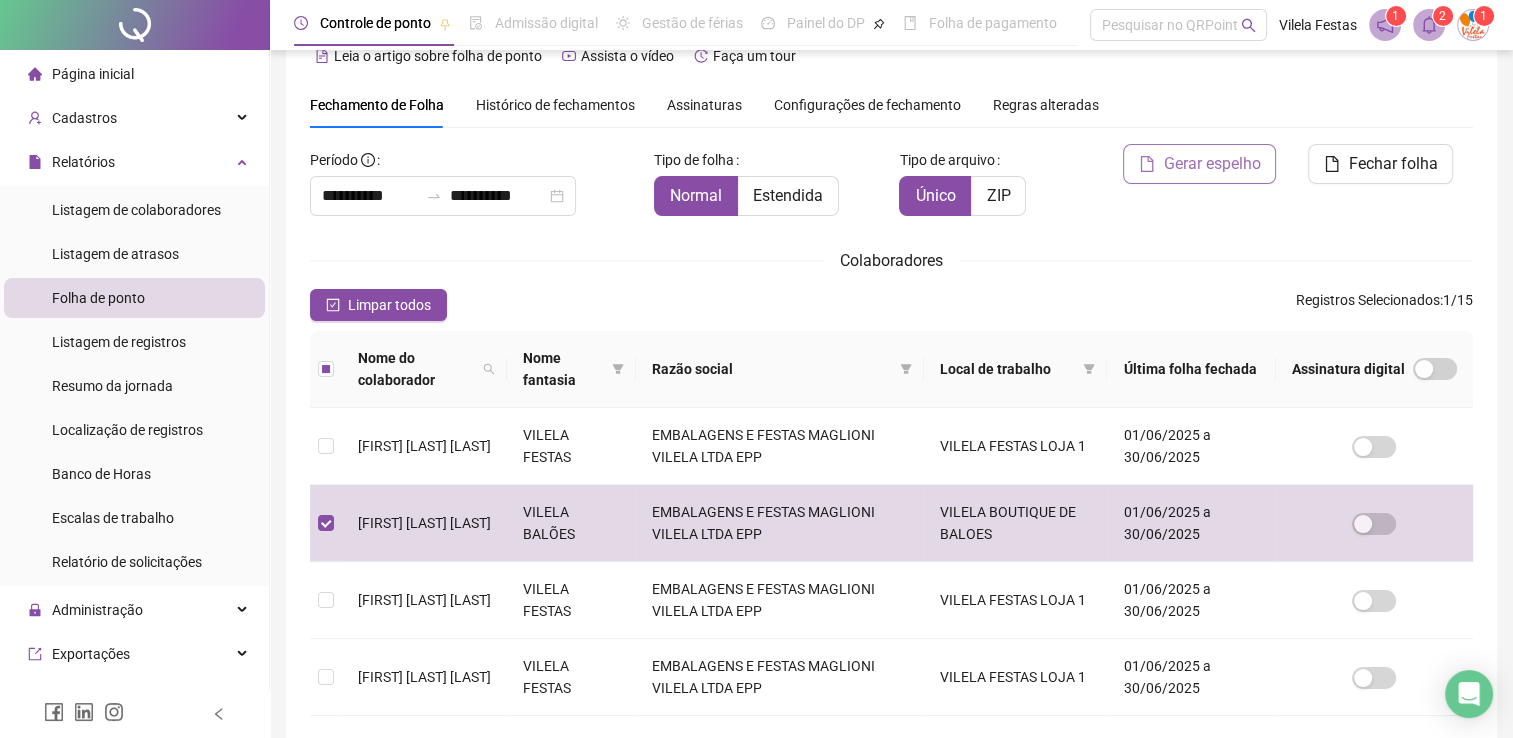 click on "Gerar espelho" at bounding box center (1211, 164) 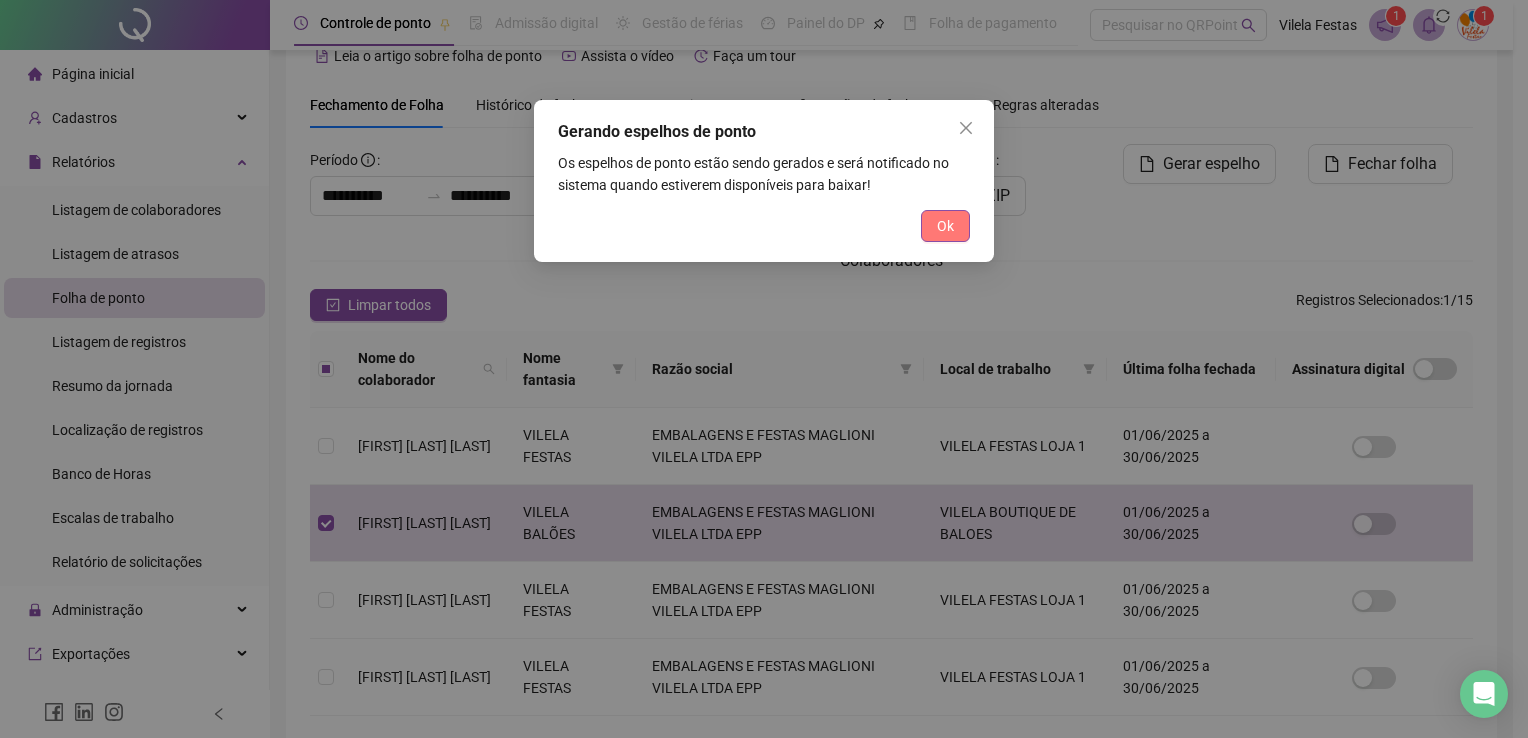 click on "Ok" at bounding box center [945, 226] 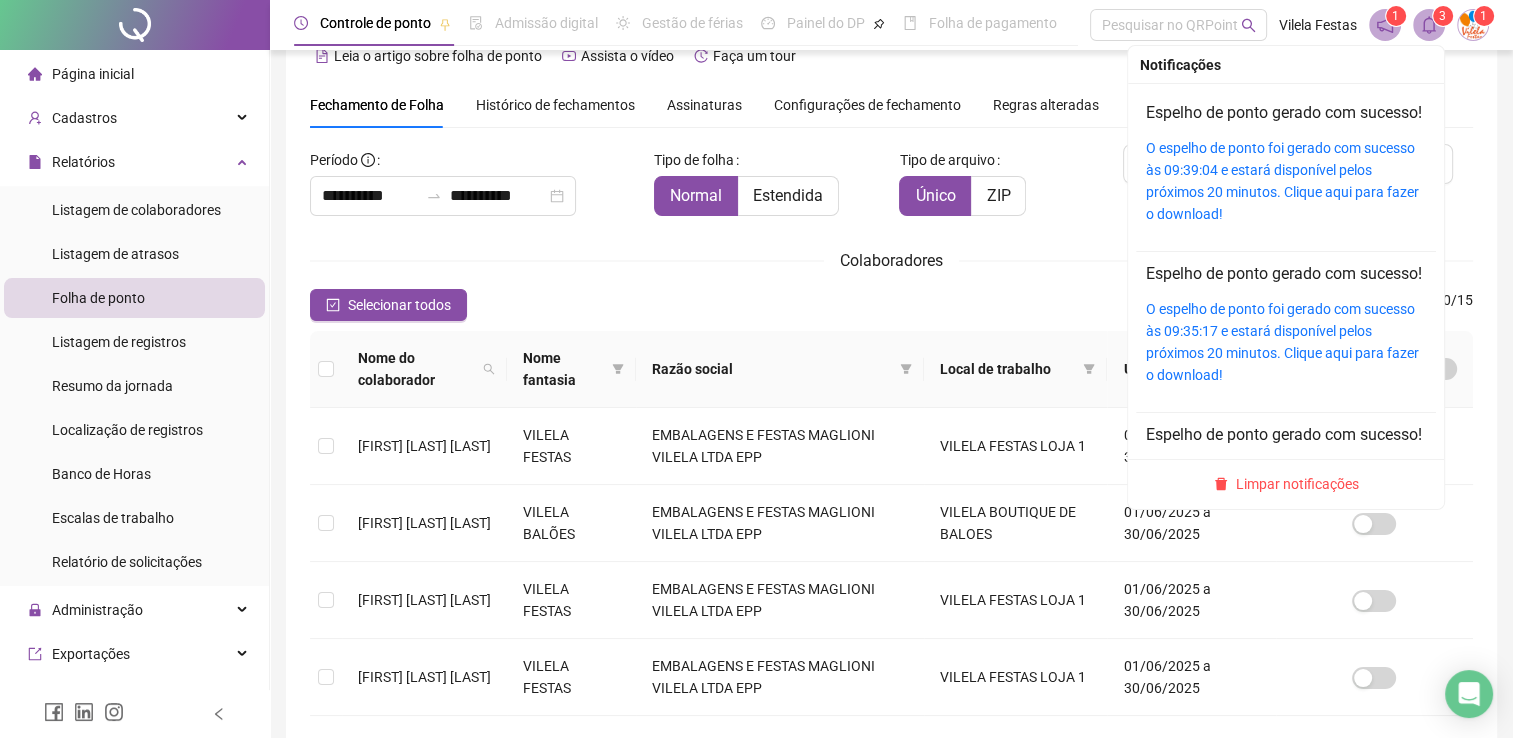 click 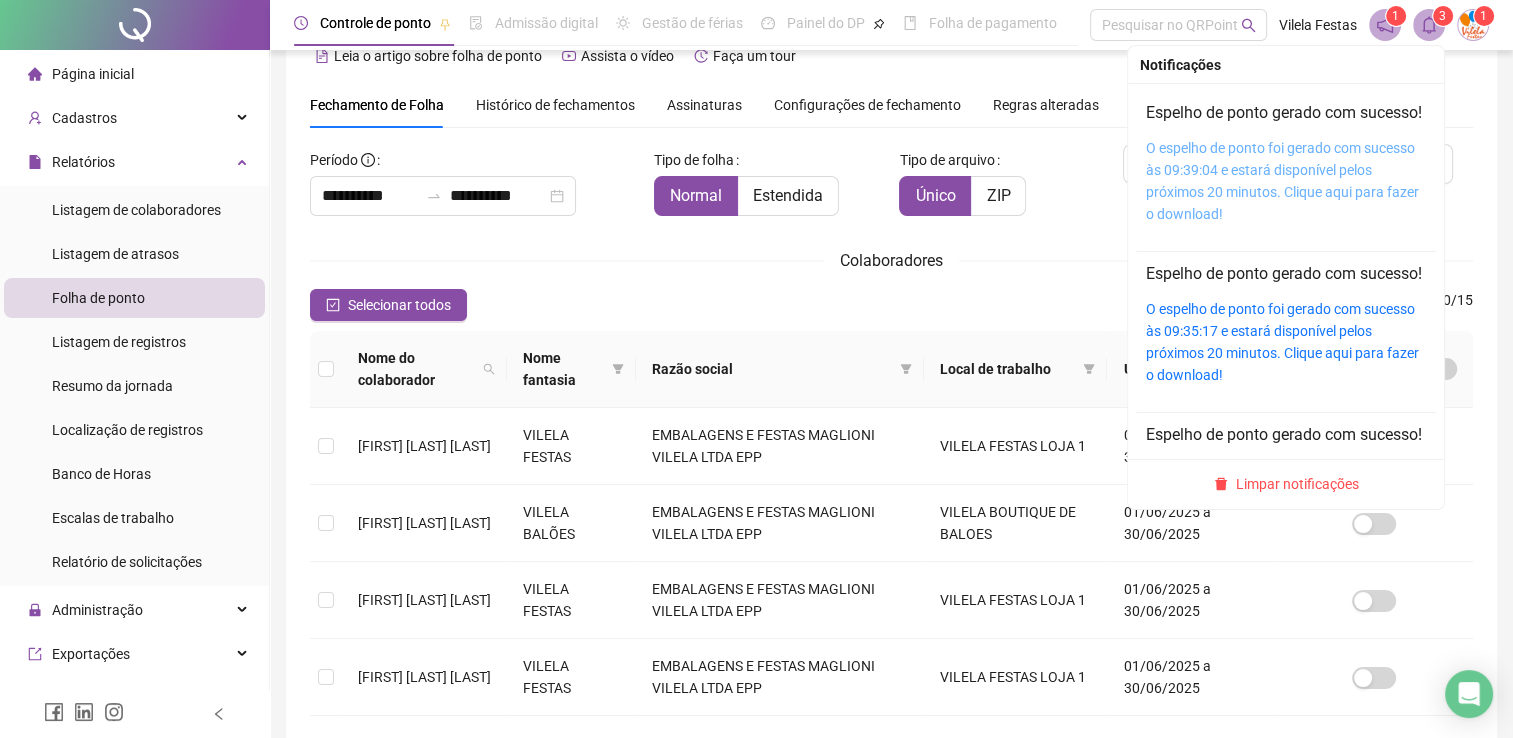 click on "O espelho de ponto foi gerado com sucesso às 09:39:04 e estará disponível pelos próximos 20 minutos.
Clique aqui para fazer o download!" at bounding box center [1282, 181] 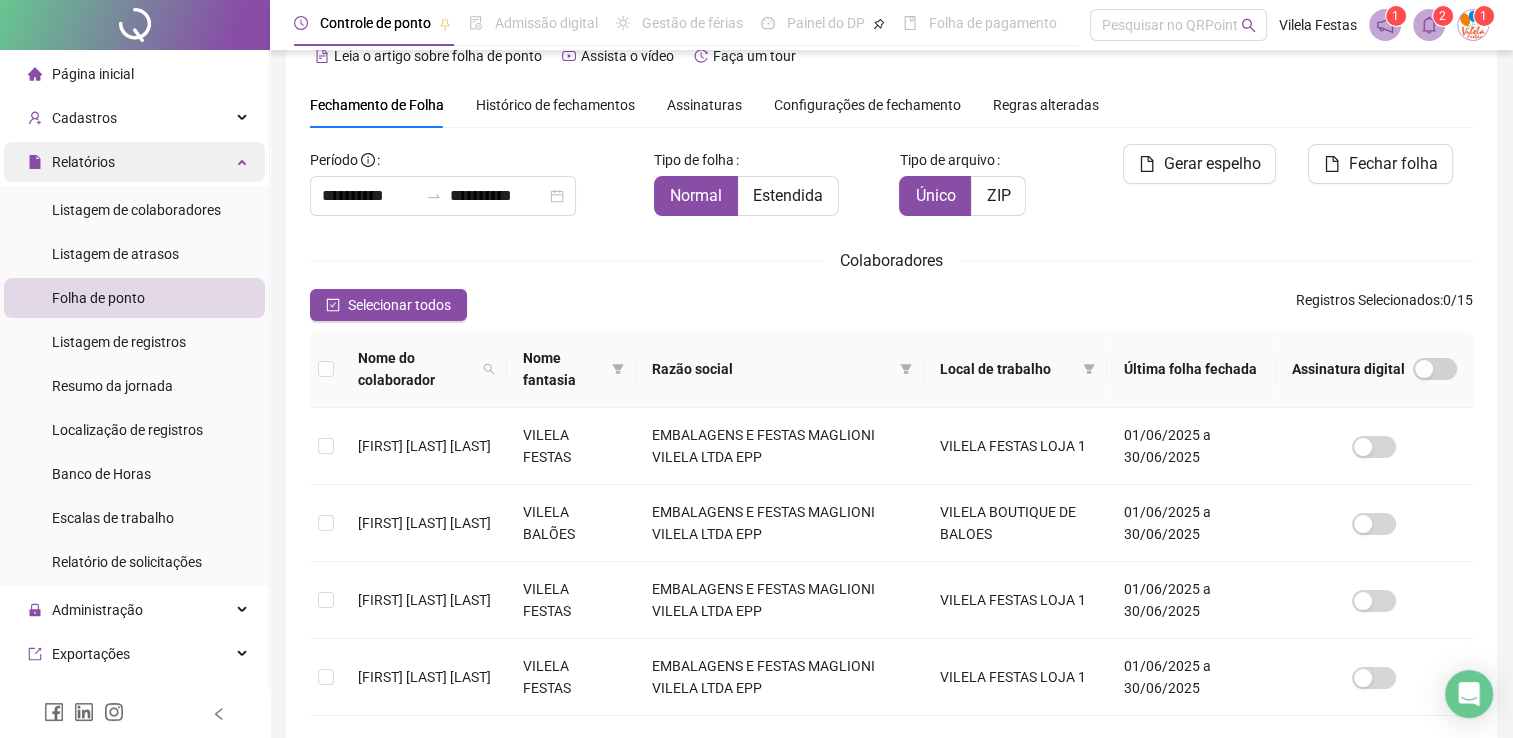 click on "Relatórios" at bounding box center [83, 162] 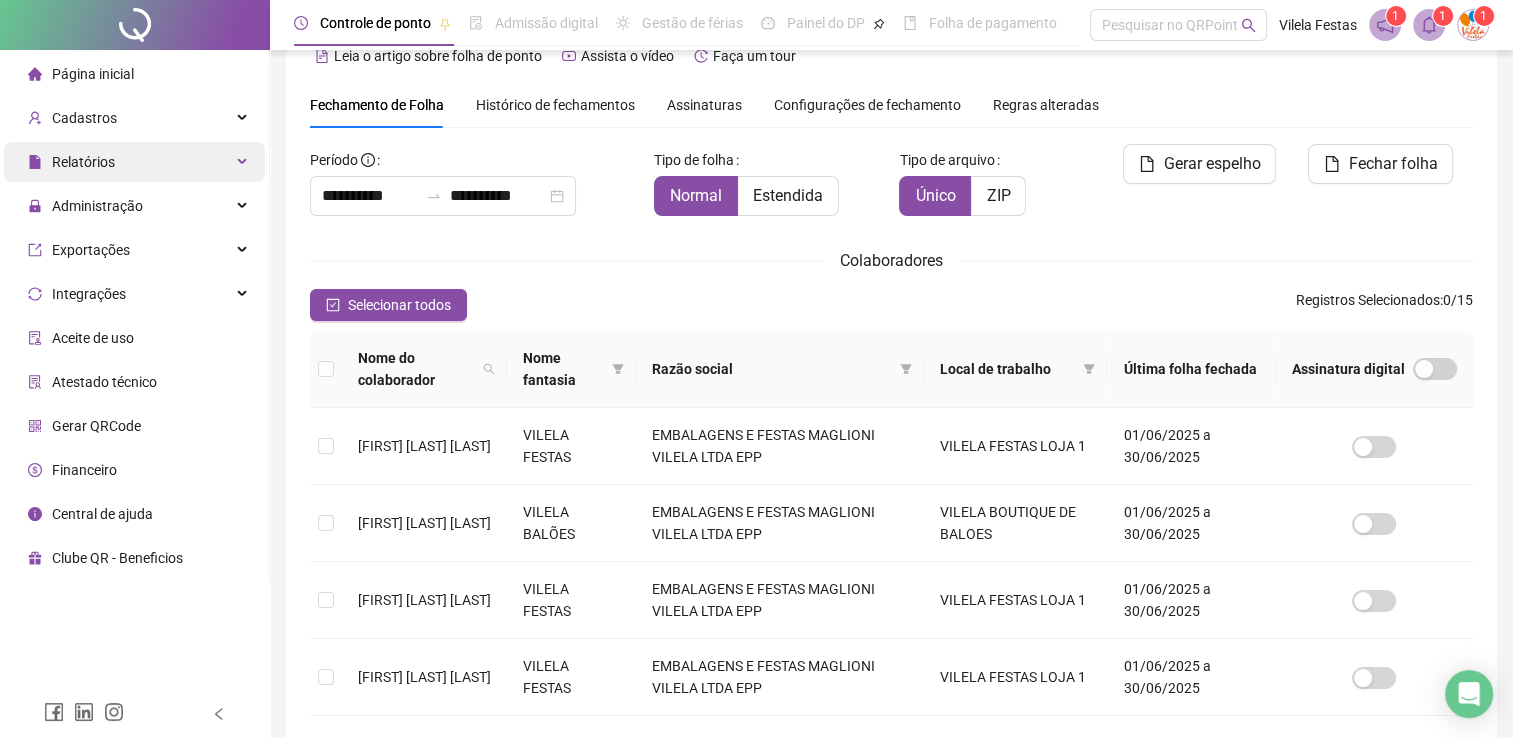 click on "Relatórios" at bounding box center [83, 162] 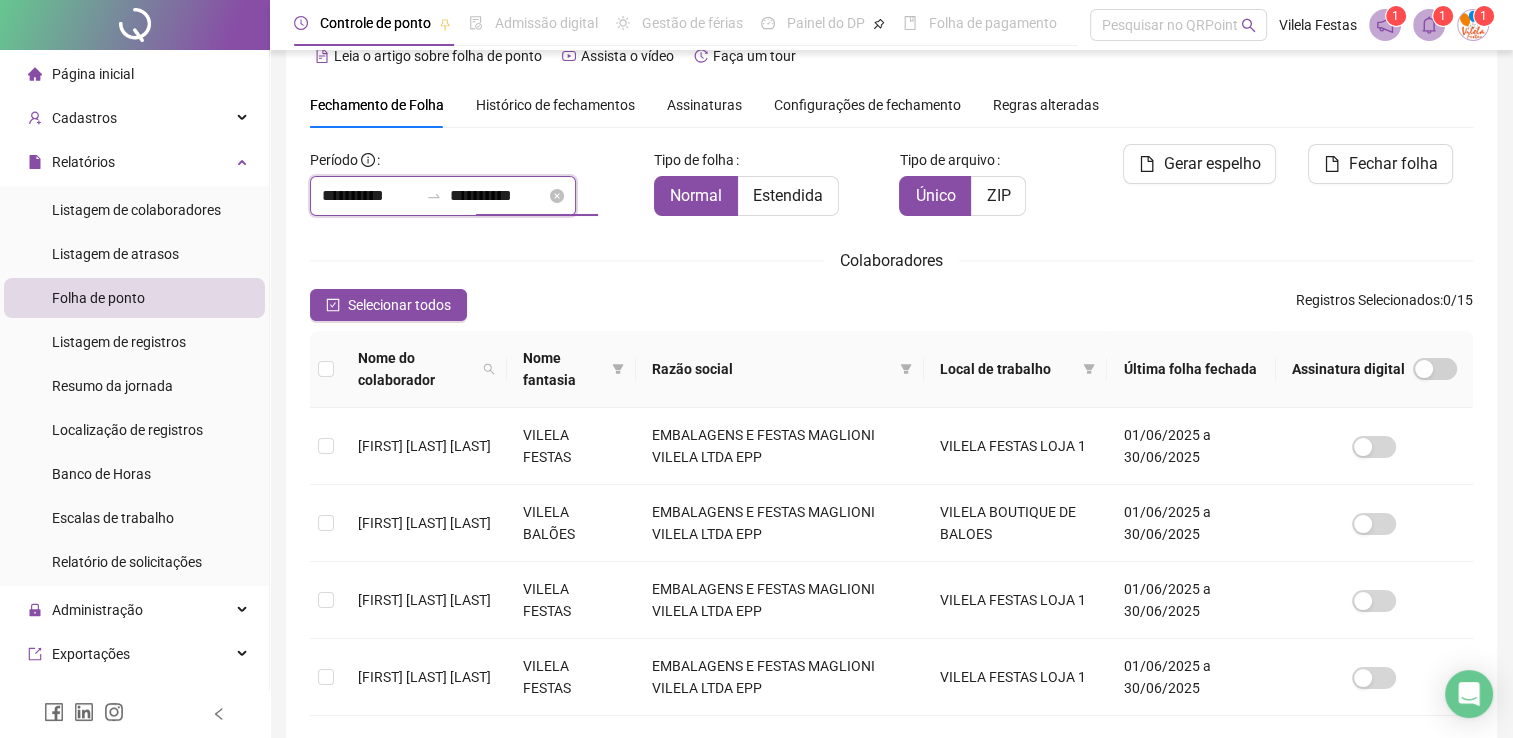 click on "**********" at bounding box center (498, 196) 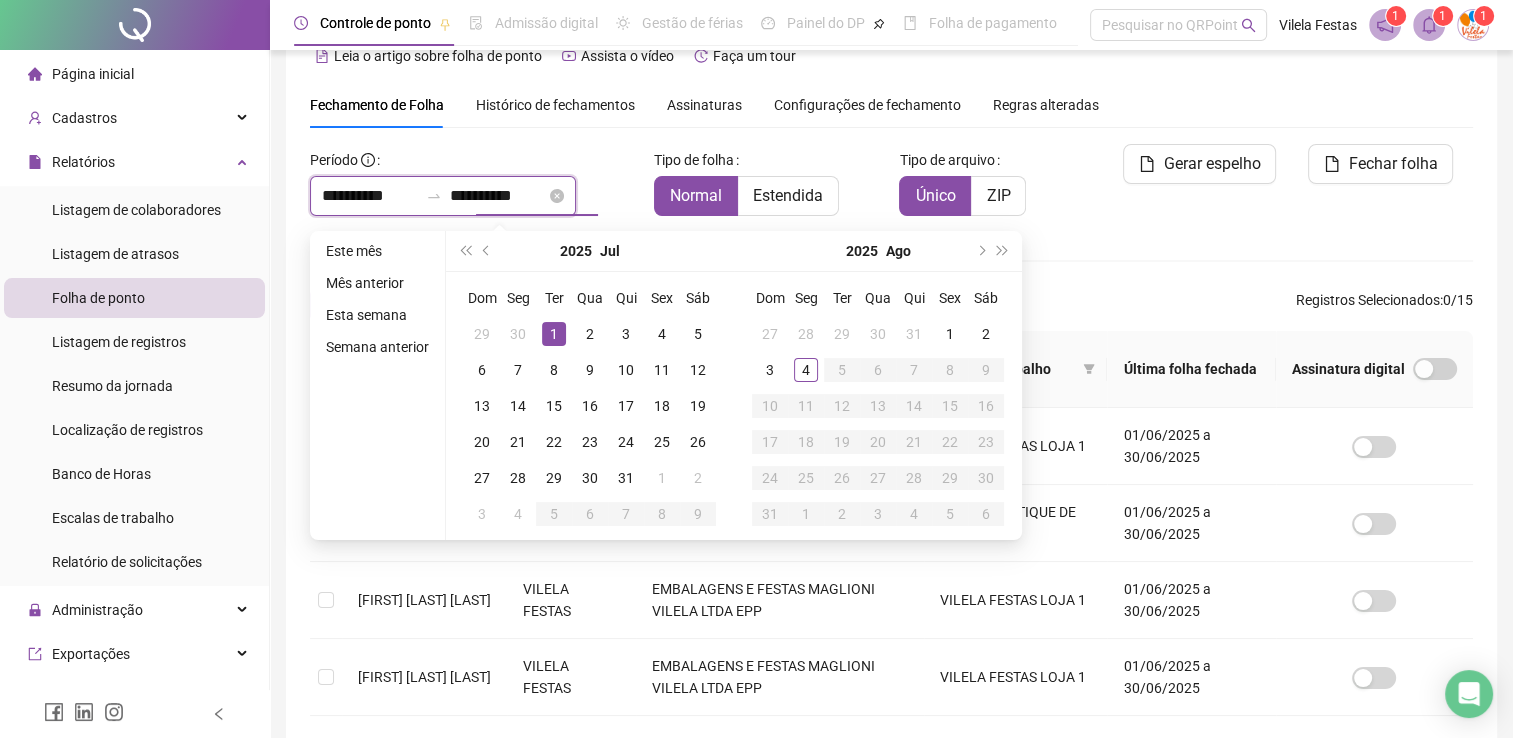 type on "**********" 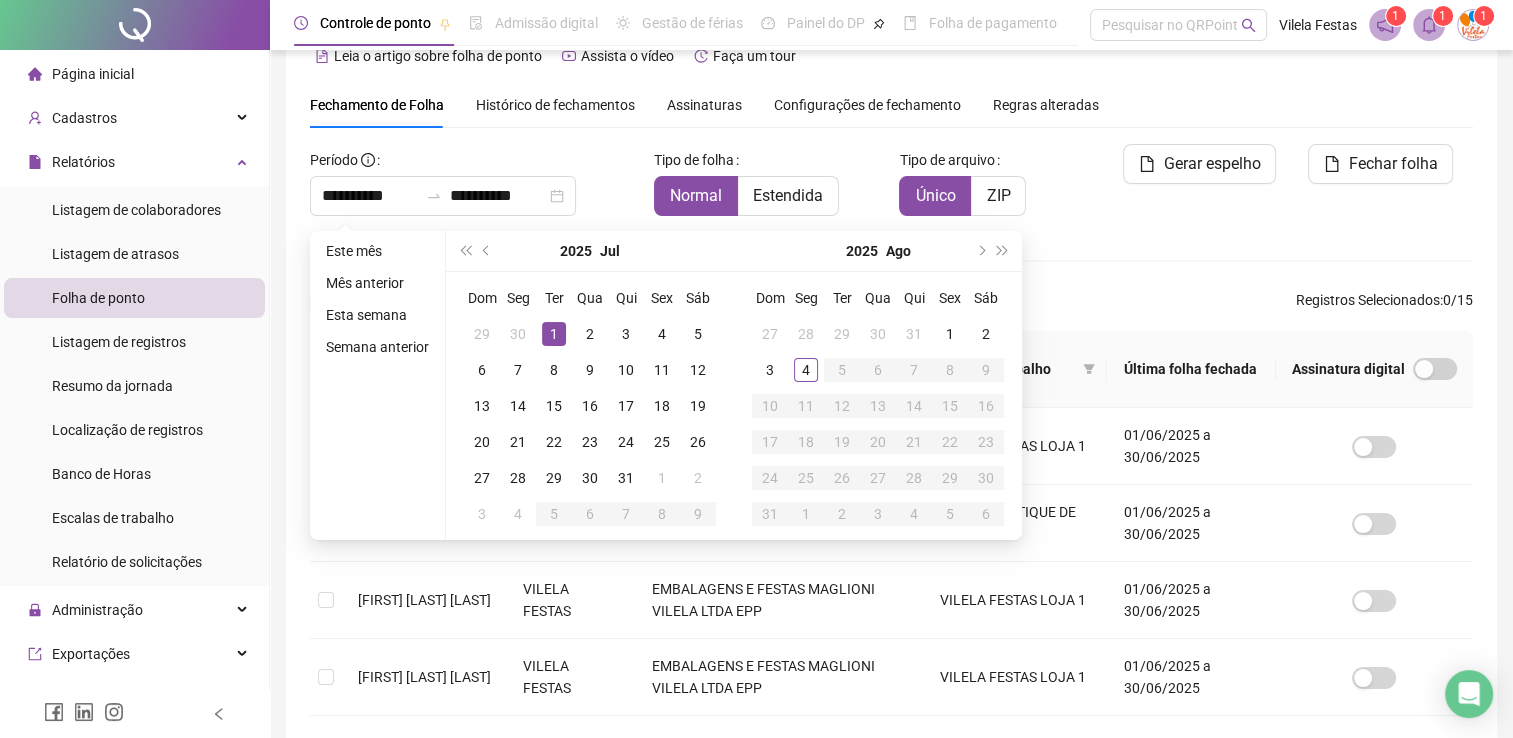 click on "**********" at bounding box center (474, 180) 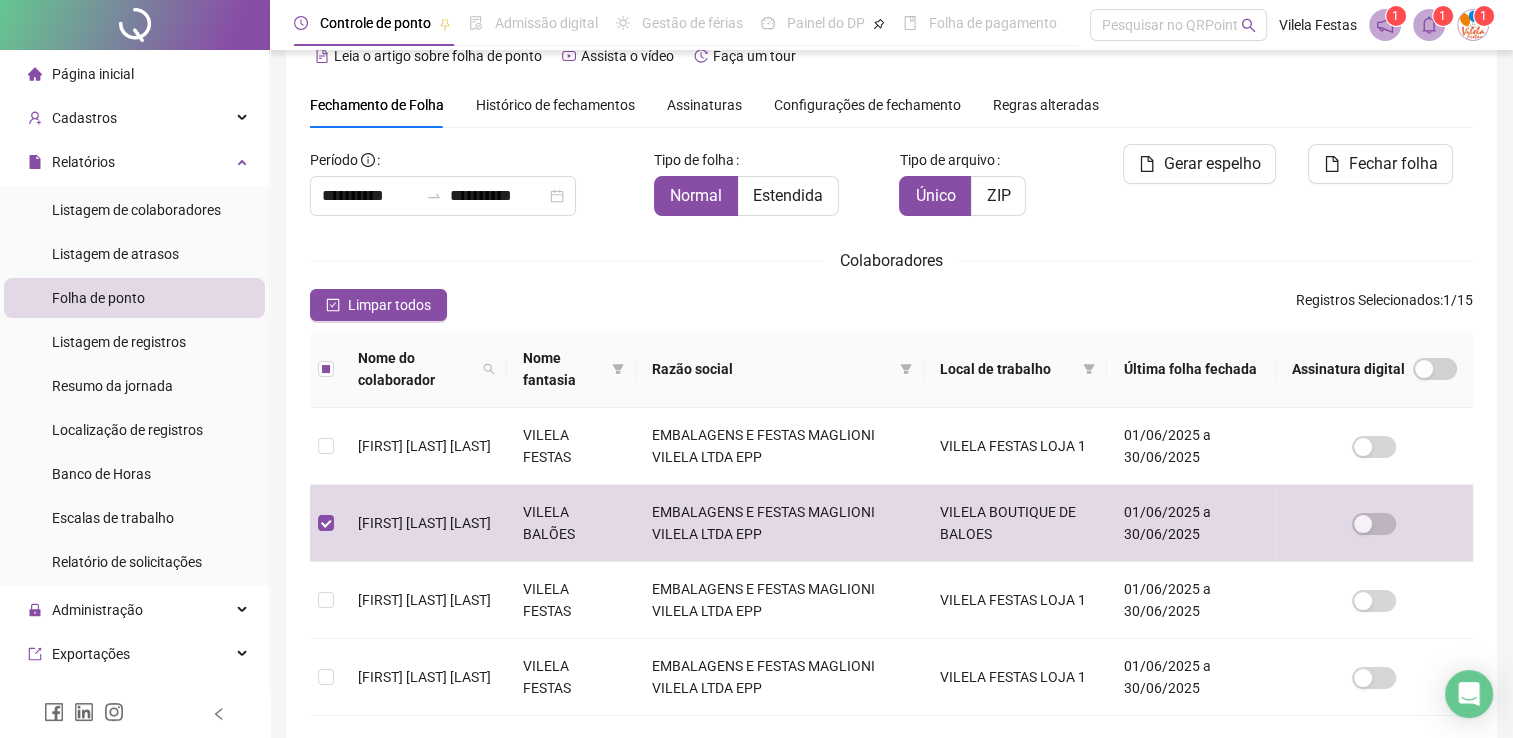click on "Colaboradores" at bounding box center [891, 260] 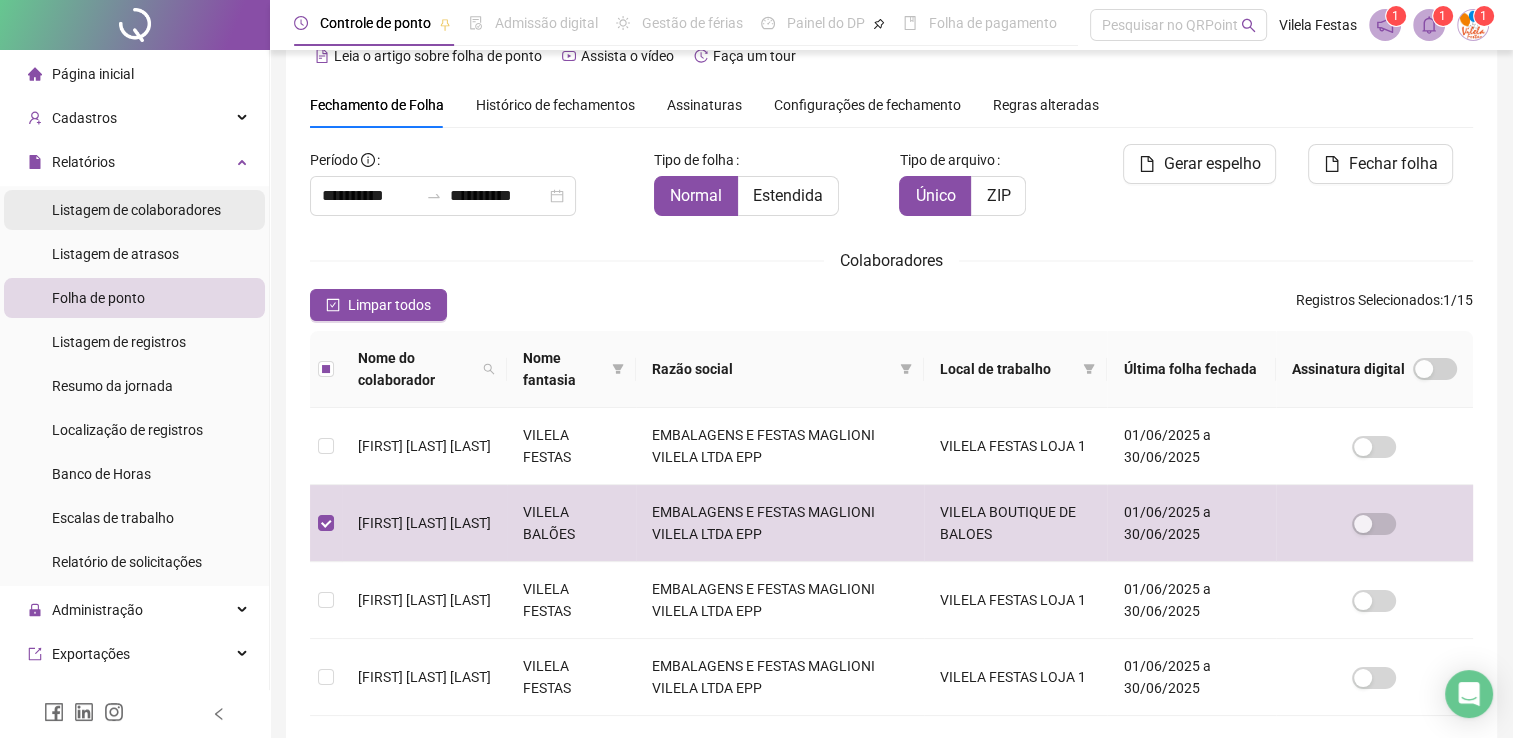 click on "Listagem de colaboradores" at bounding box center [136, 210] 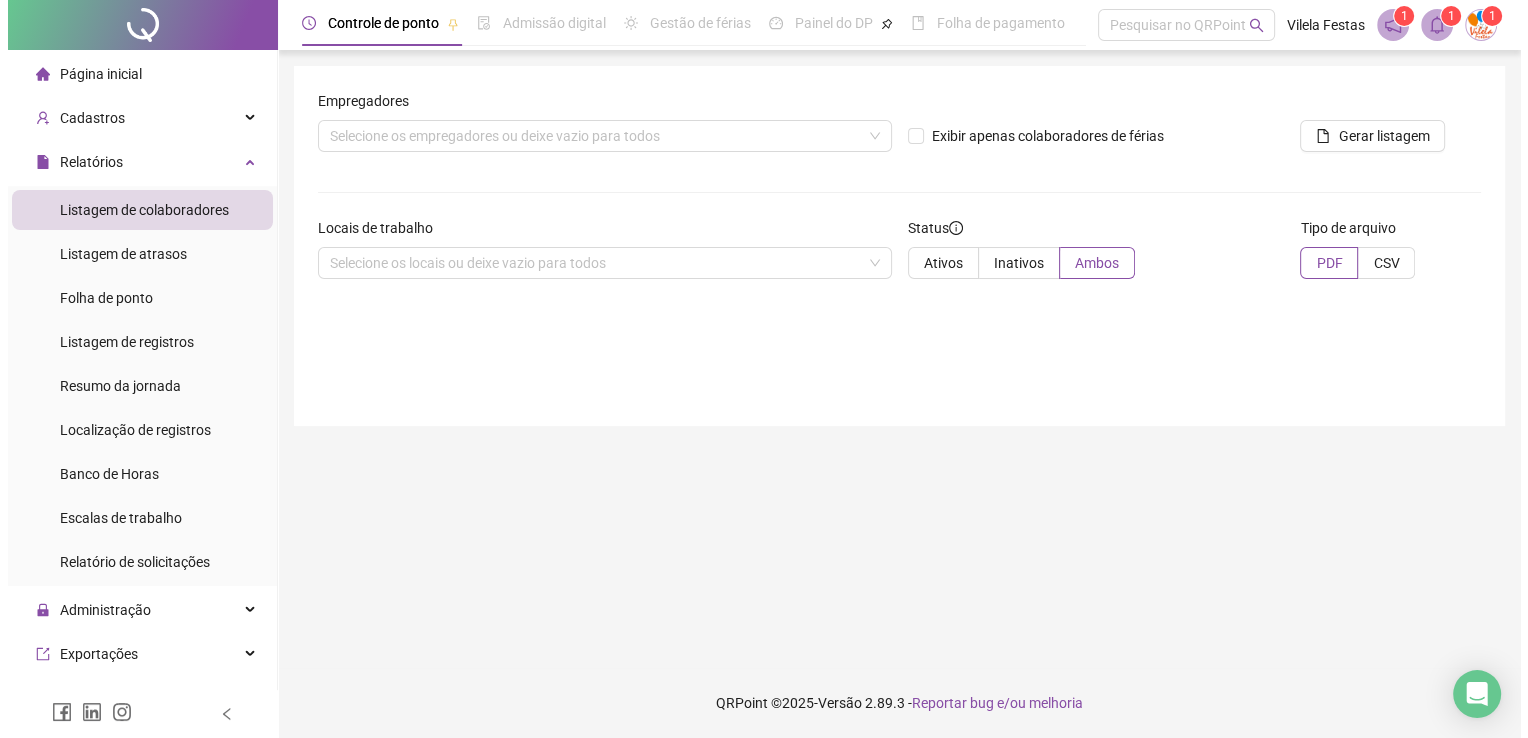 scroll, scrollTop: 0, scrollLeft: 0, axis: both 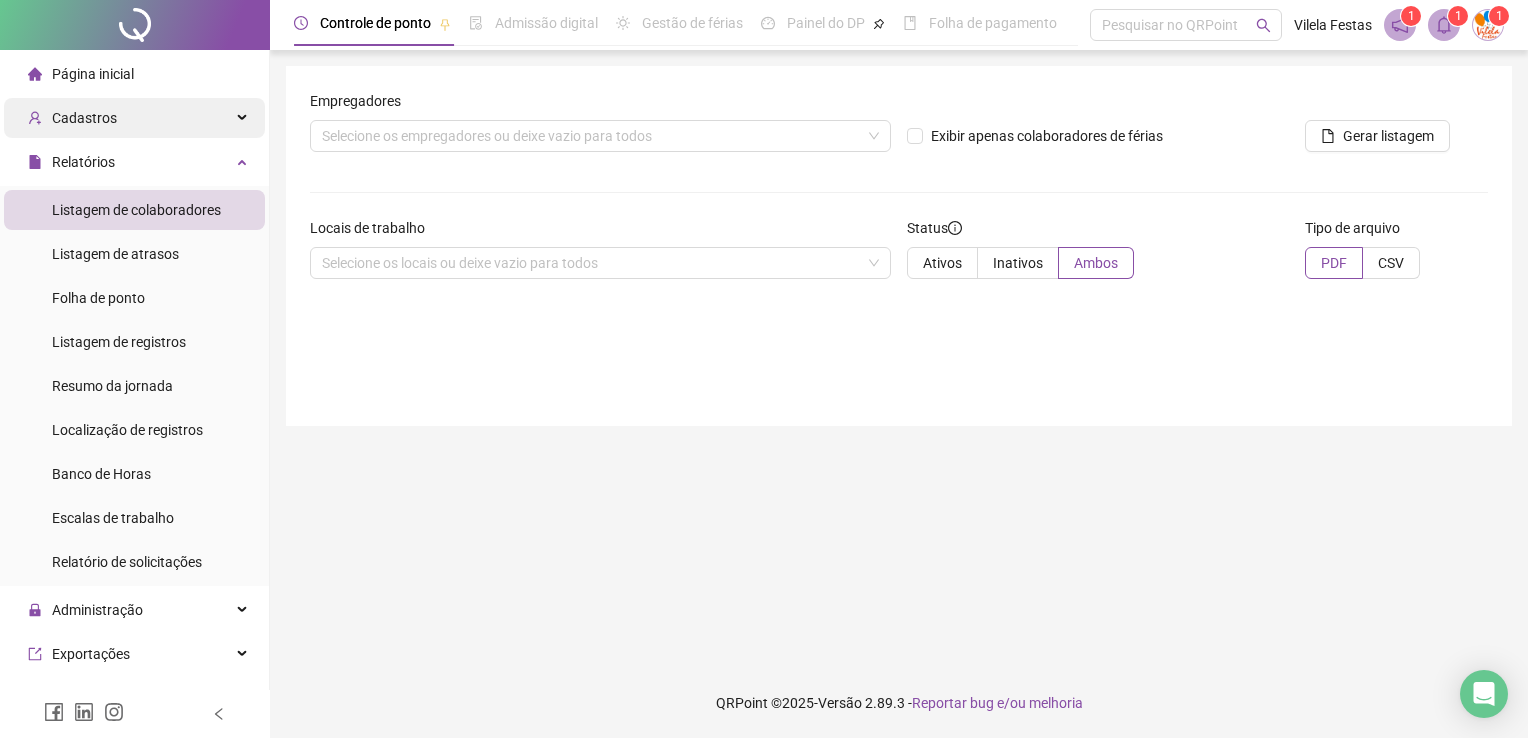 click on "Cadastros" at bounding box center [84, 118] 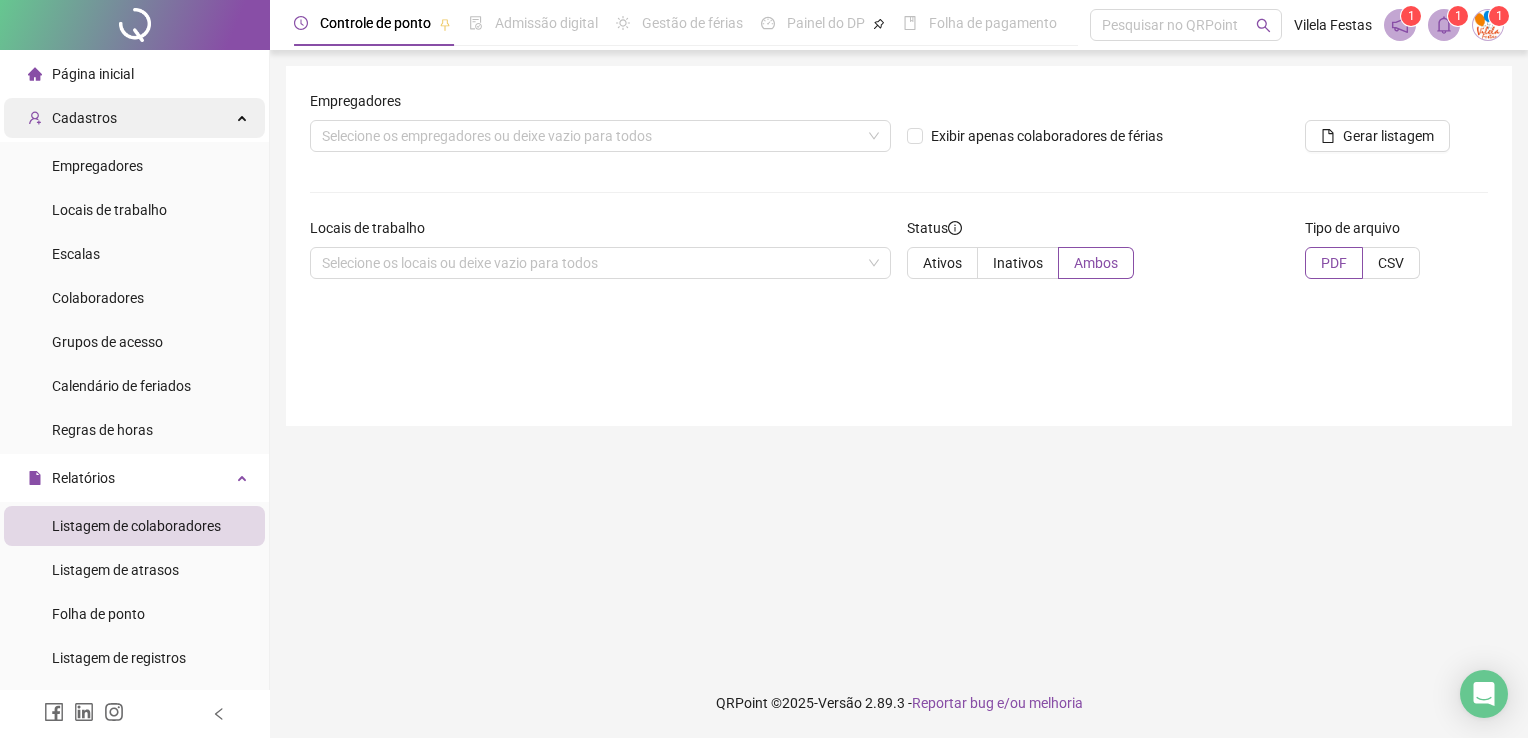 click on "Cadastros" at bounding box center (84, 118) 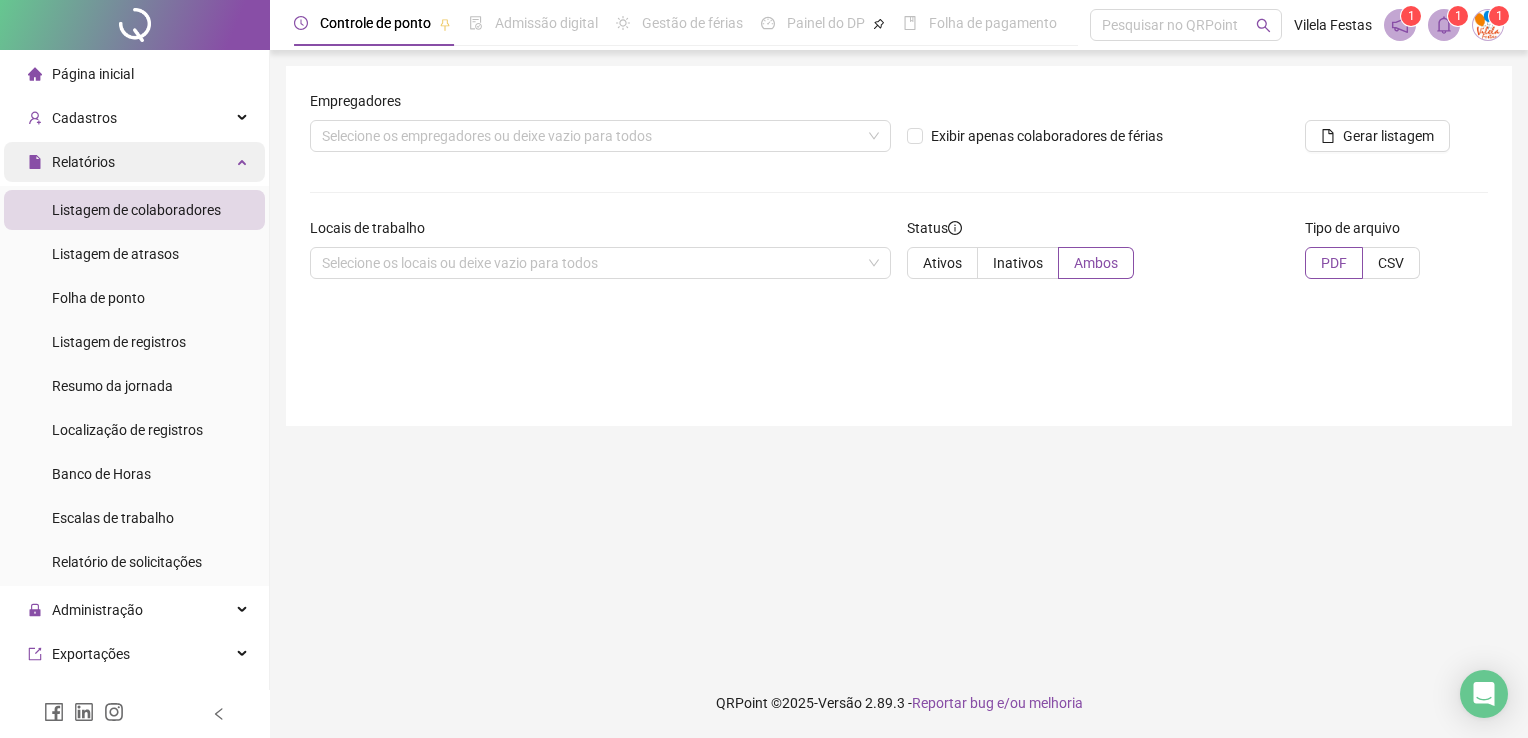 click on "Relatórios" at bounding box center (83, 162) 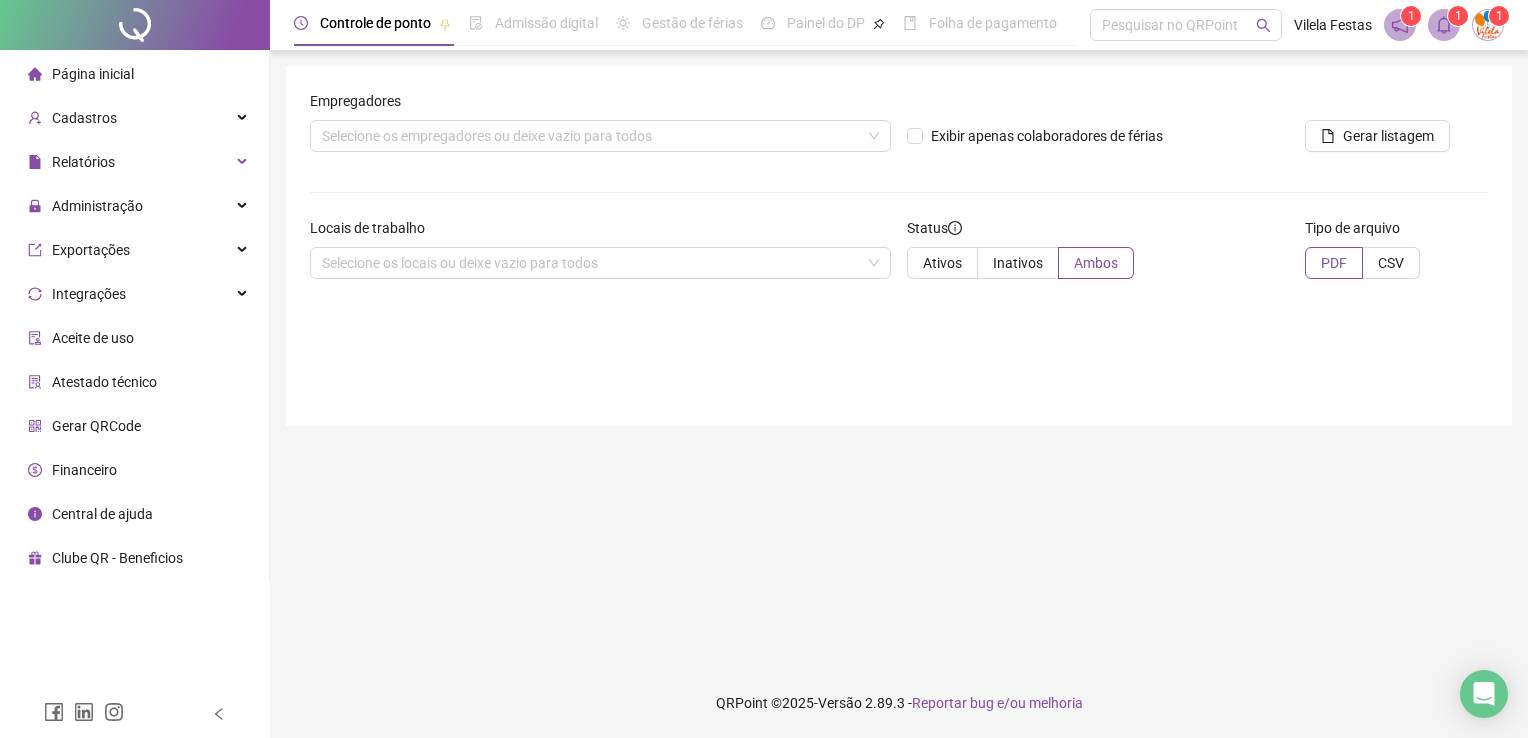 click on "Página inicial" at bounding box center [93, 74] 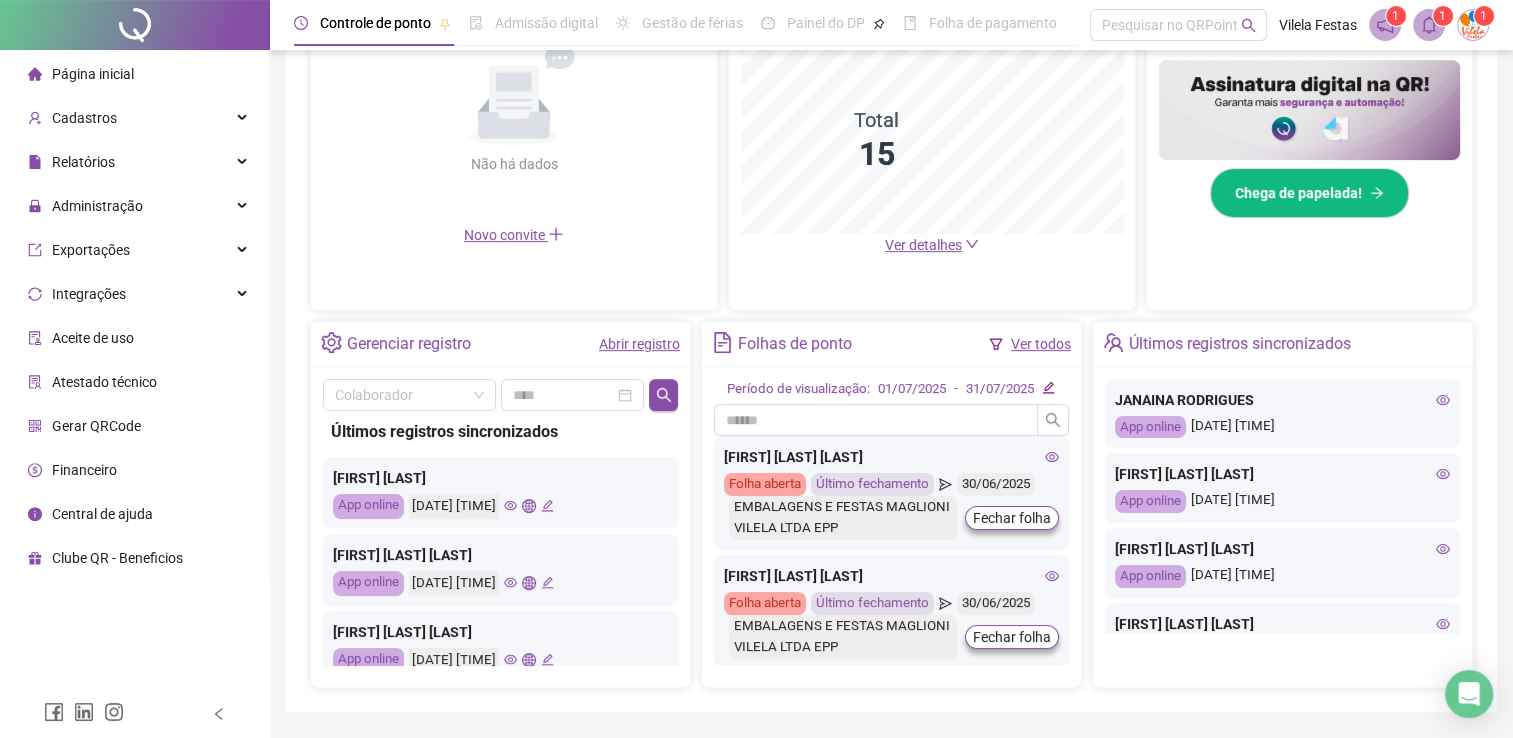 scroll, scrollTop: 561, scrollLeft: 0, axis: vertical 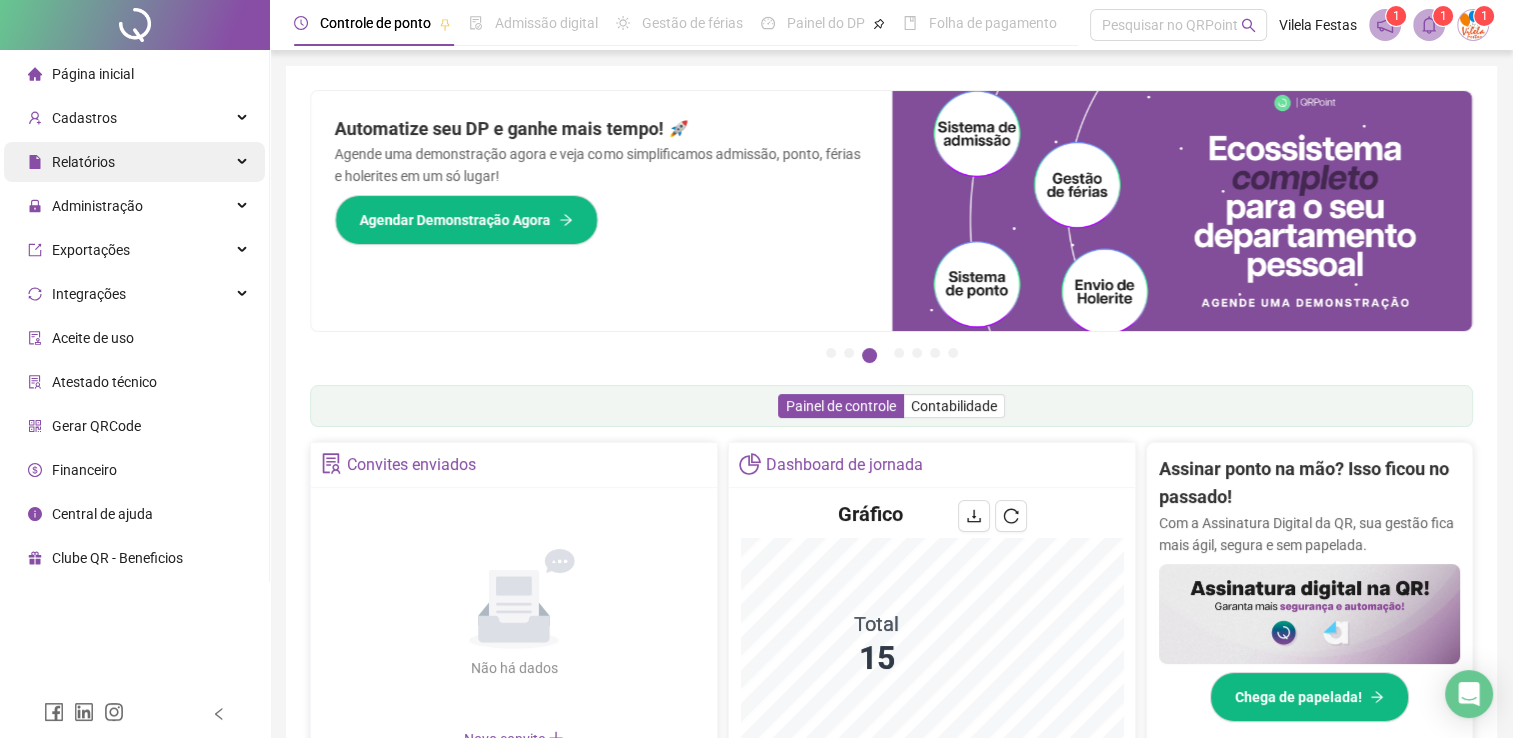 click on "Relatórios" at bounding box center (83, 162) 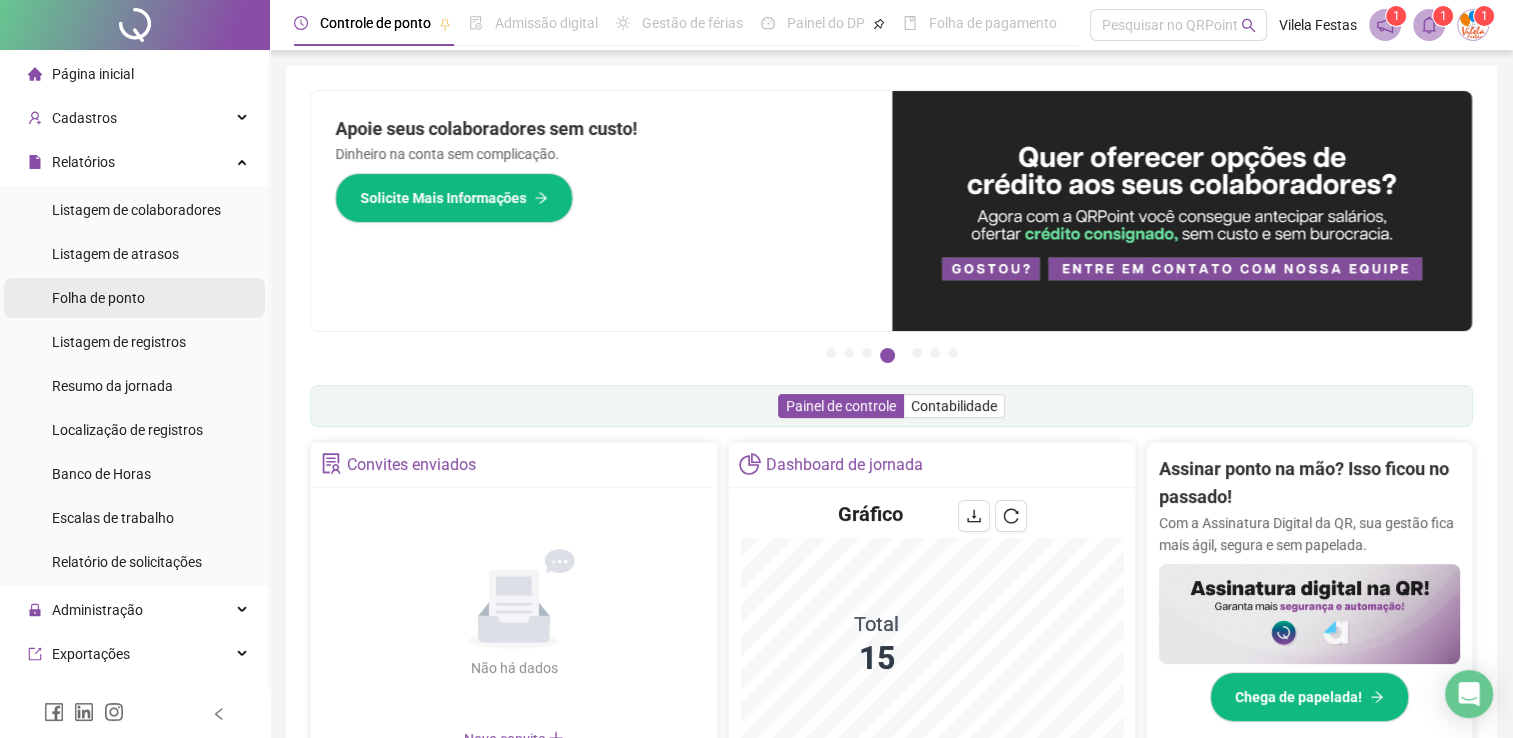 click on "Folha de ponto" at bounding box center (98, 298) 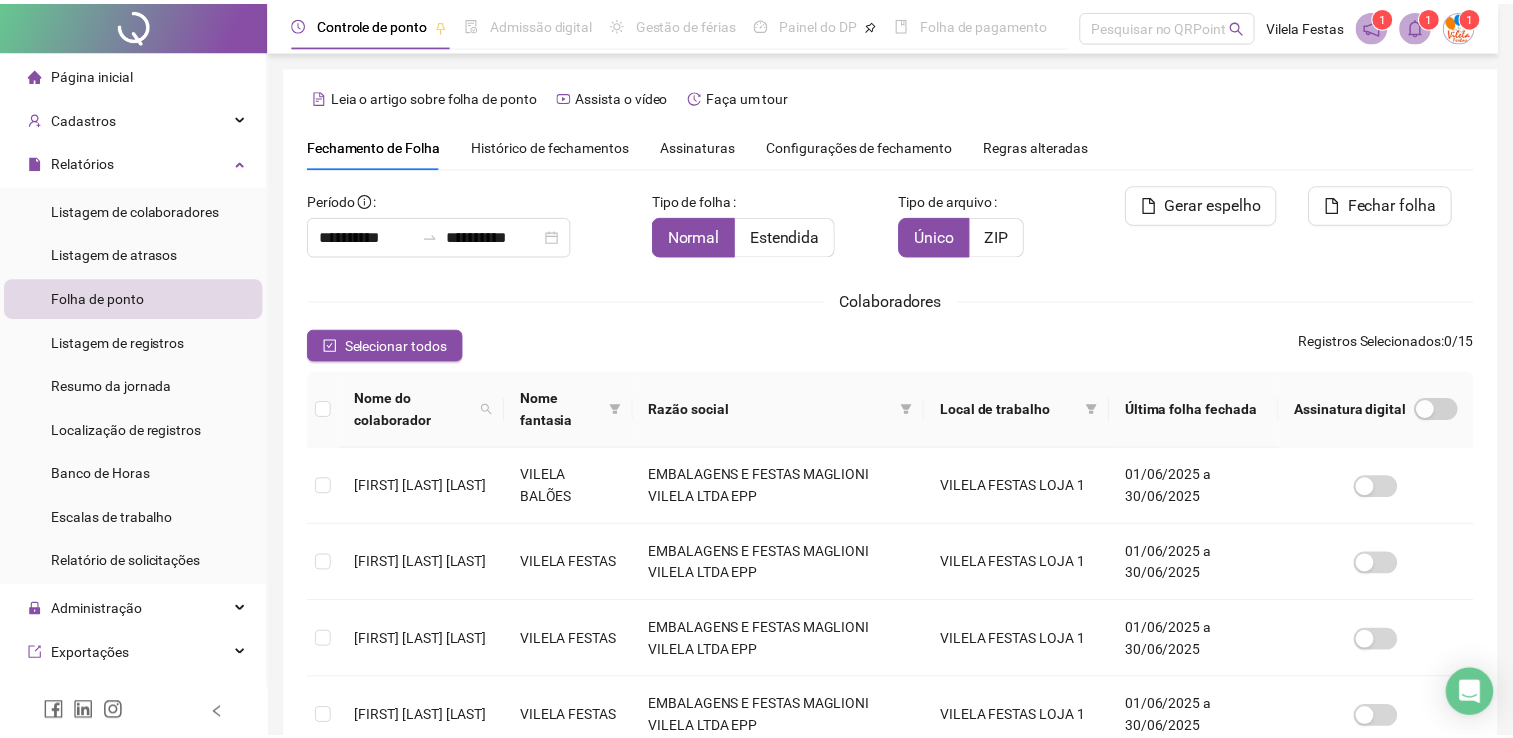 scroll, scrollTop: 40, scrollLeft: 0, axis: vertical 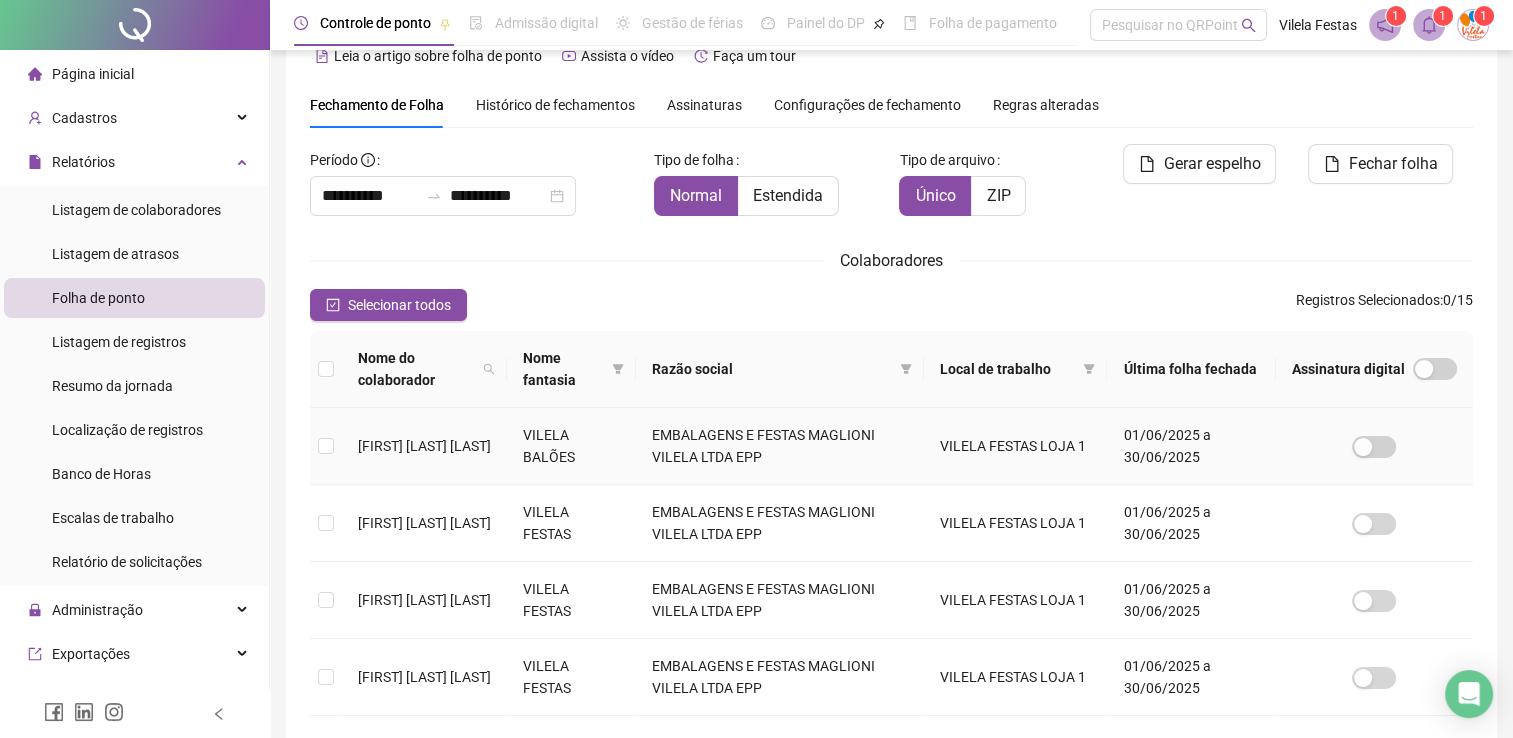 click at bounding box center (326, 446) 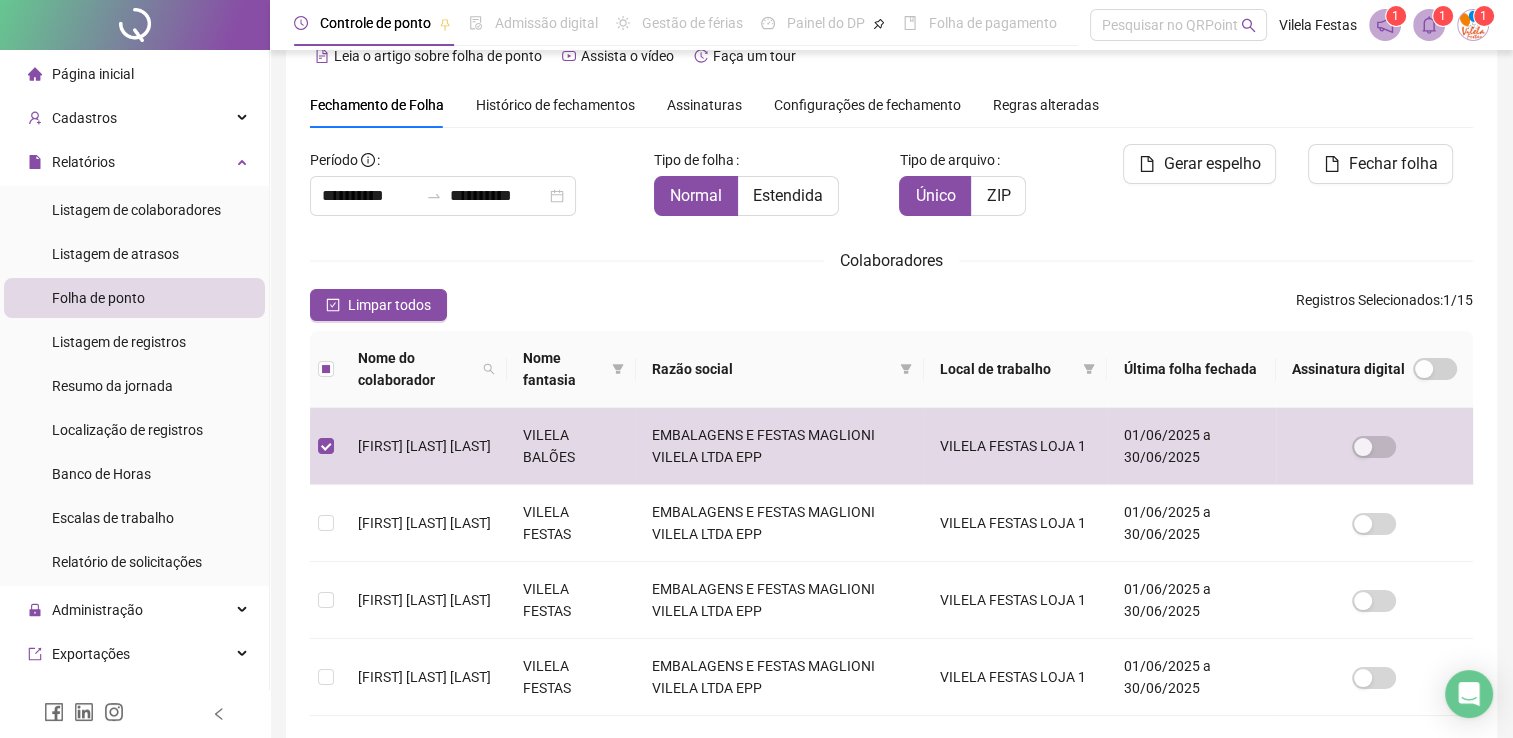 click on "Histórico de fechamentos" at bounding box center (555, 105) 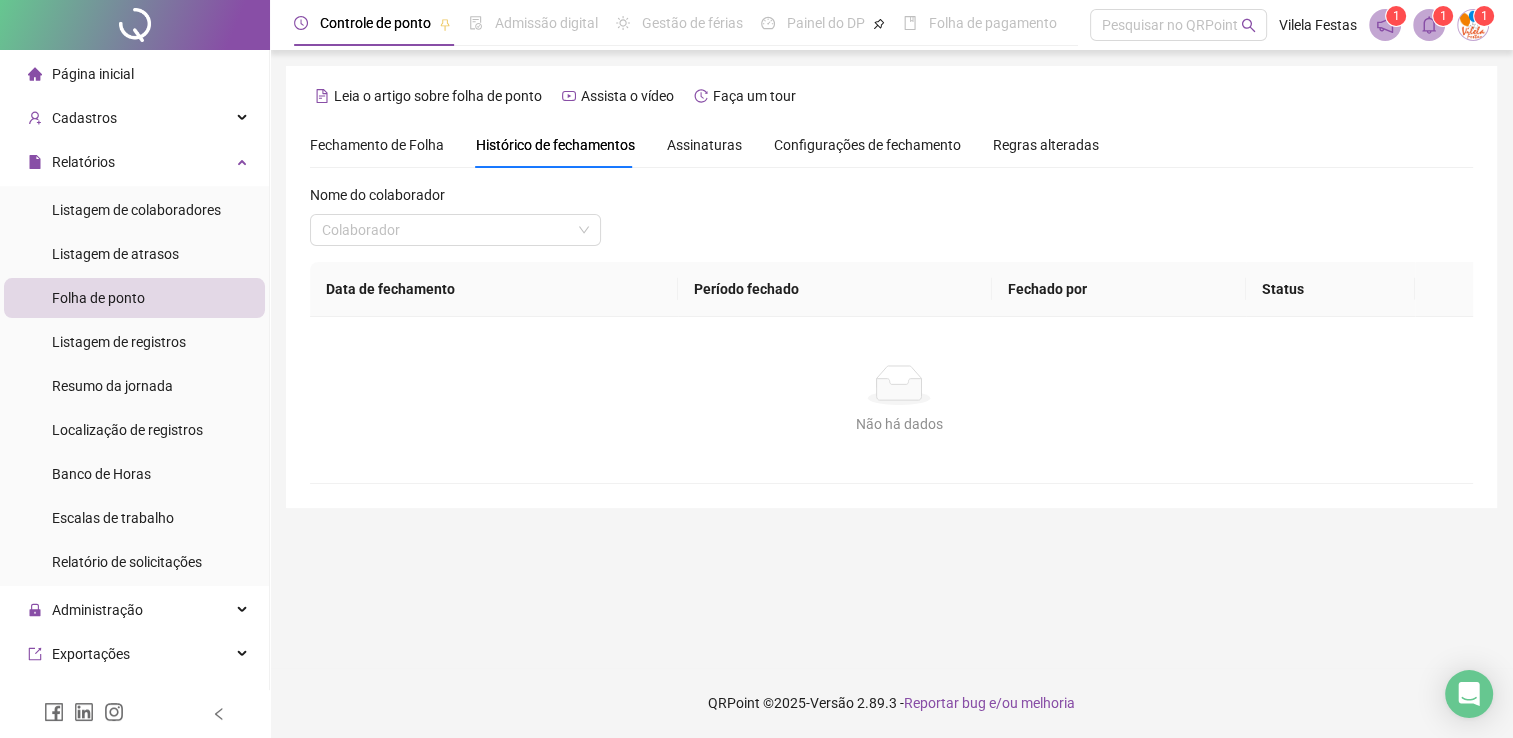 scroll, scrollTop: 0, scrollLeft: 0, axis: both 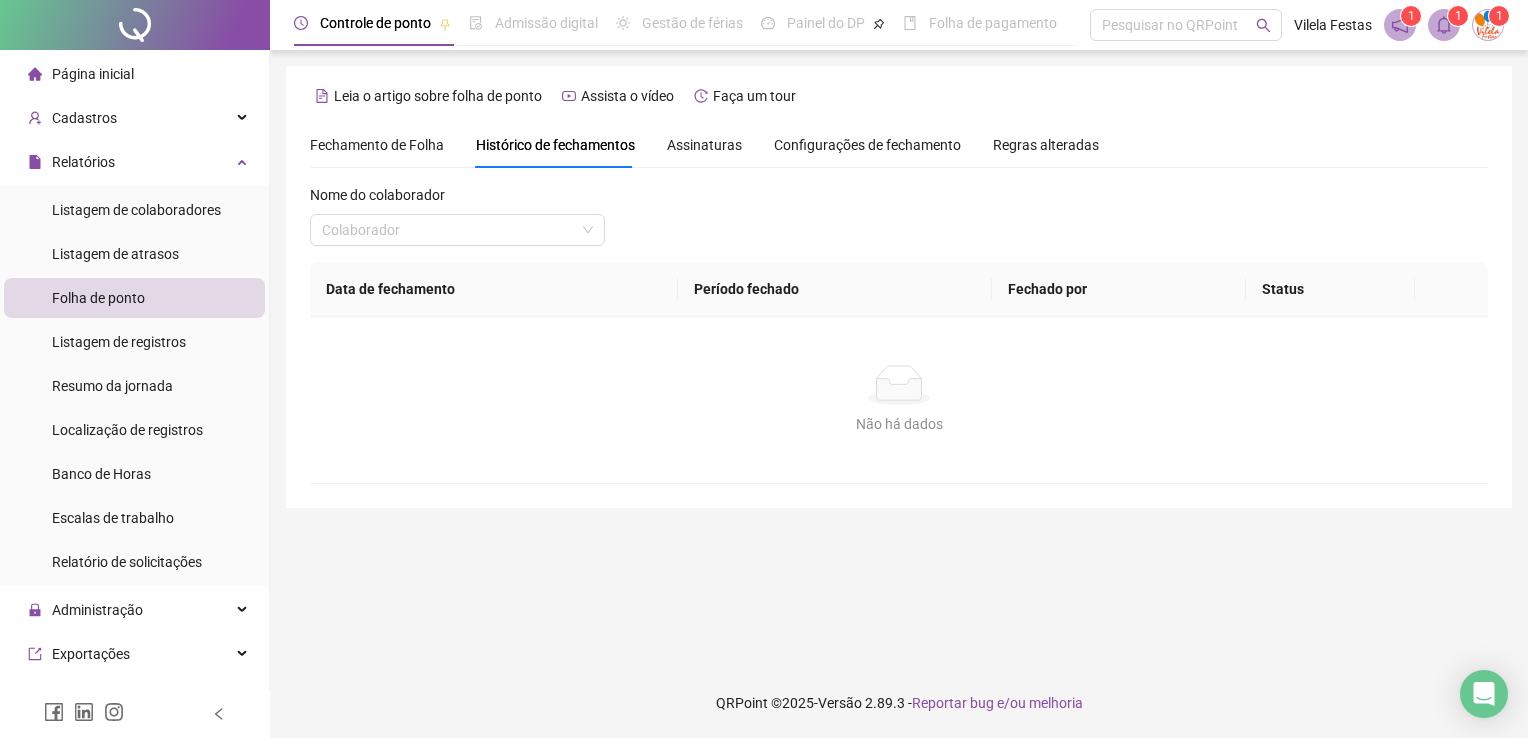 click on "Fechamento de Folha" at bounding box center [377, 145] 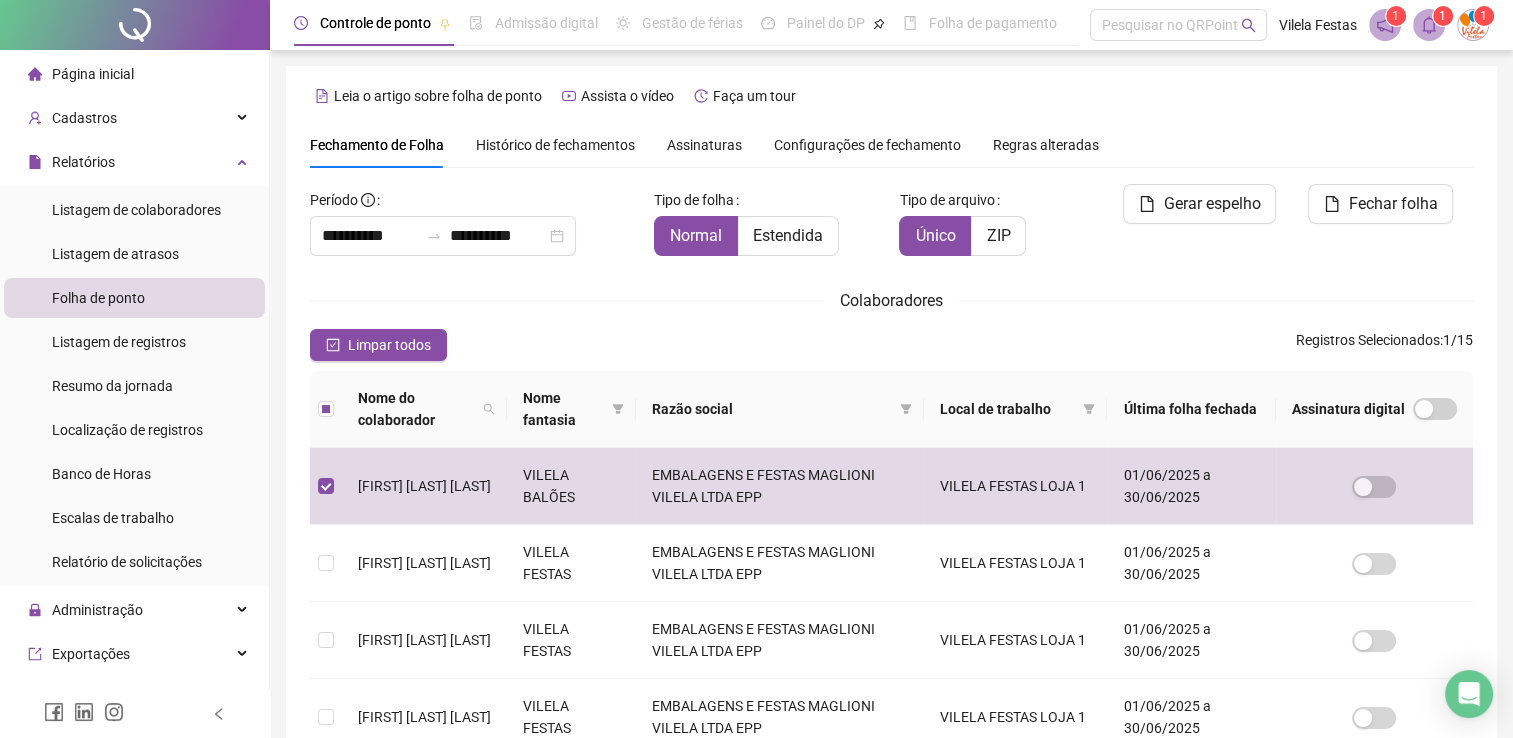 scroll, scrollTop: 40, scrollLeft: 0, axis: vertical 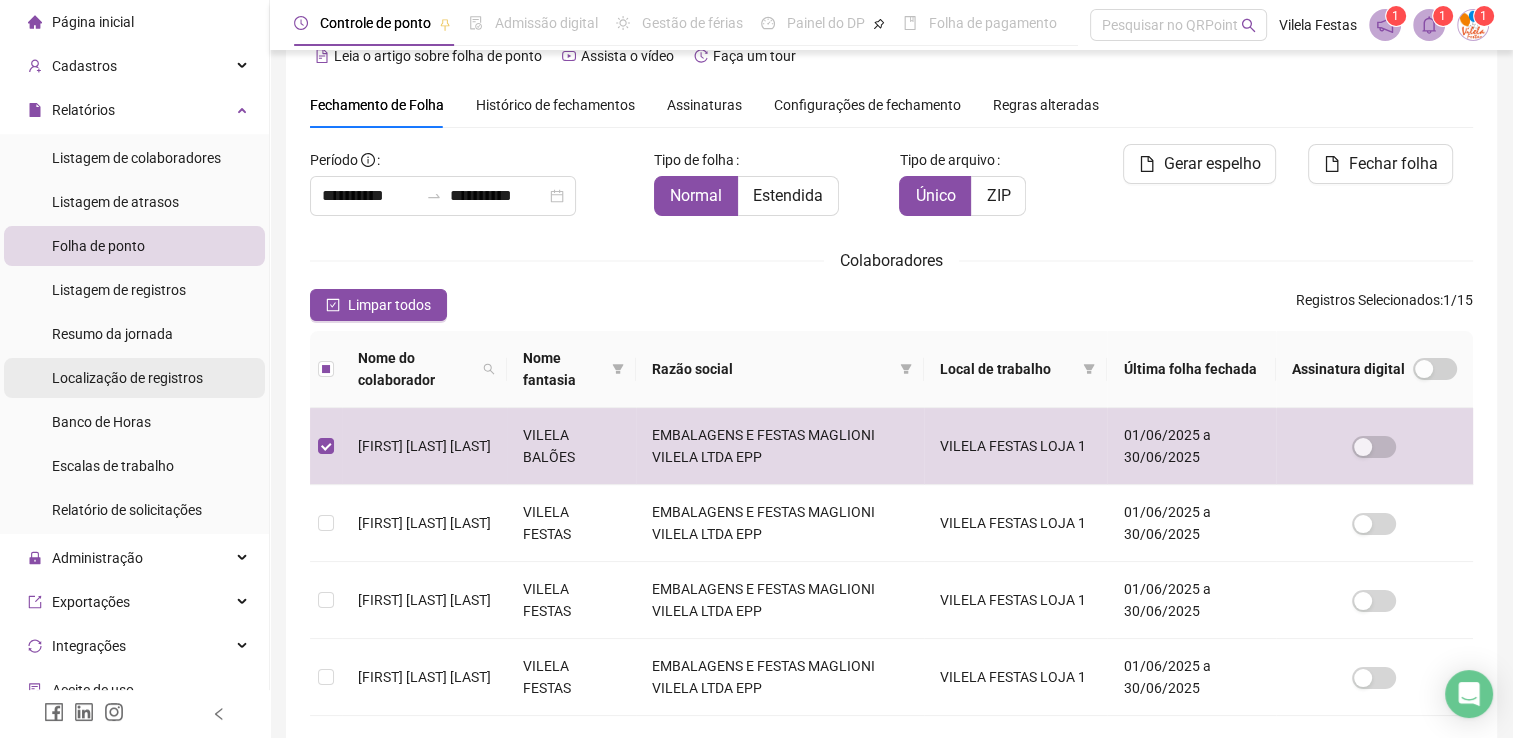 click on "Localização de registros" at bounding box center (127, 378) 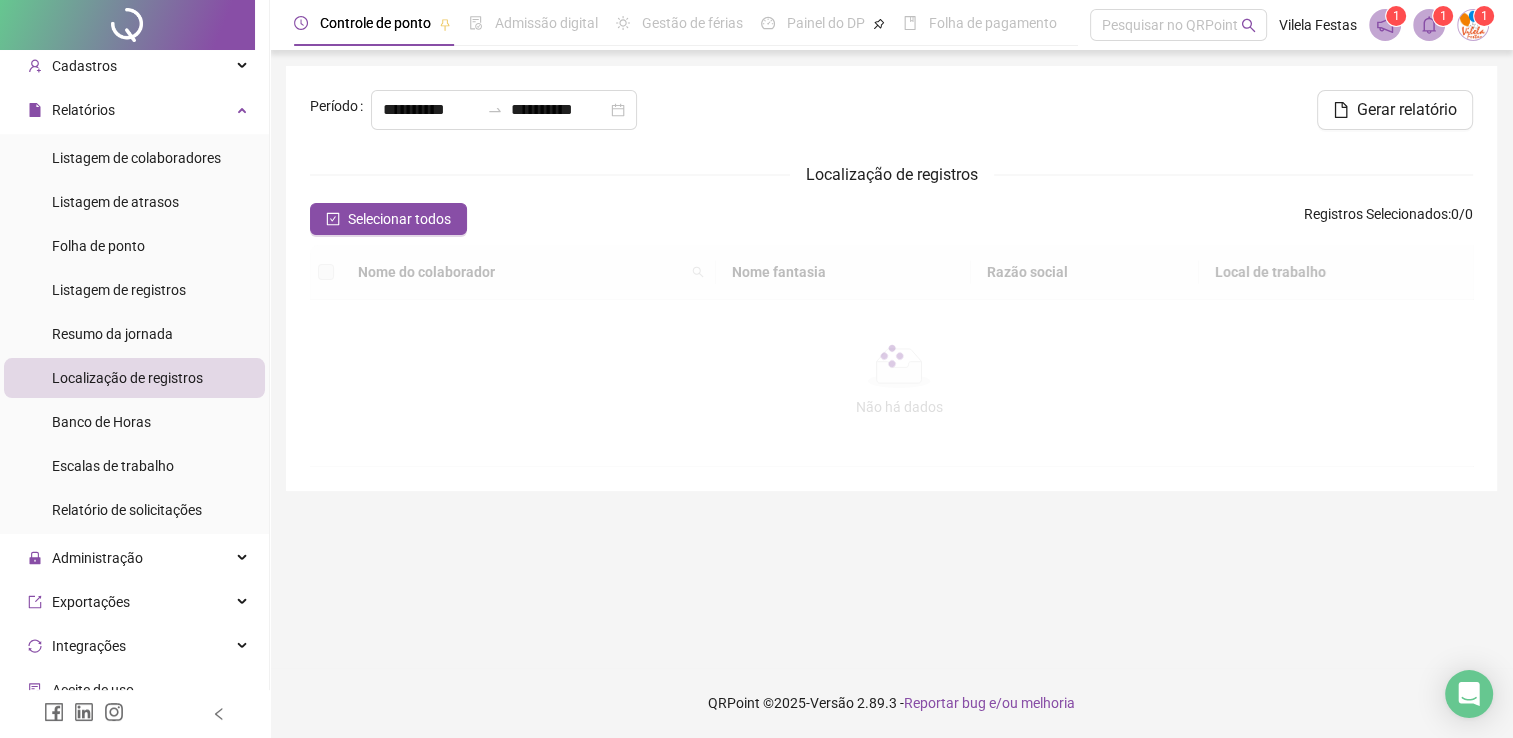 scroll, scrollTop: 0, scrollLeft: 0, axis: both 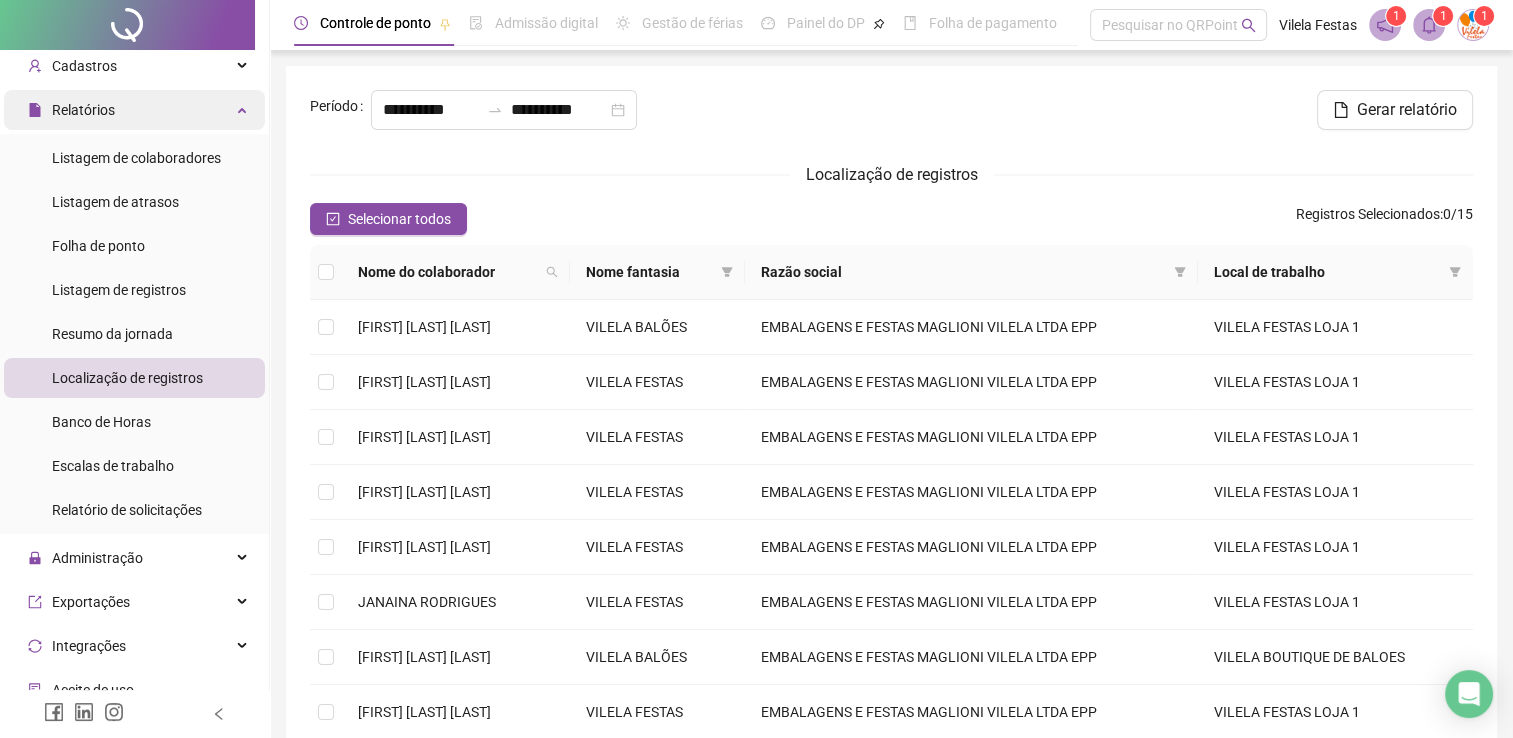click on "Relatórios" at bounding box center (83, 110) 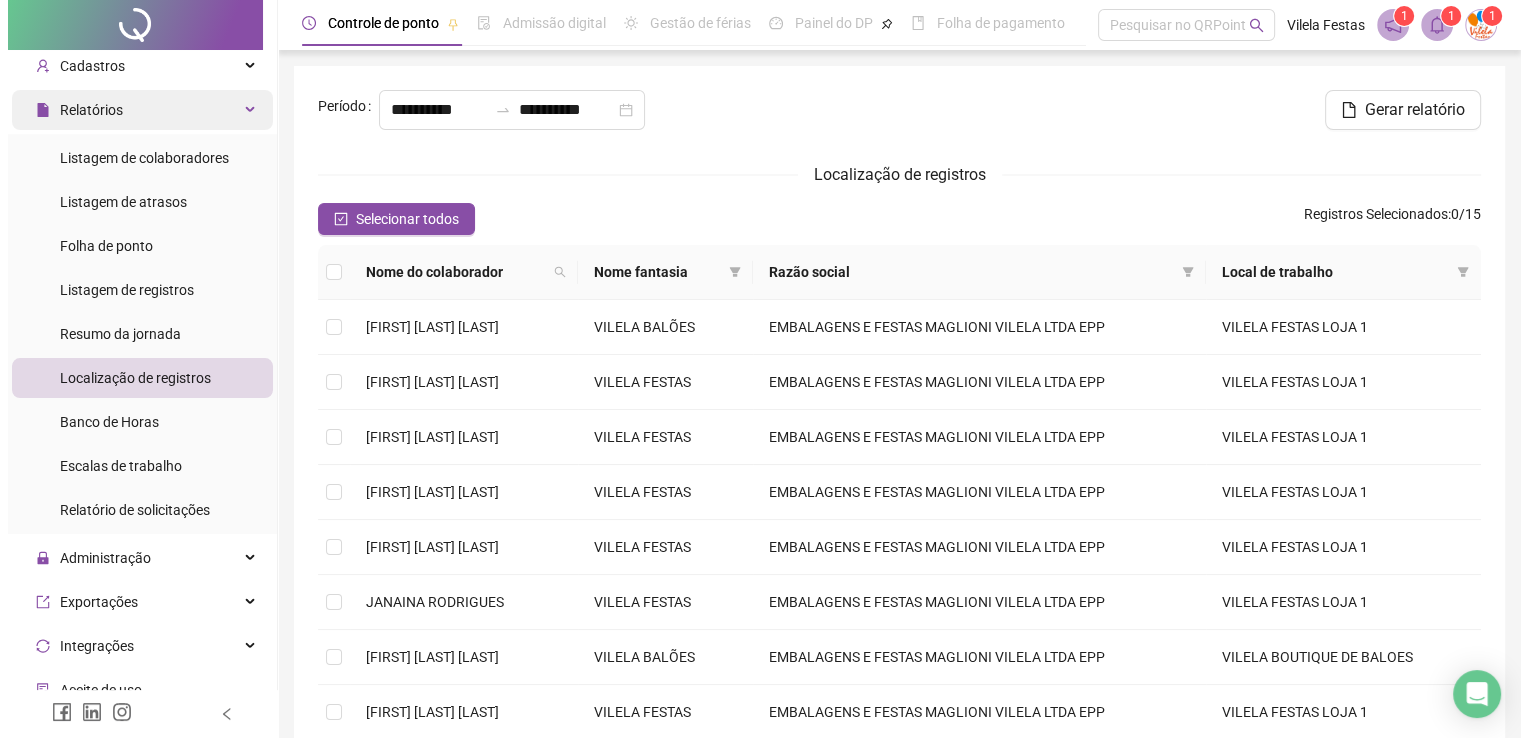 scroll, scrollTop: 0, scrollLeft: 0, axis: both 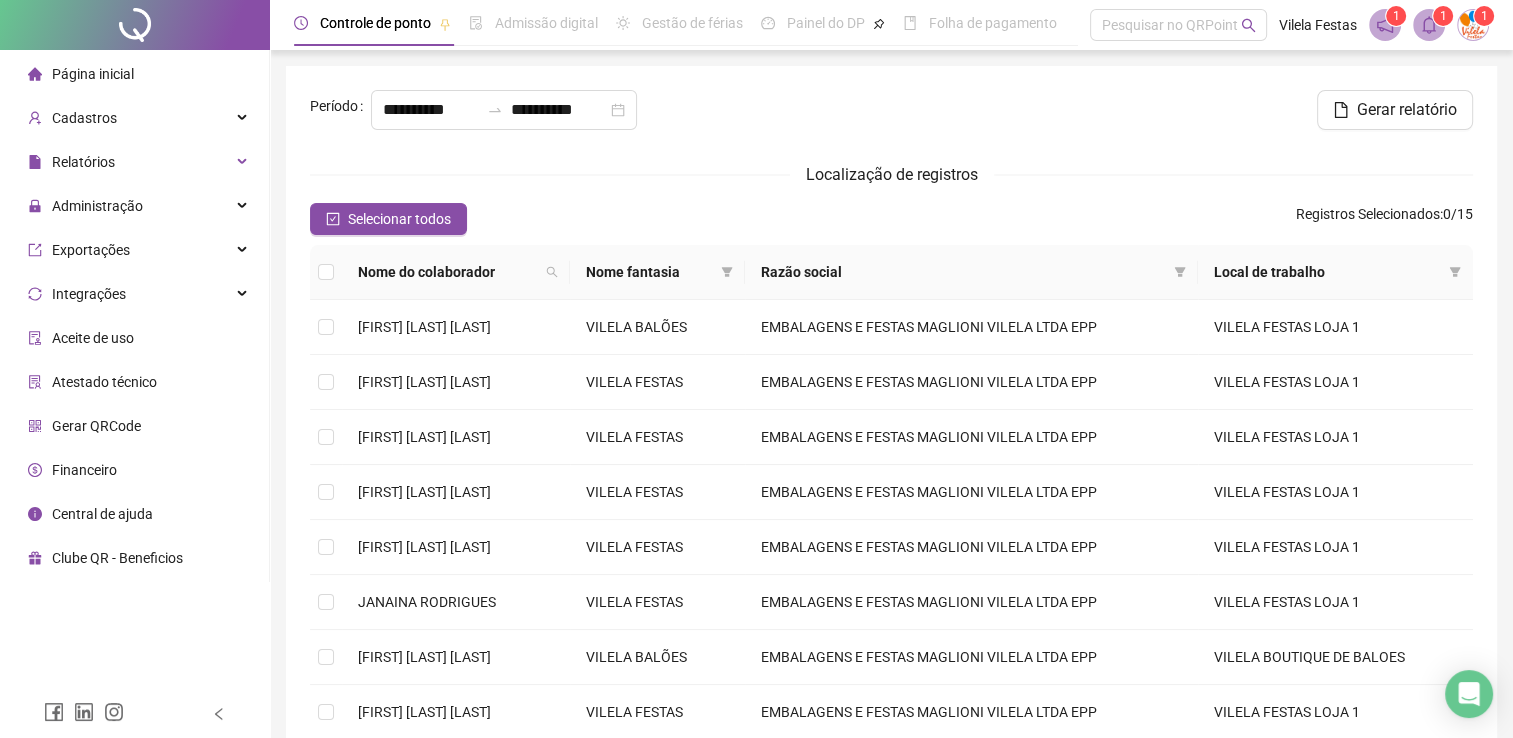 click on "Controle de ponto" at bounding box center (375, 23) 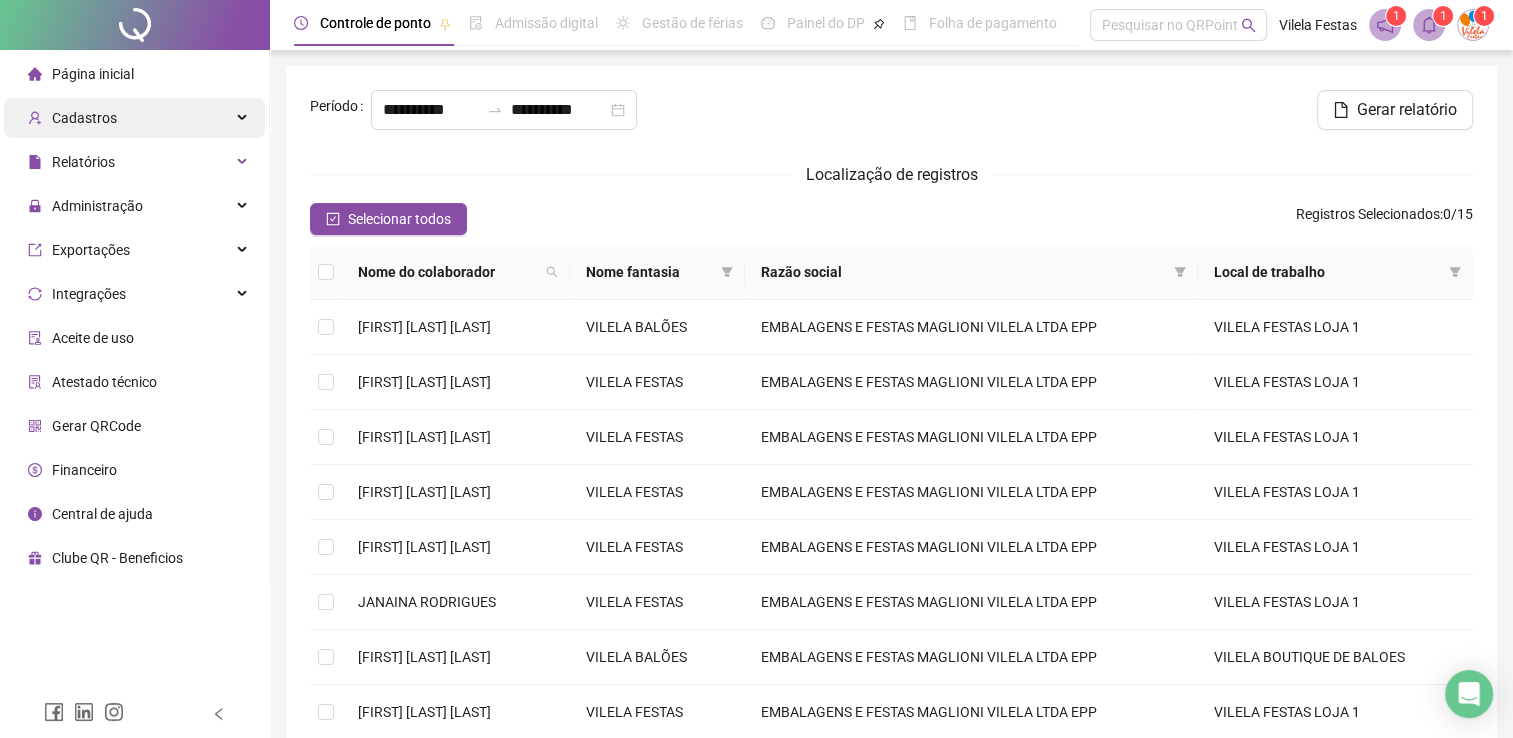 click on "Cadastros" at bounding box center (84, 118) 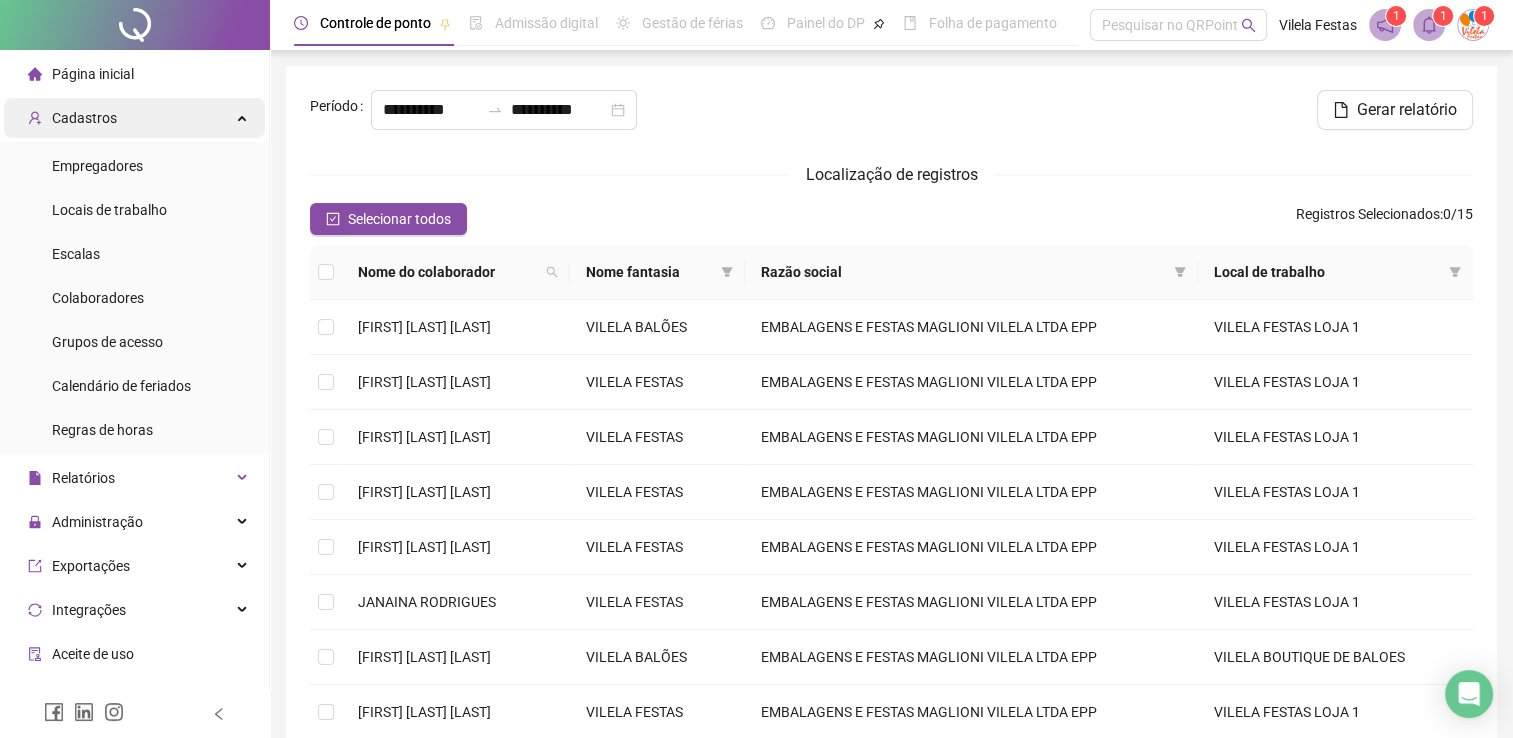 click on "Cadastros" at bounding box center (84, 118) 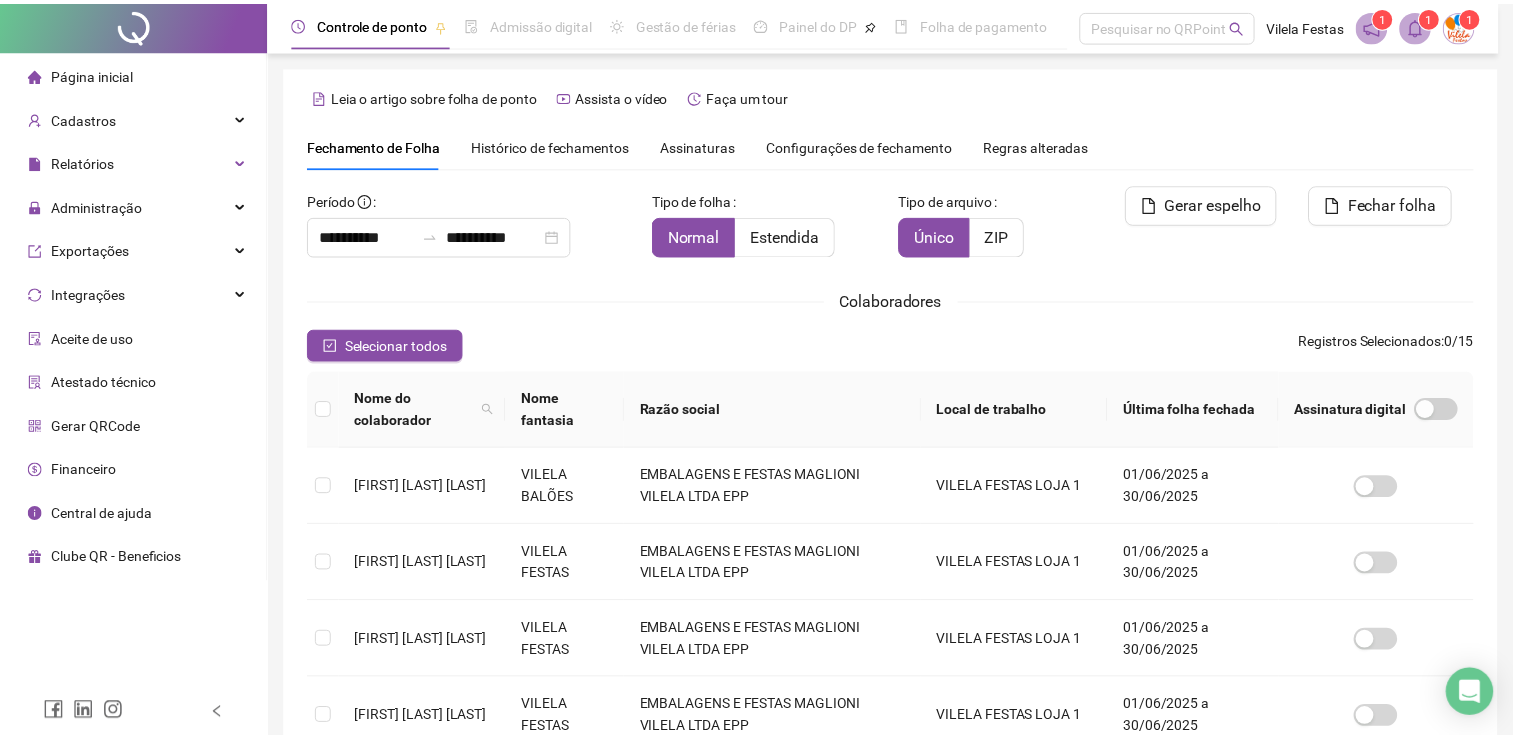 scroll, scrollTop: 40, scrollLeft: 0, axis: vertical 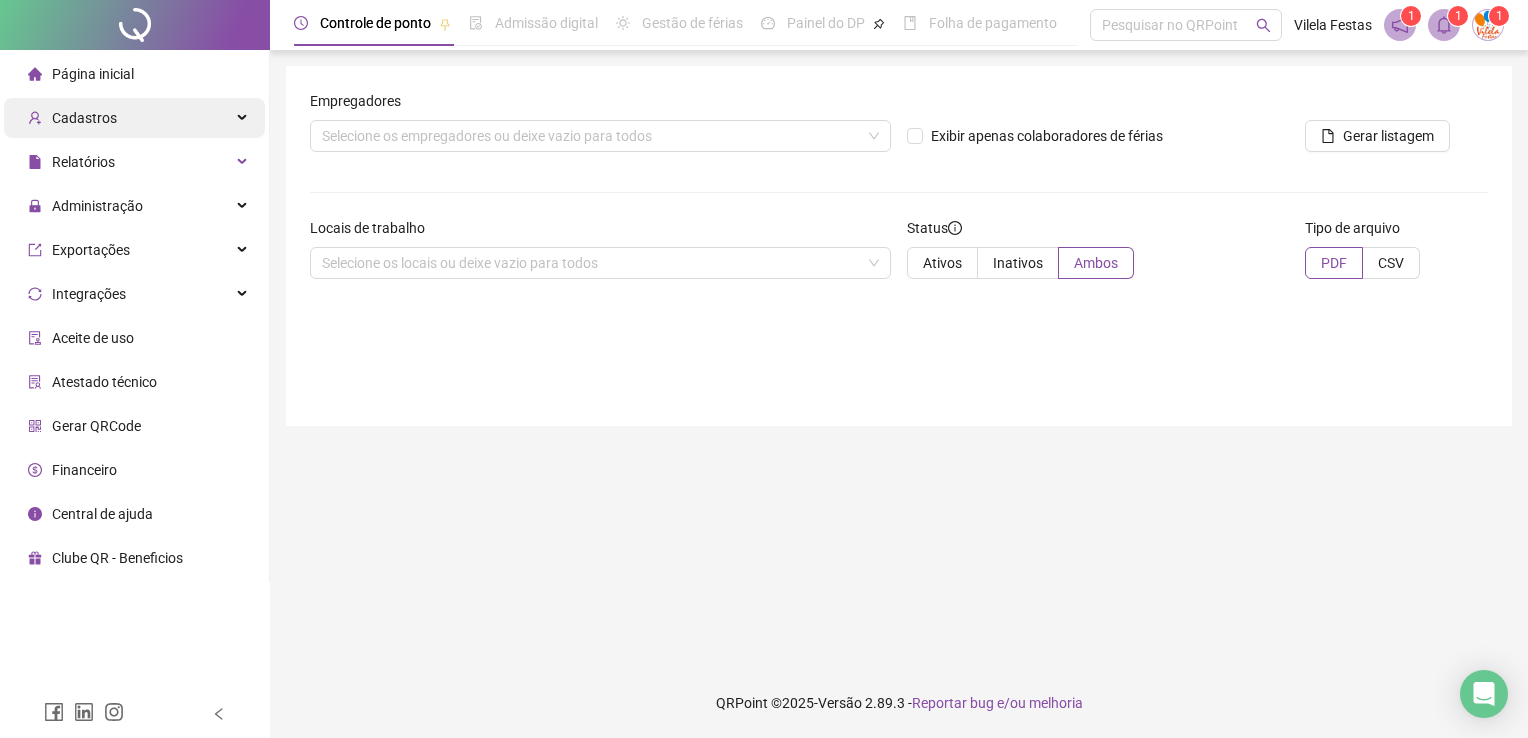 click on "Cadastros" at bounding box center (84, 118) 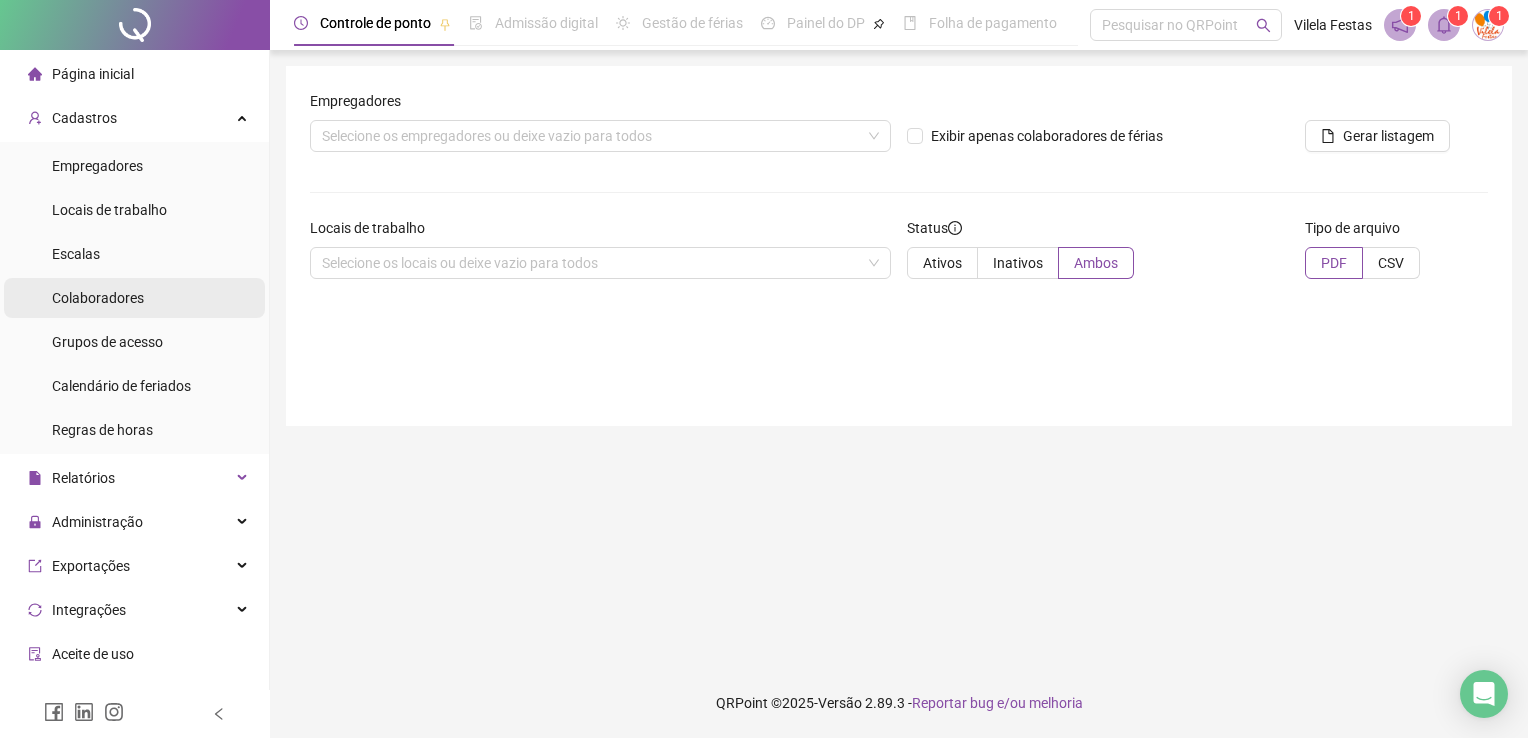 click on "Colaboradores" at bounding box center [98, 298] 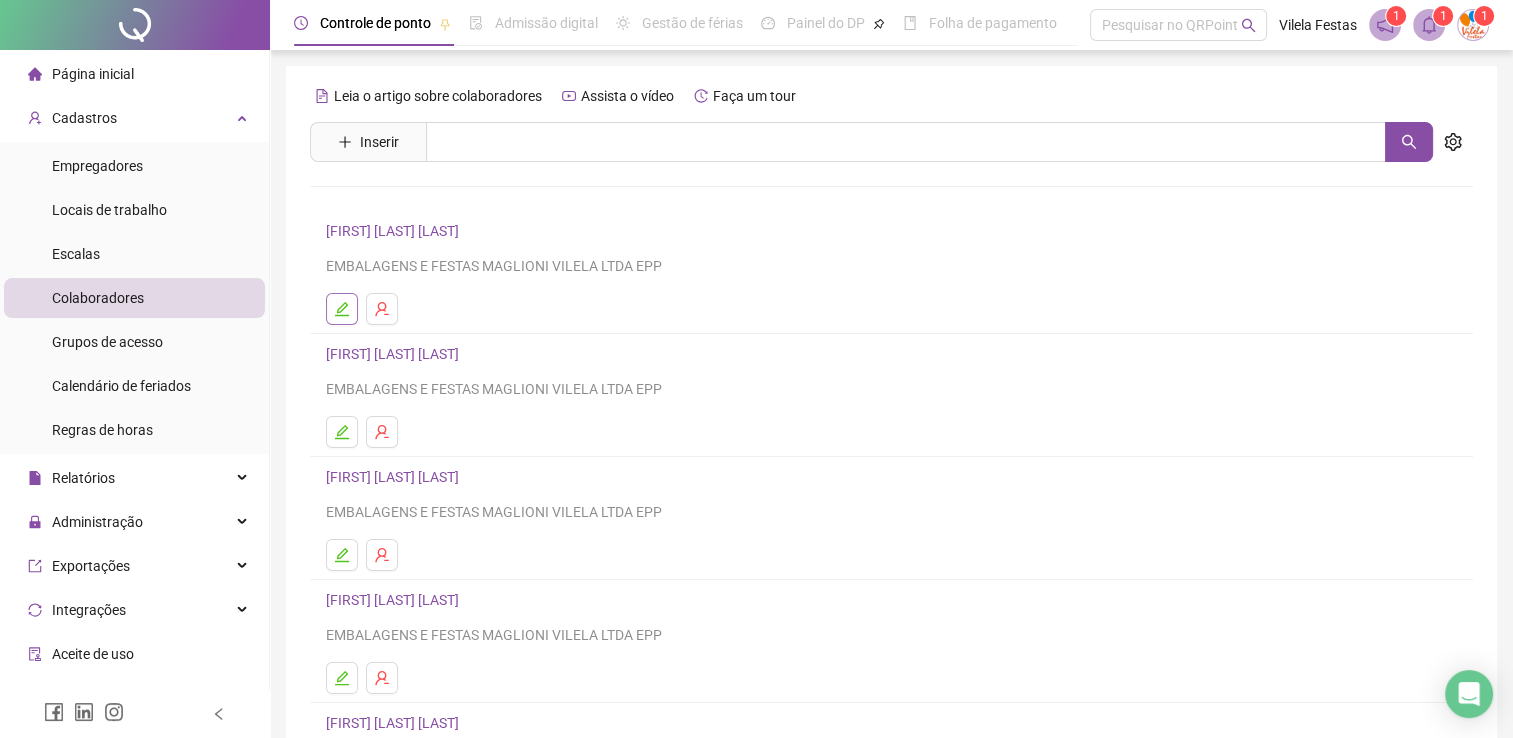 click 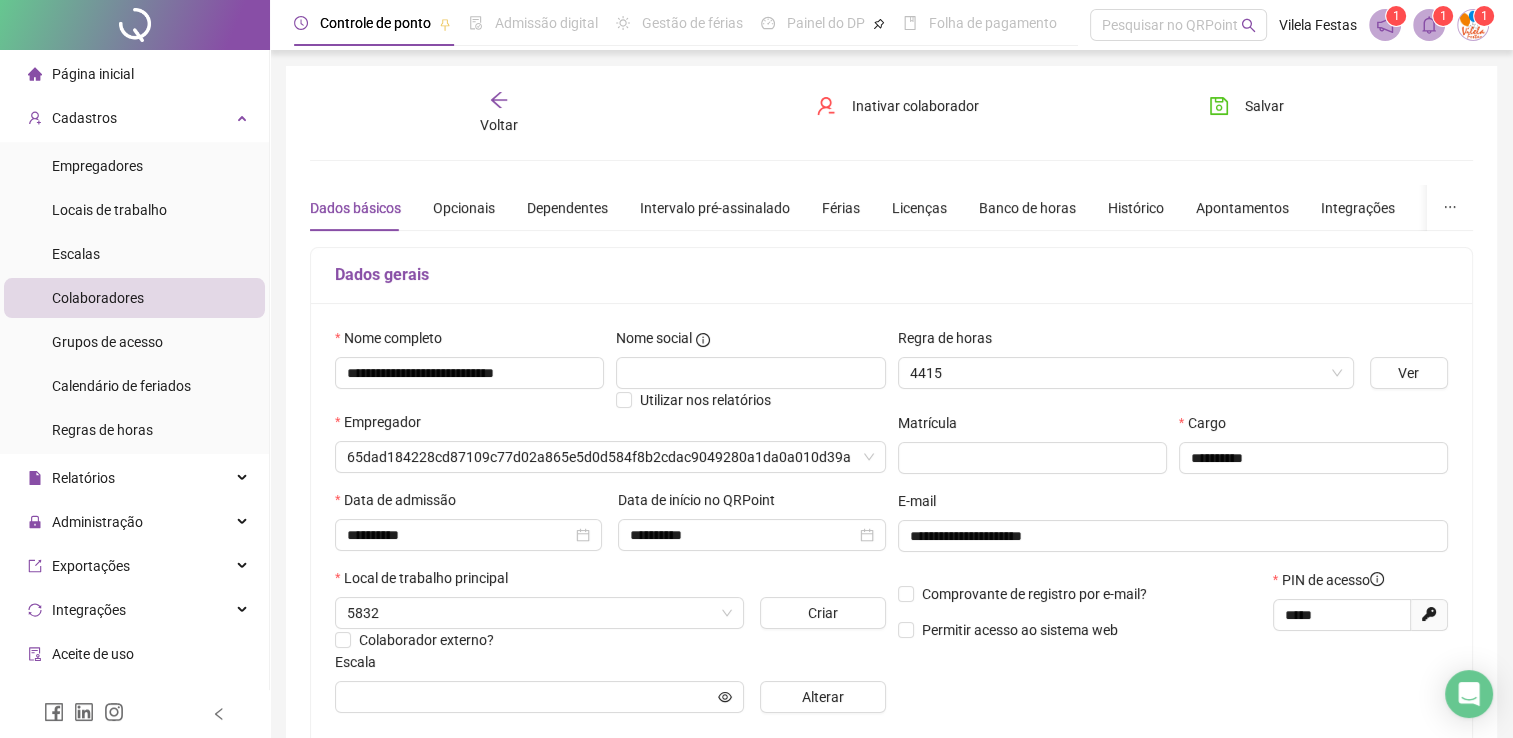 type on "**********" 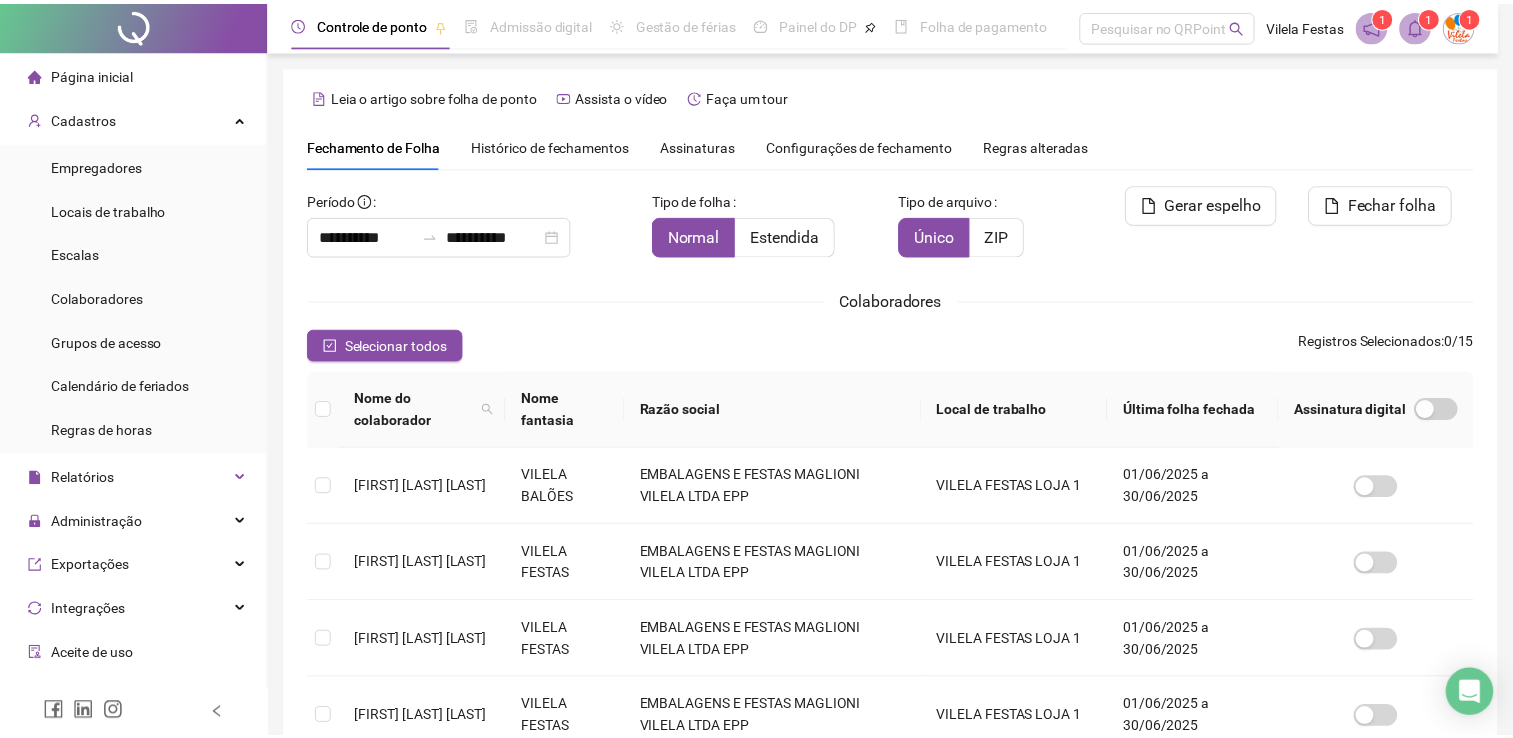 scroll, scrollTop: 40, scrollLeft: 0, axis: vertical 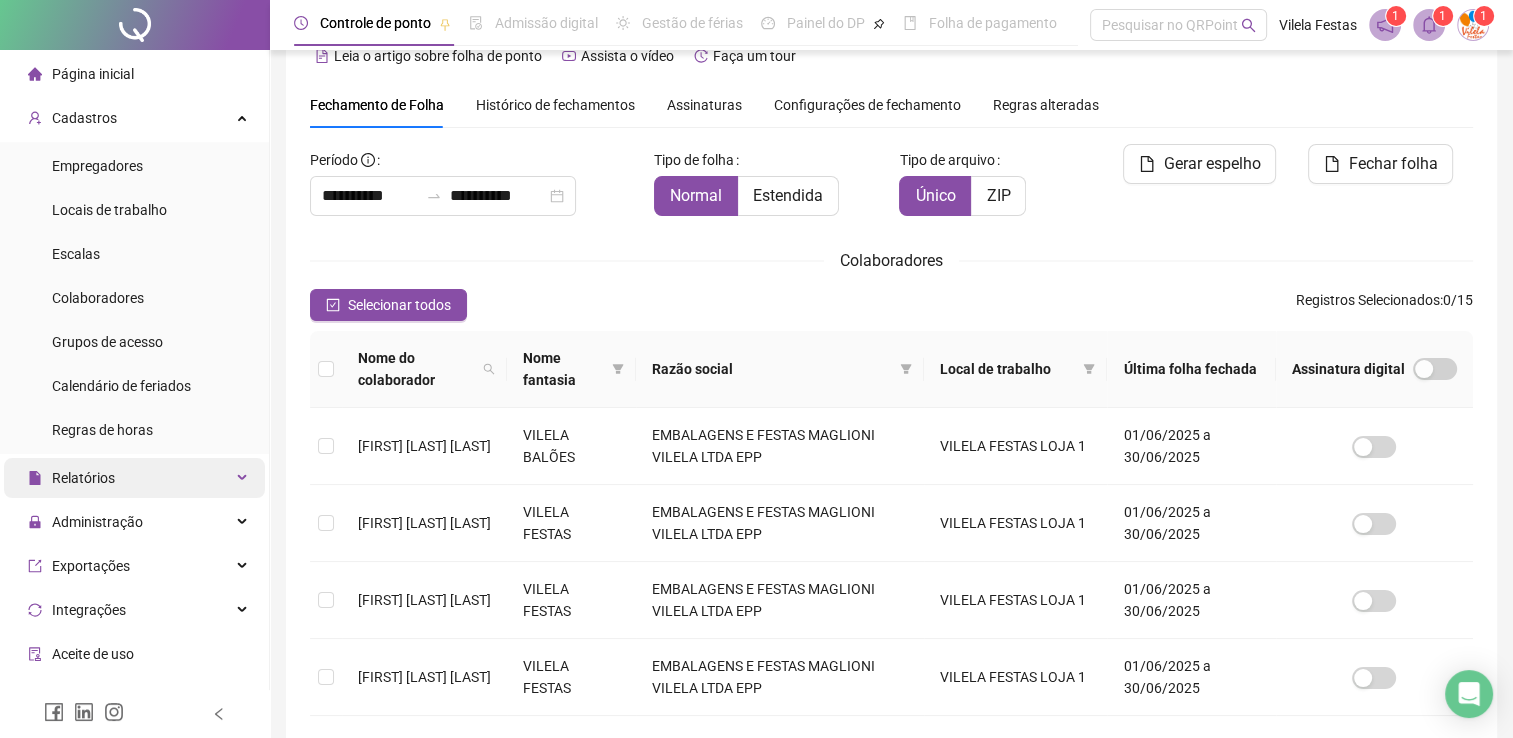 click on "Relatórios" at bounding box center (134, 478) 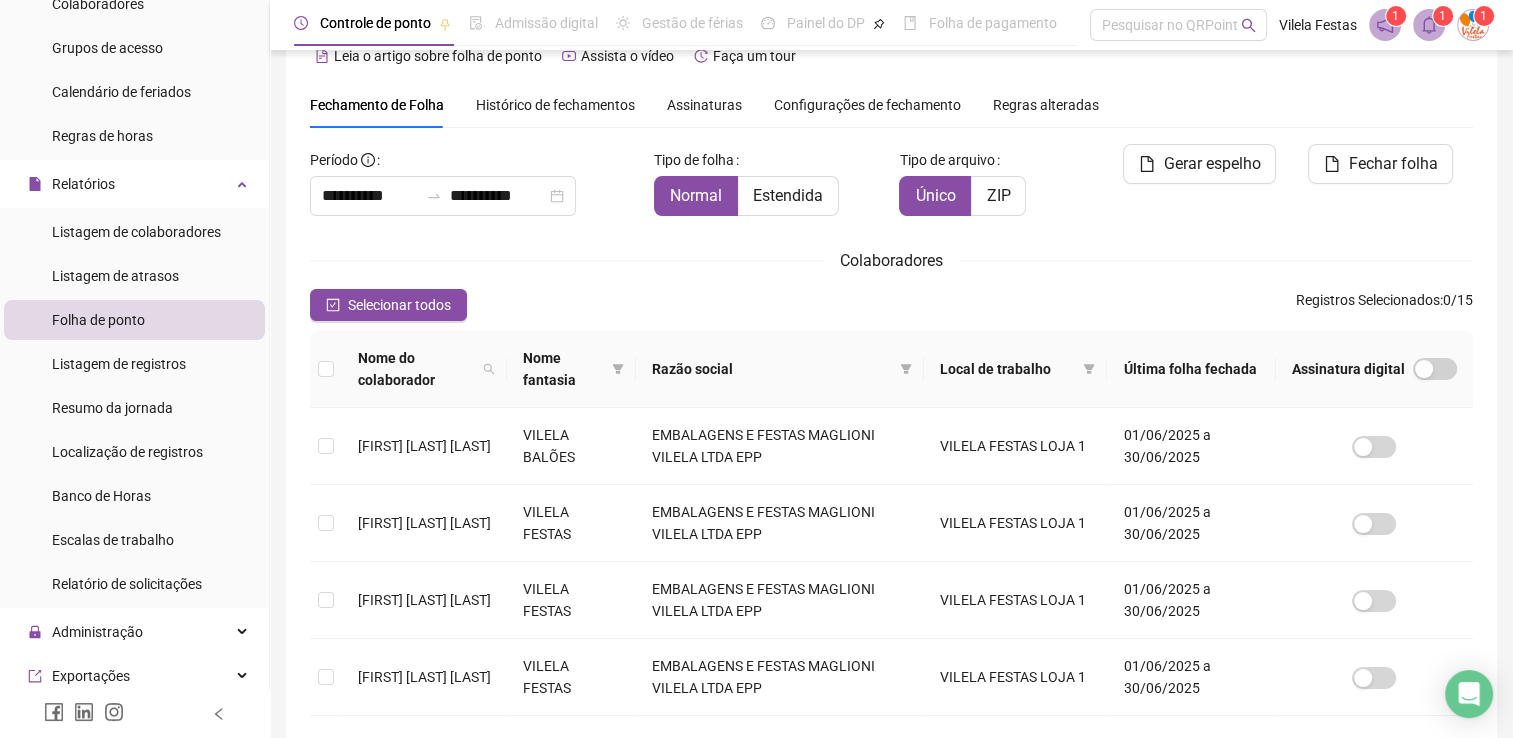 scroll, scrollTop: 271, scrollLeft: 0, axis: vertical 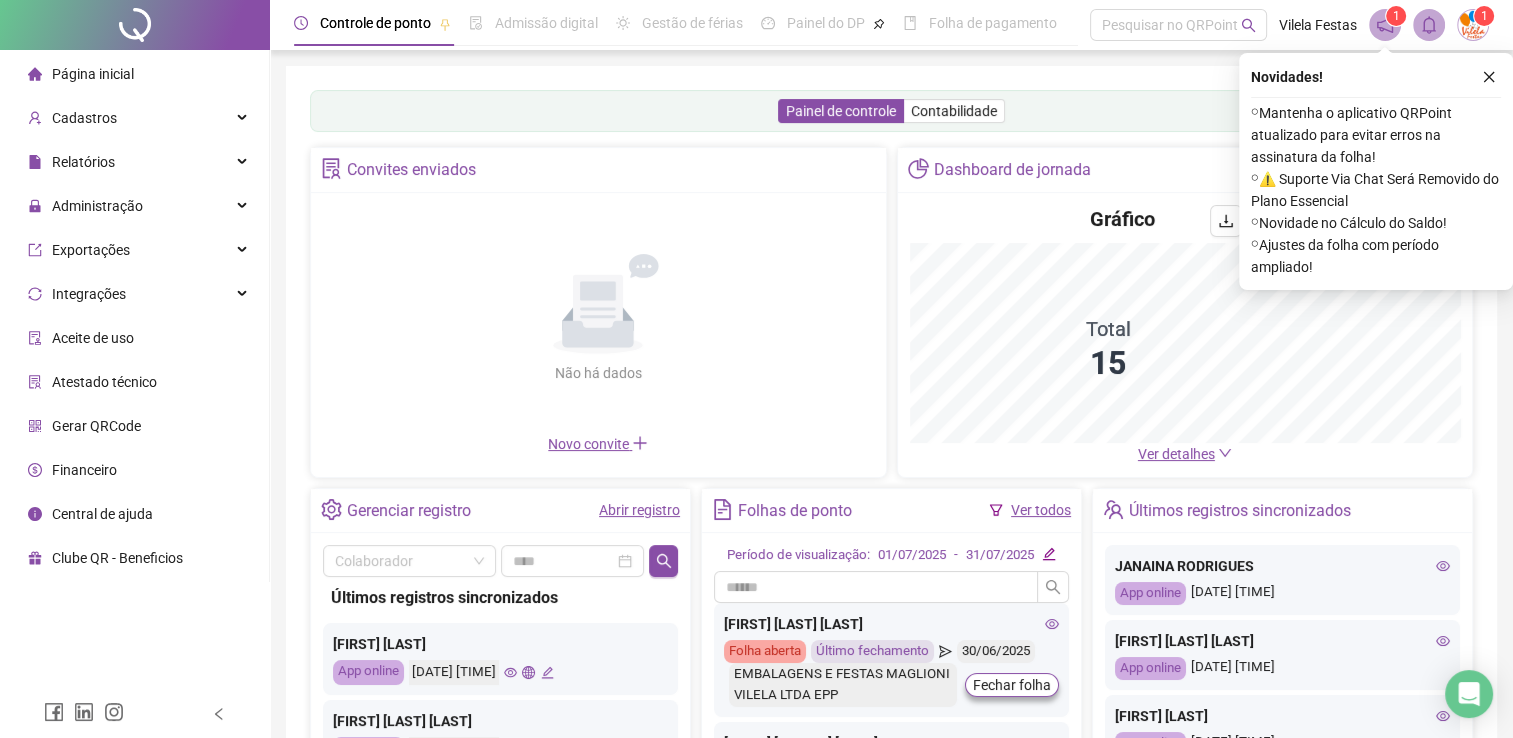 click on "Abrir registro" at bounding box center (639, 510) 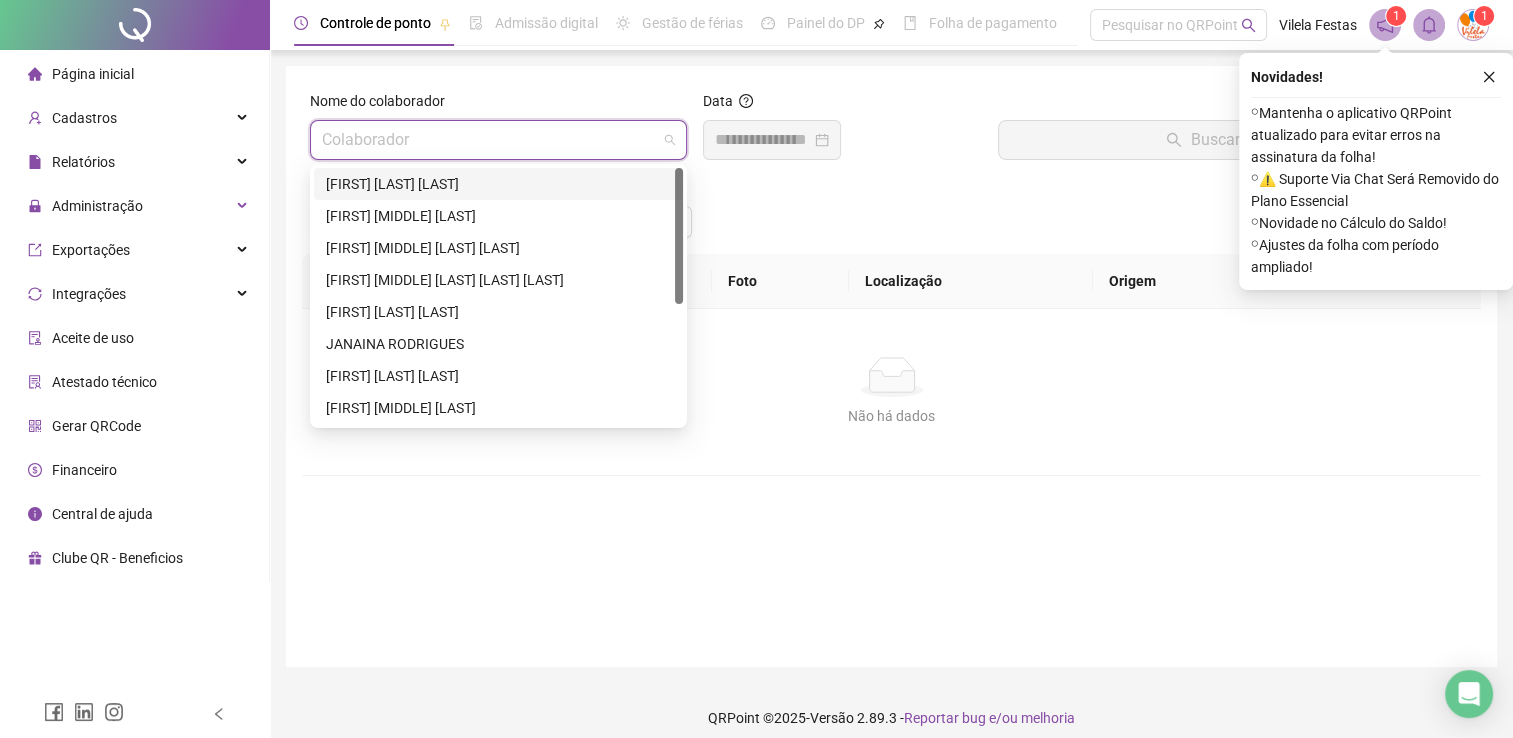 click at bounding box center [489, 140] 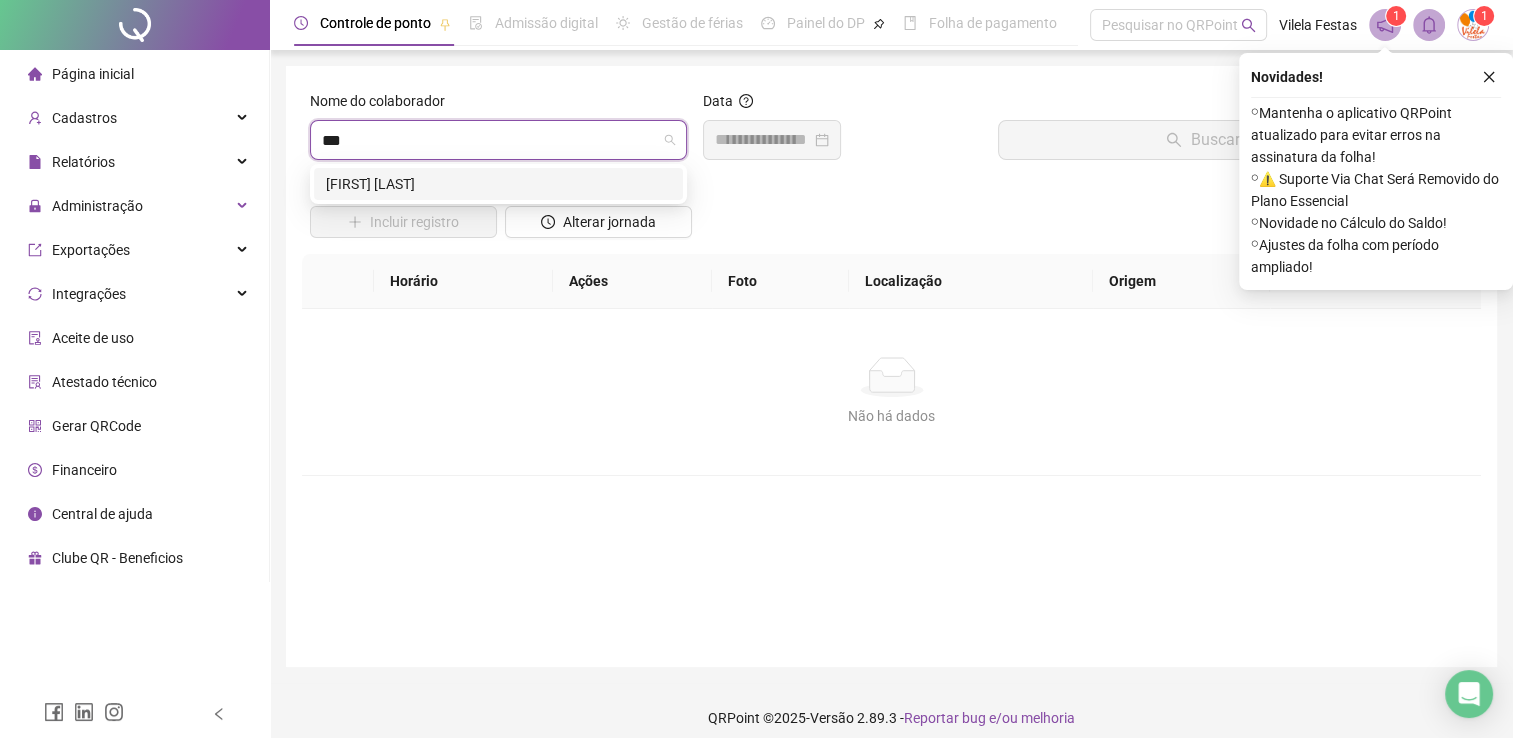 type on "**" 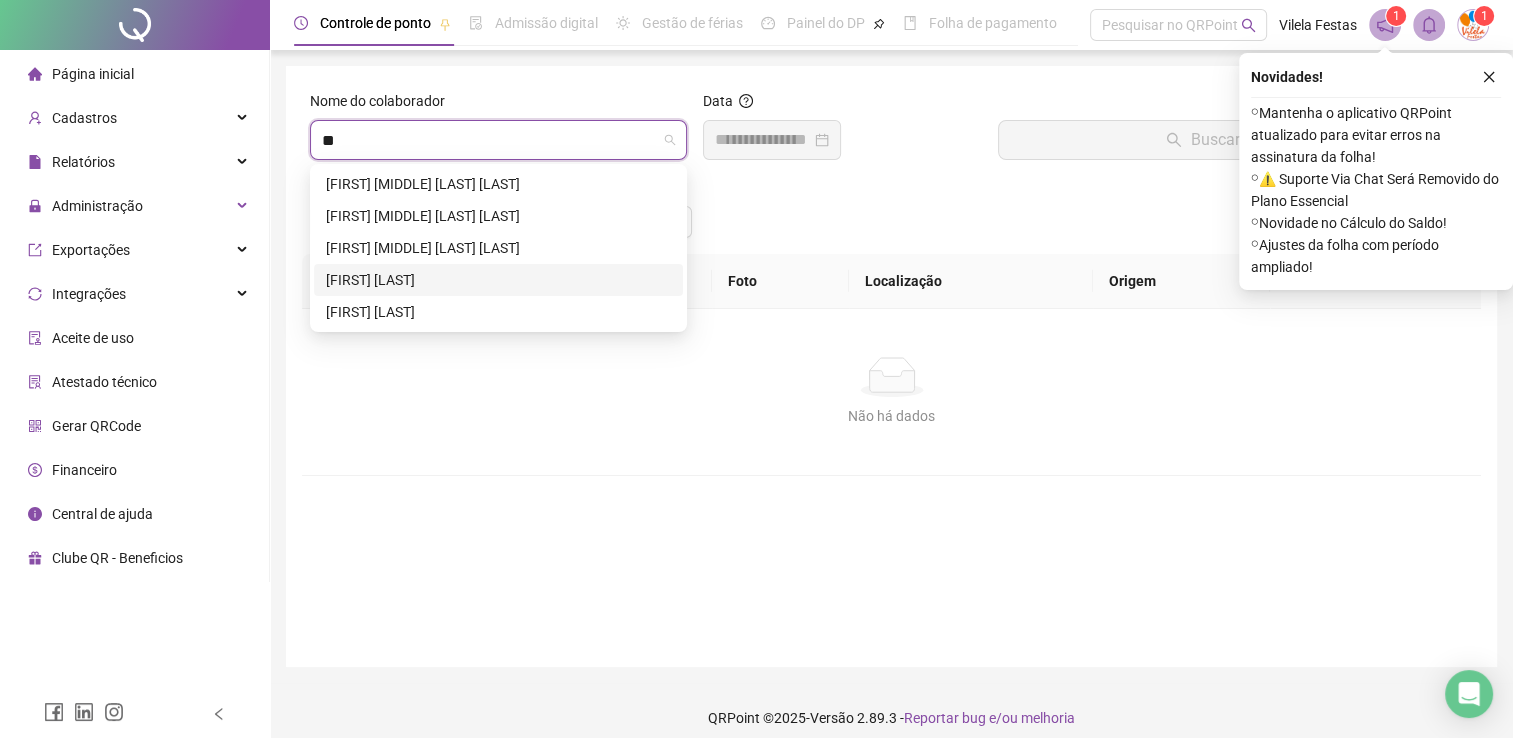 click on "[FIRST] [LAST] [LAST]" at bounding box center (498, 280) 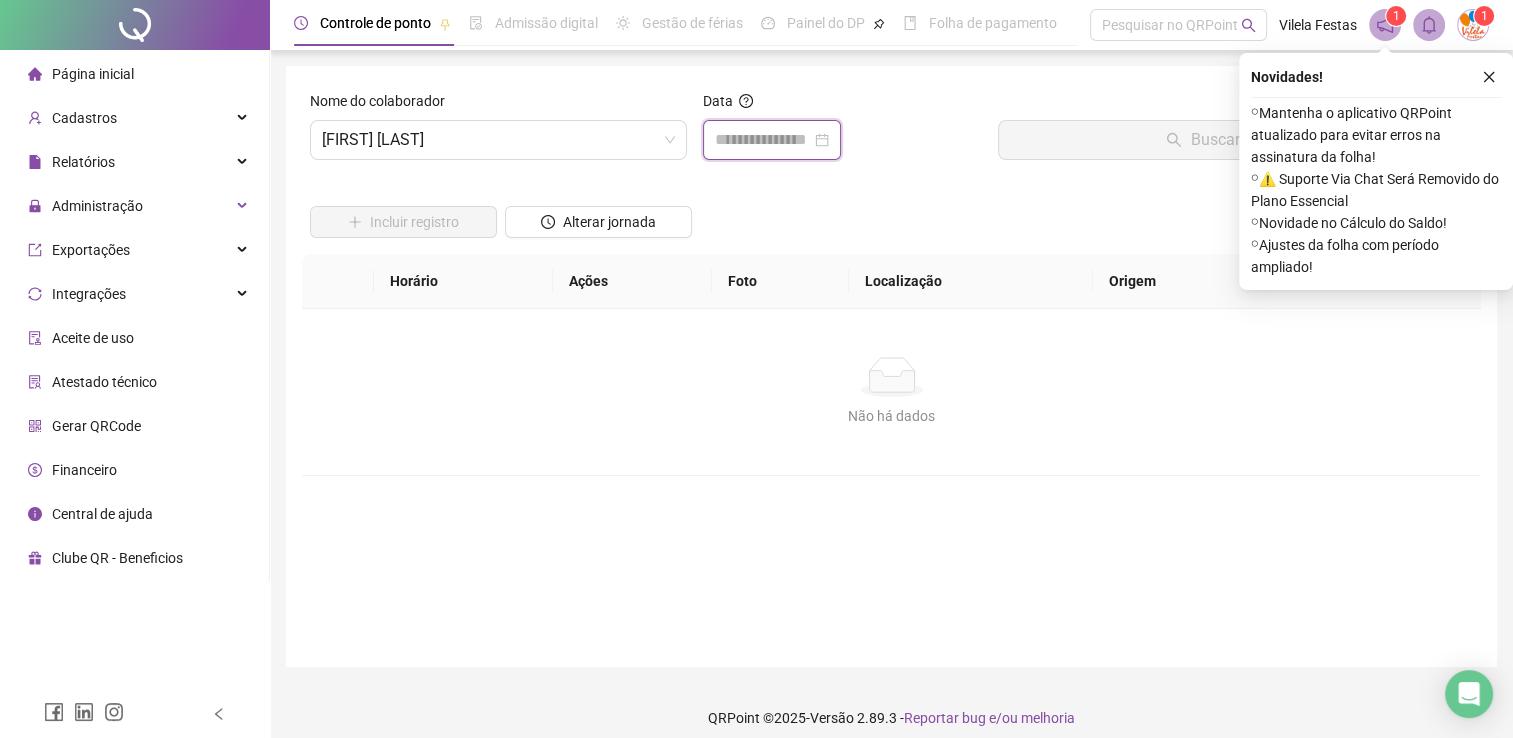 click at bounding box center [763, 140] 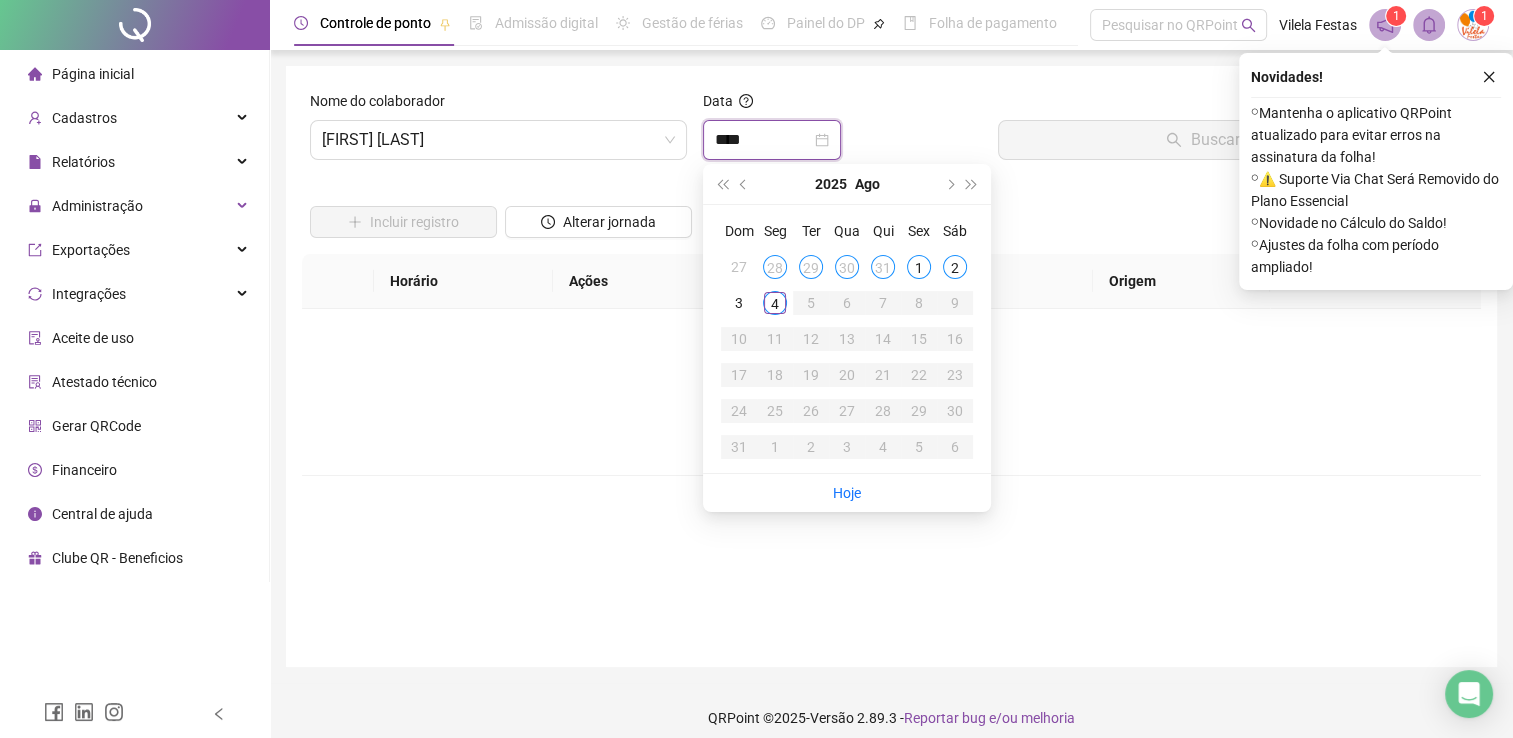 type on "**********" 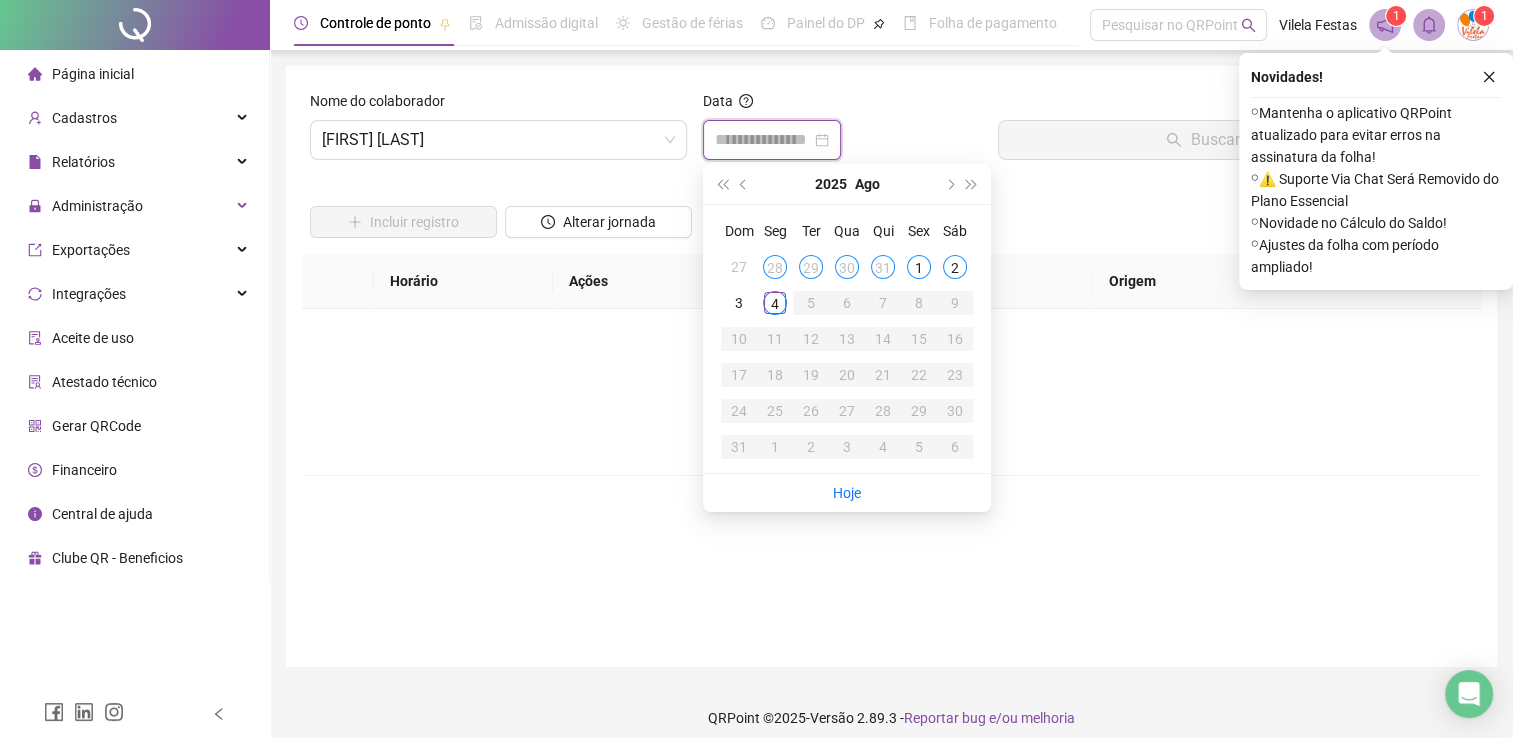 type on "**********" 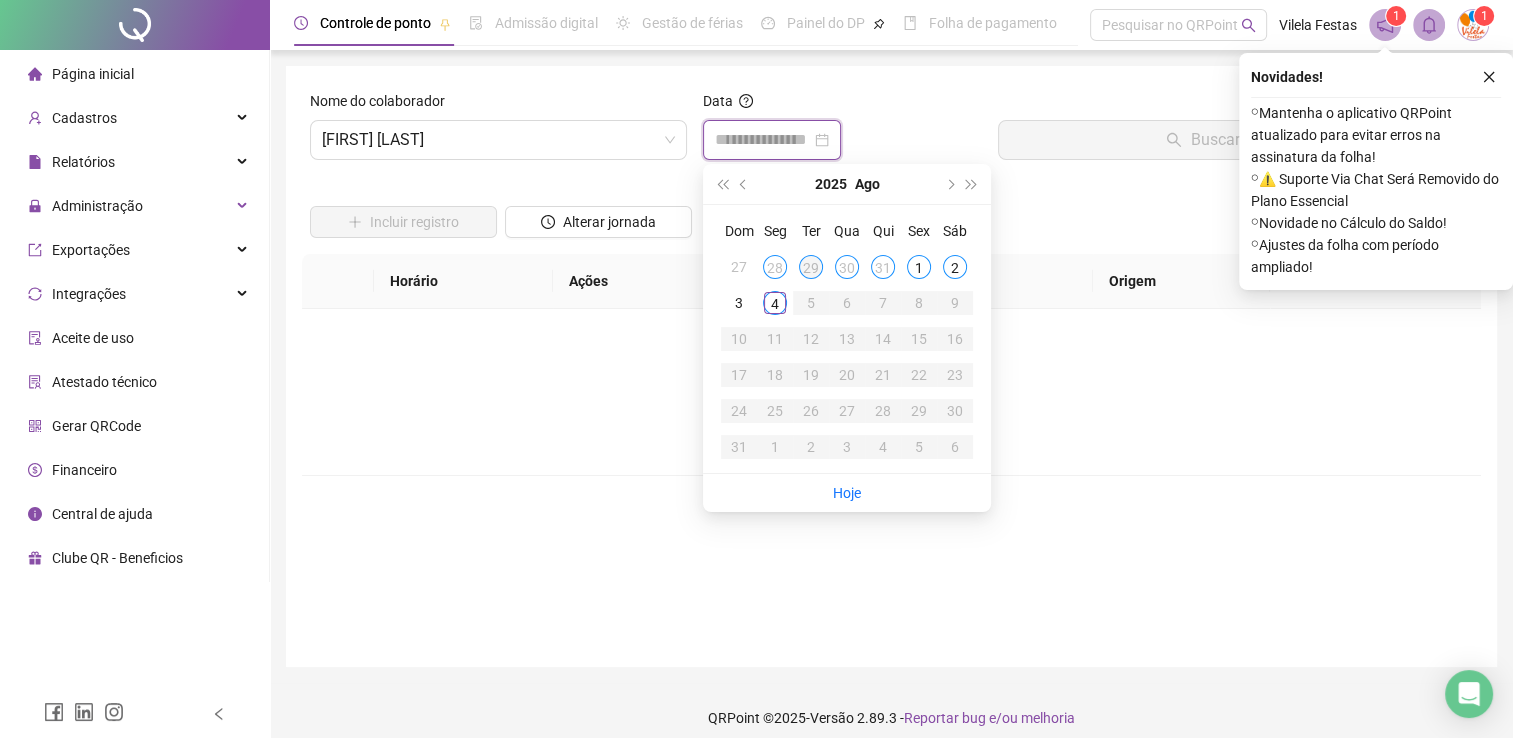 type on "**********" 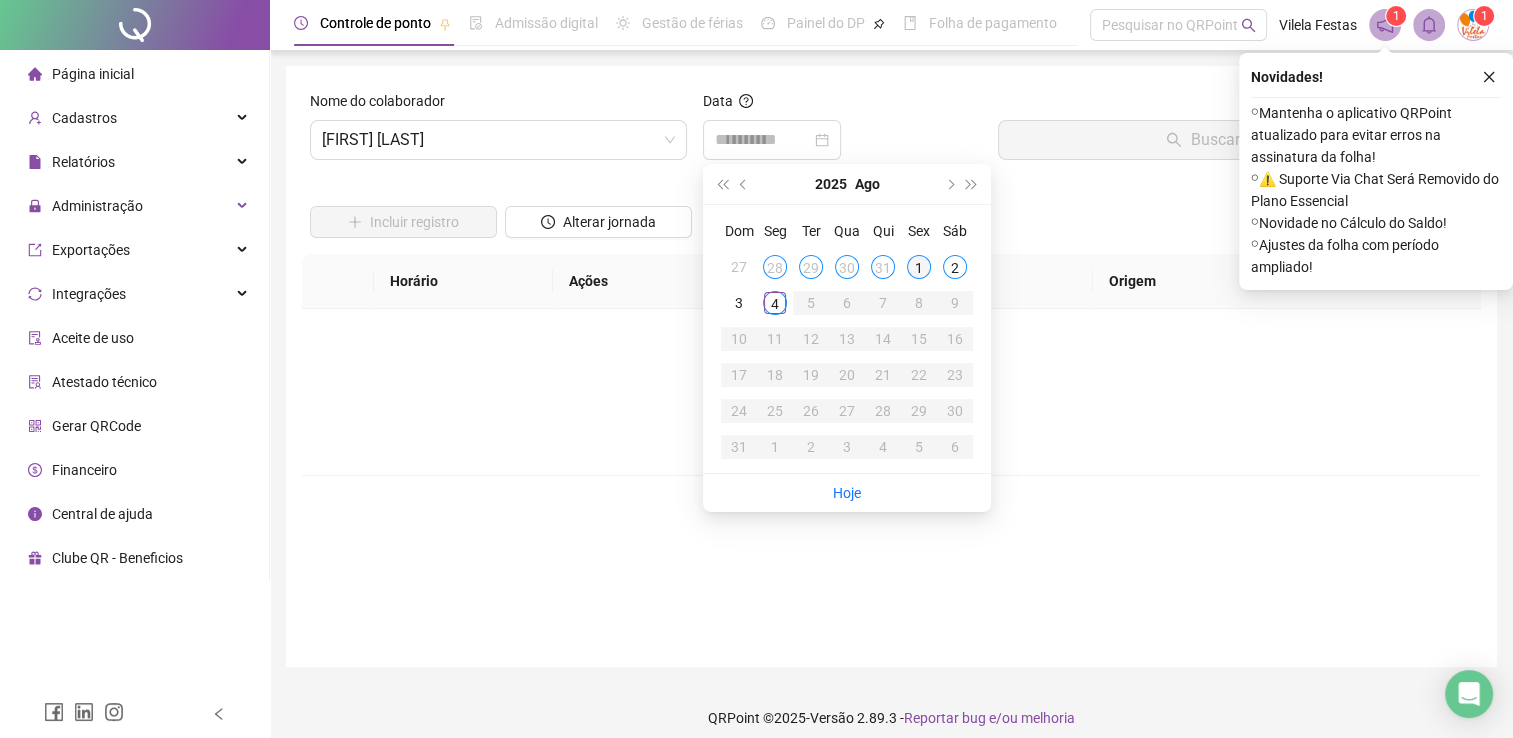 click on "1" at bounding box center (919, 267) 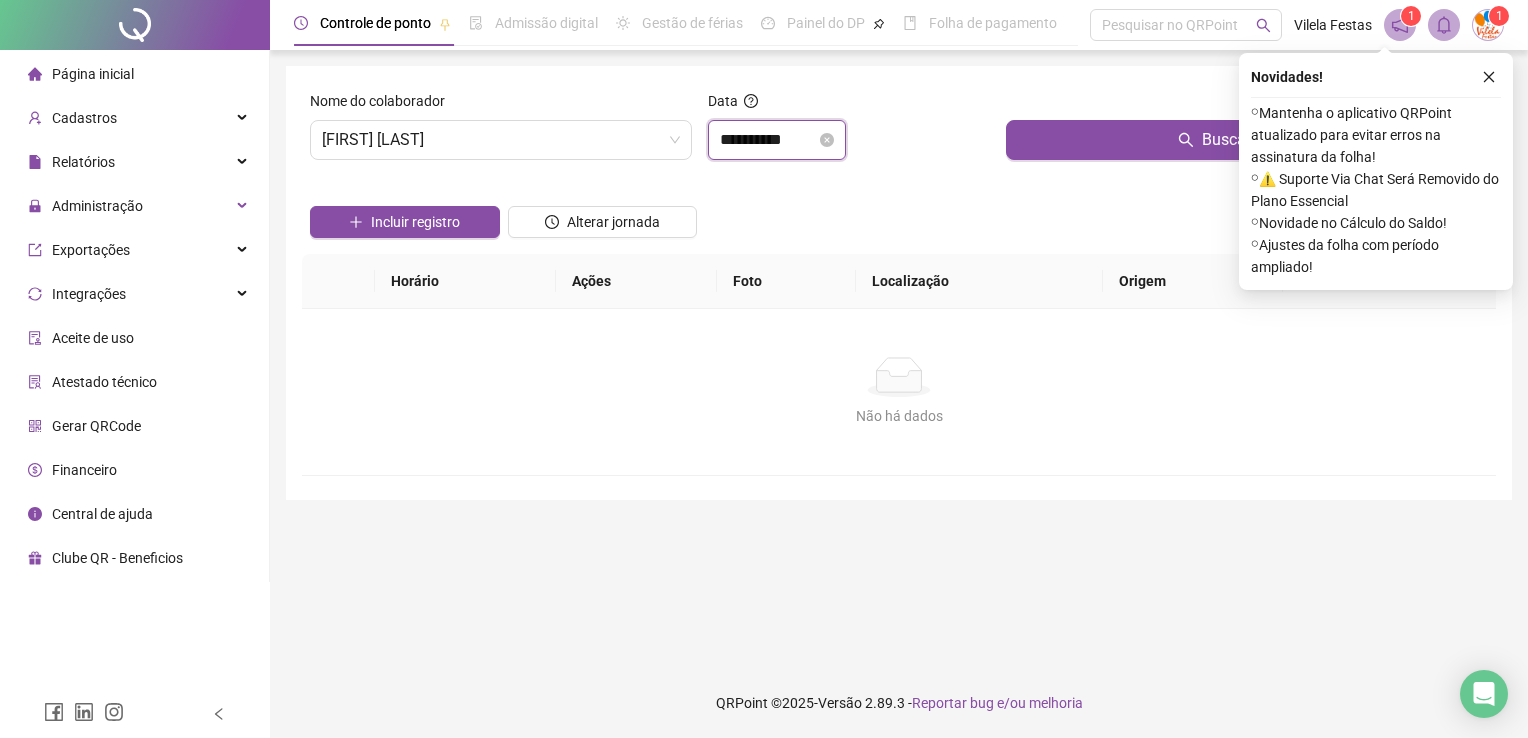 click on "**********" at bounding box center [768, 140] 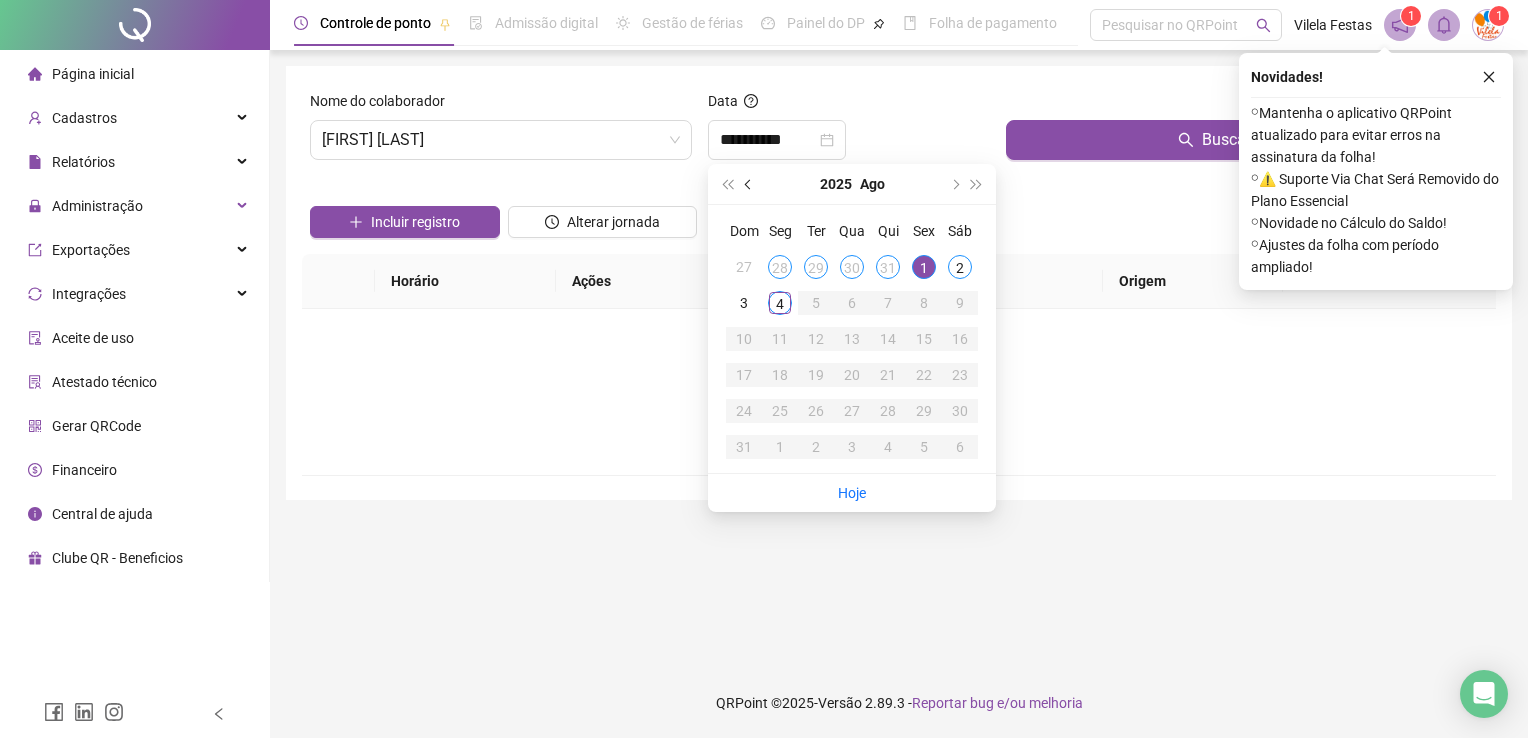 click at bounding box center (750, 184) 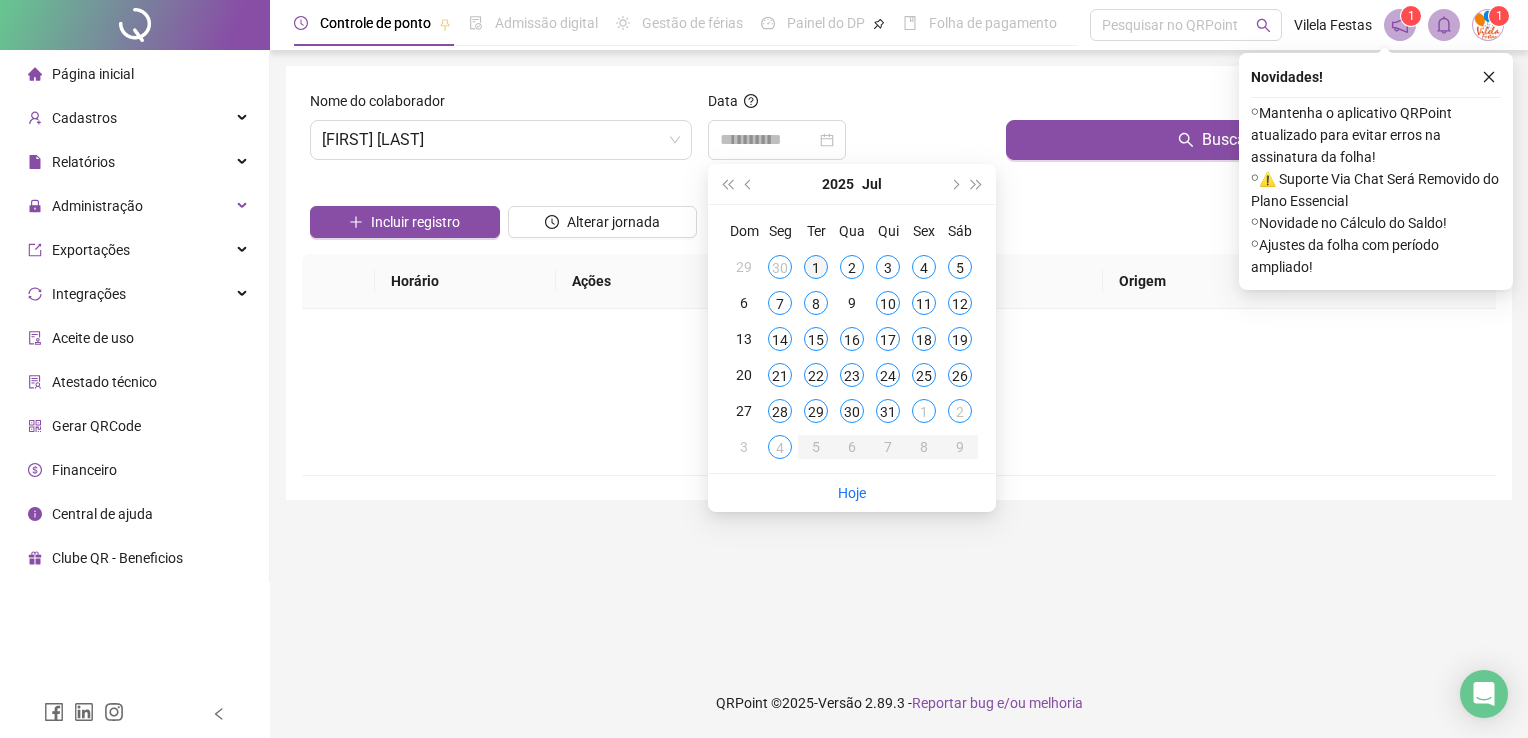 type on "**********" 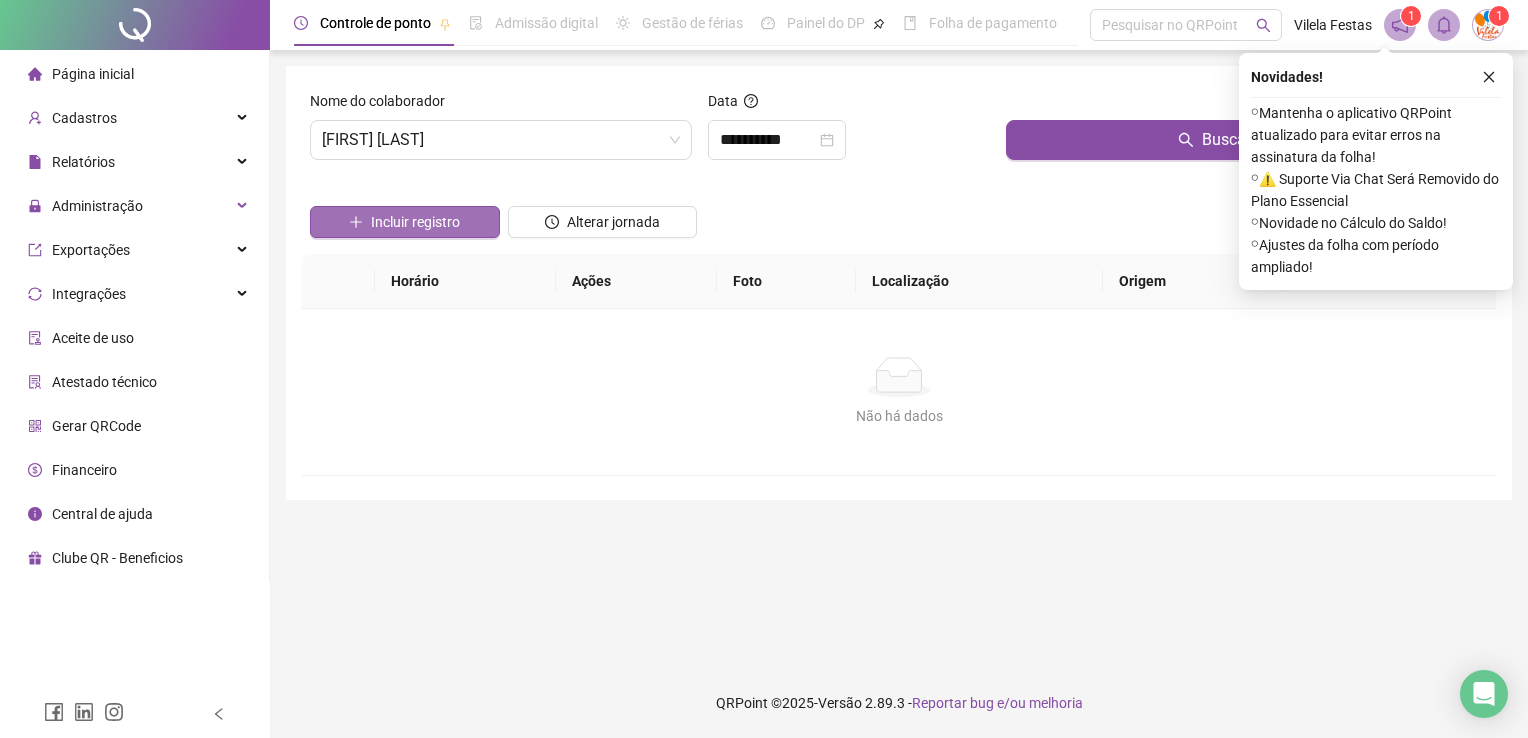 click on "Incluir registro" at bounding box center [415, 222] 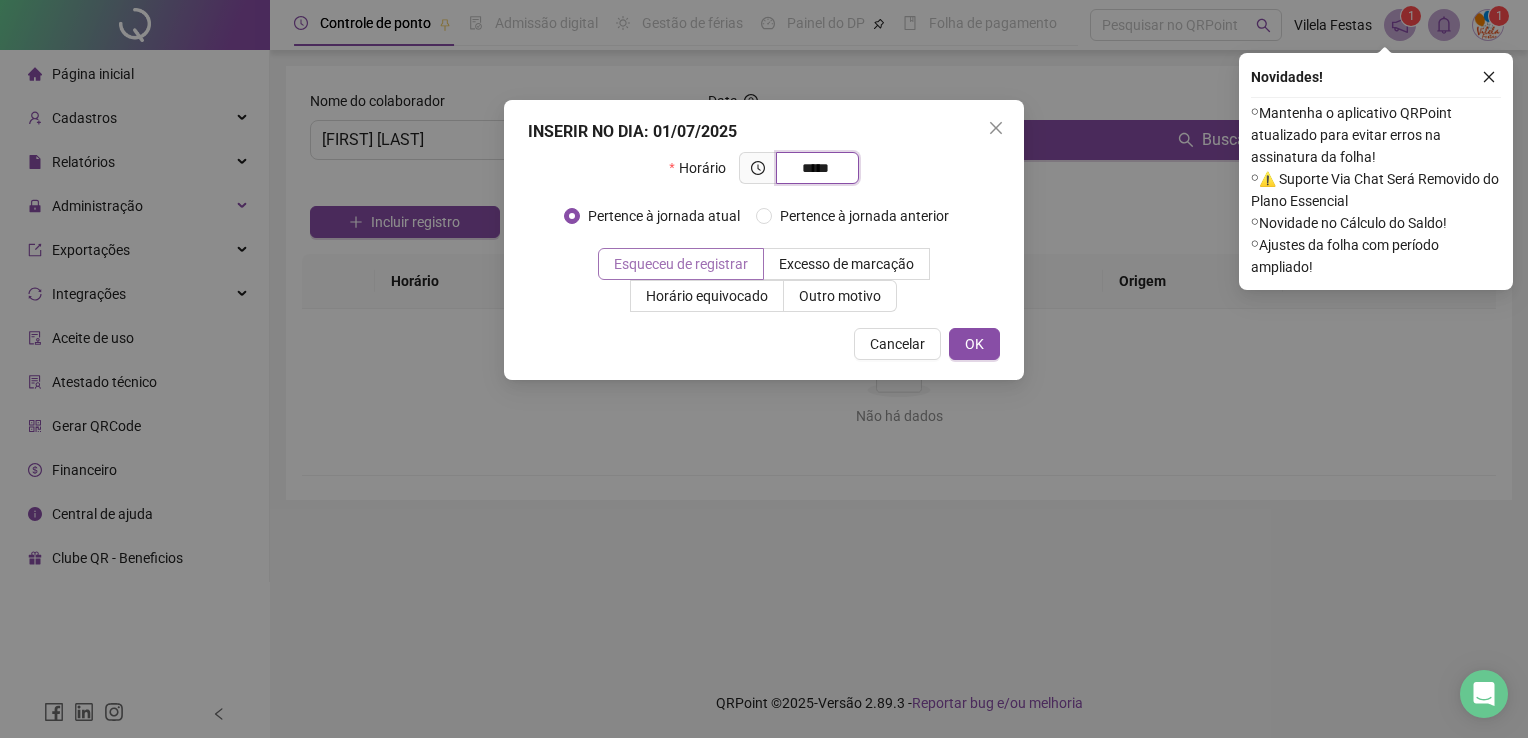 type on "*****" 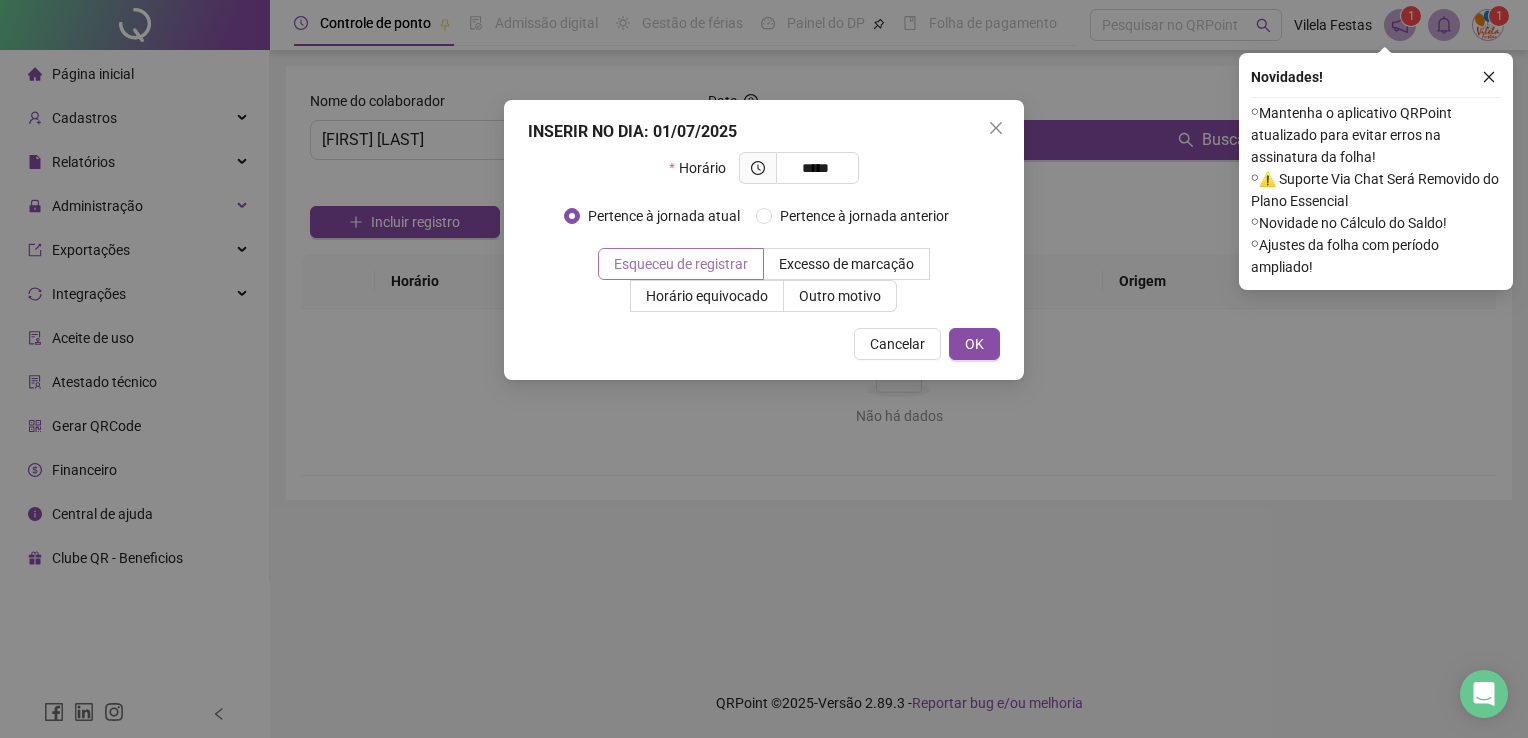 click on "Esqueceu de registrar" at bounding box center [681, 264] 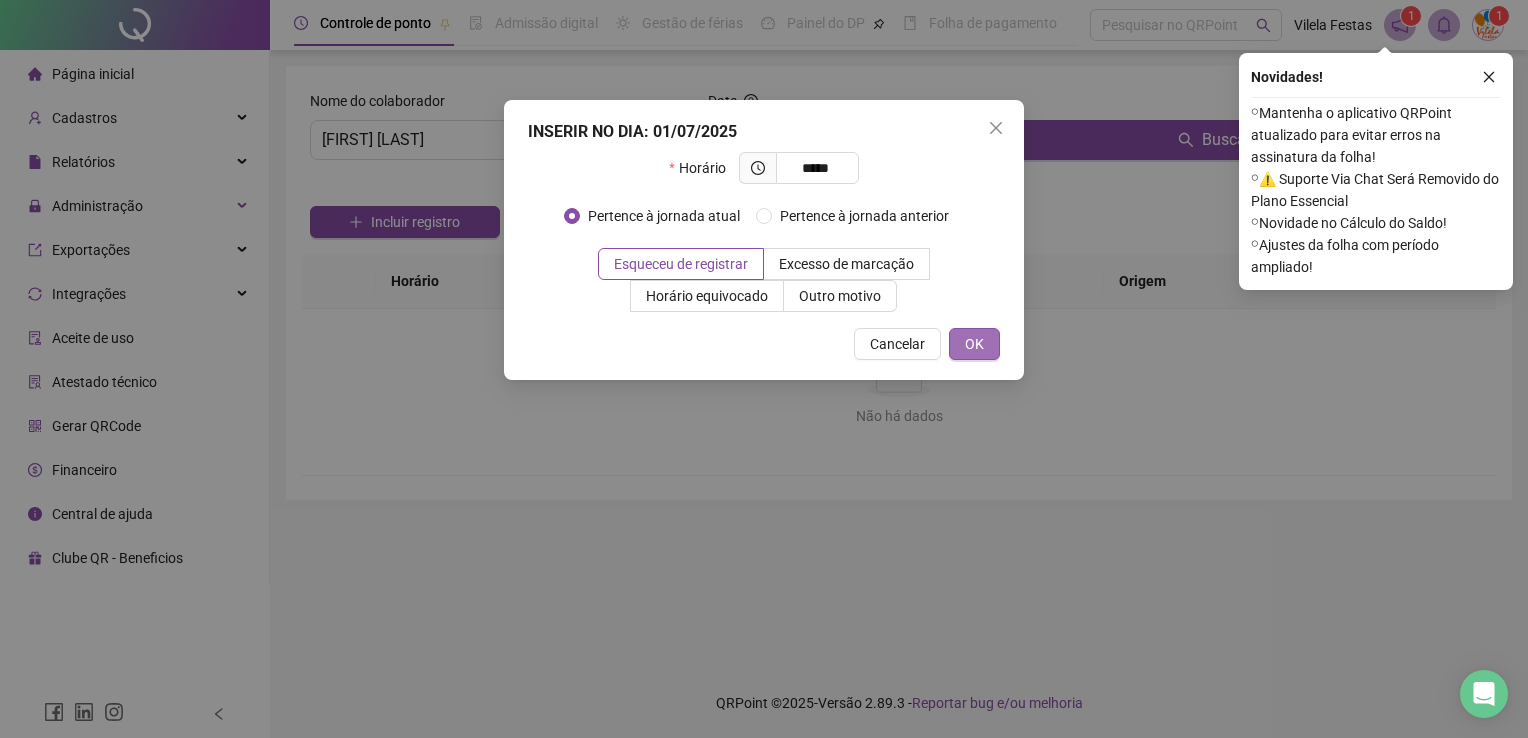 click on "OK" at bounding box center [974, 344] 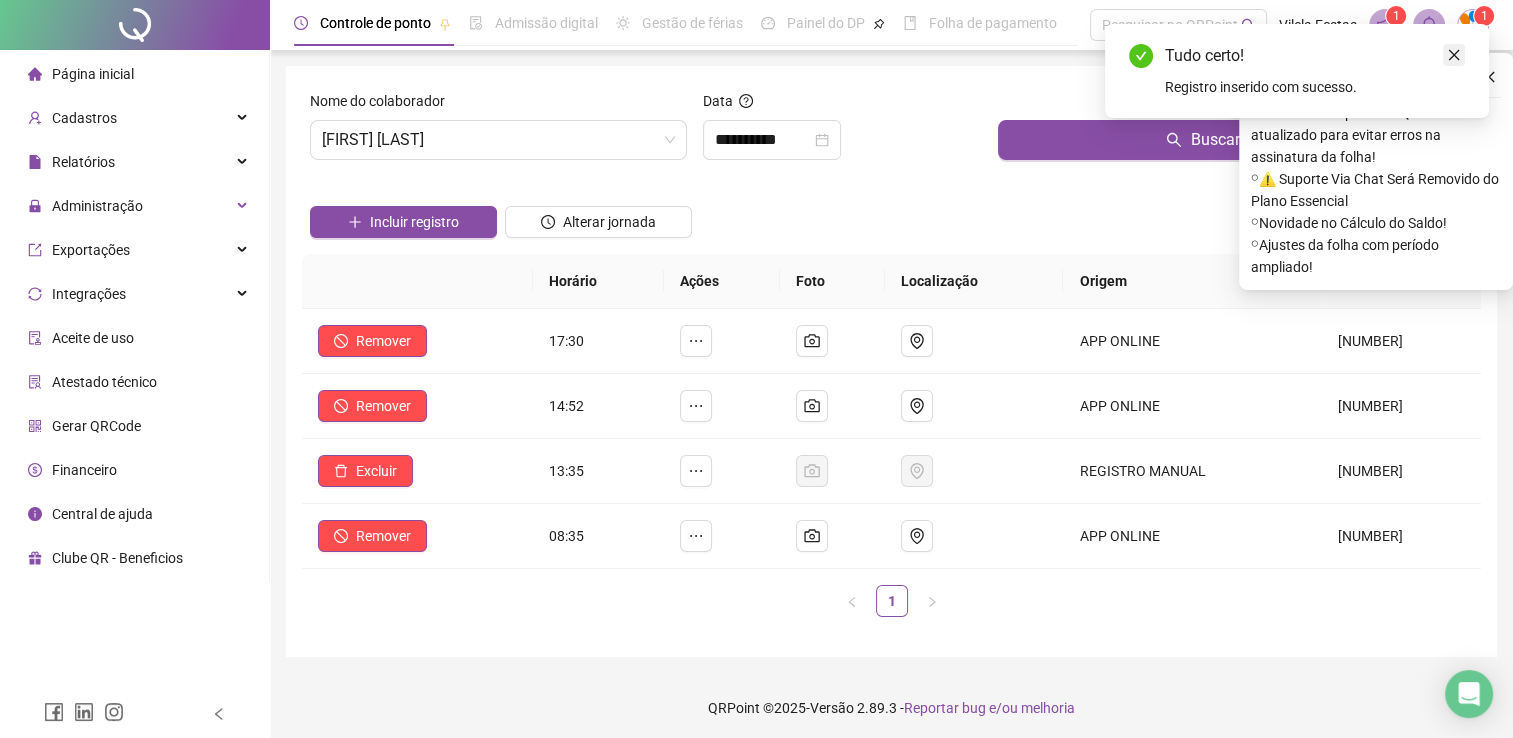 click 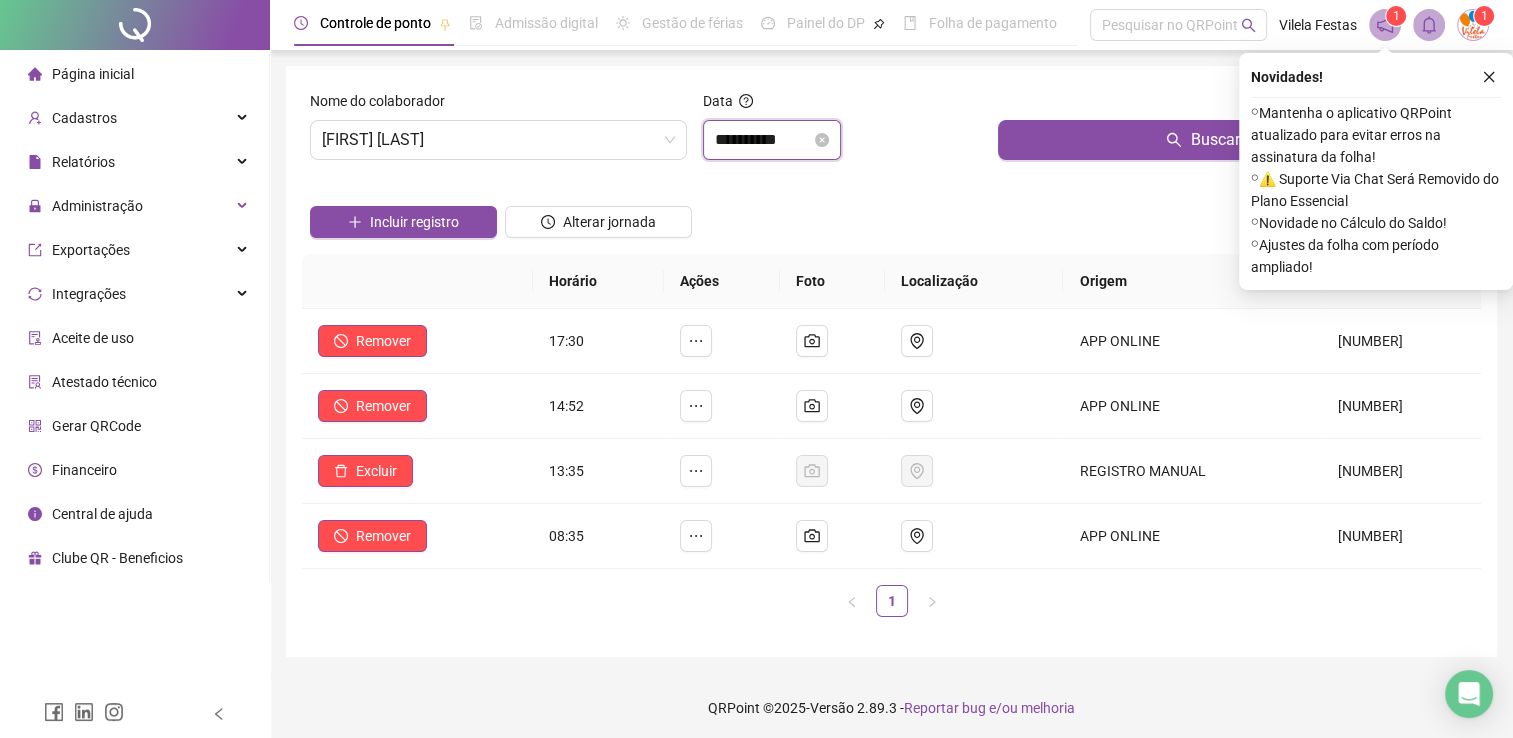 click on "**********" at bounding box center [763, 140] 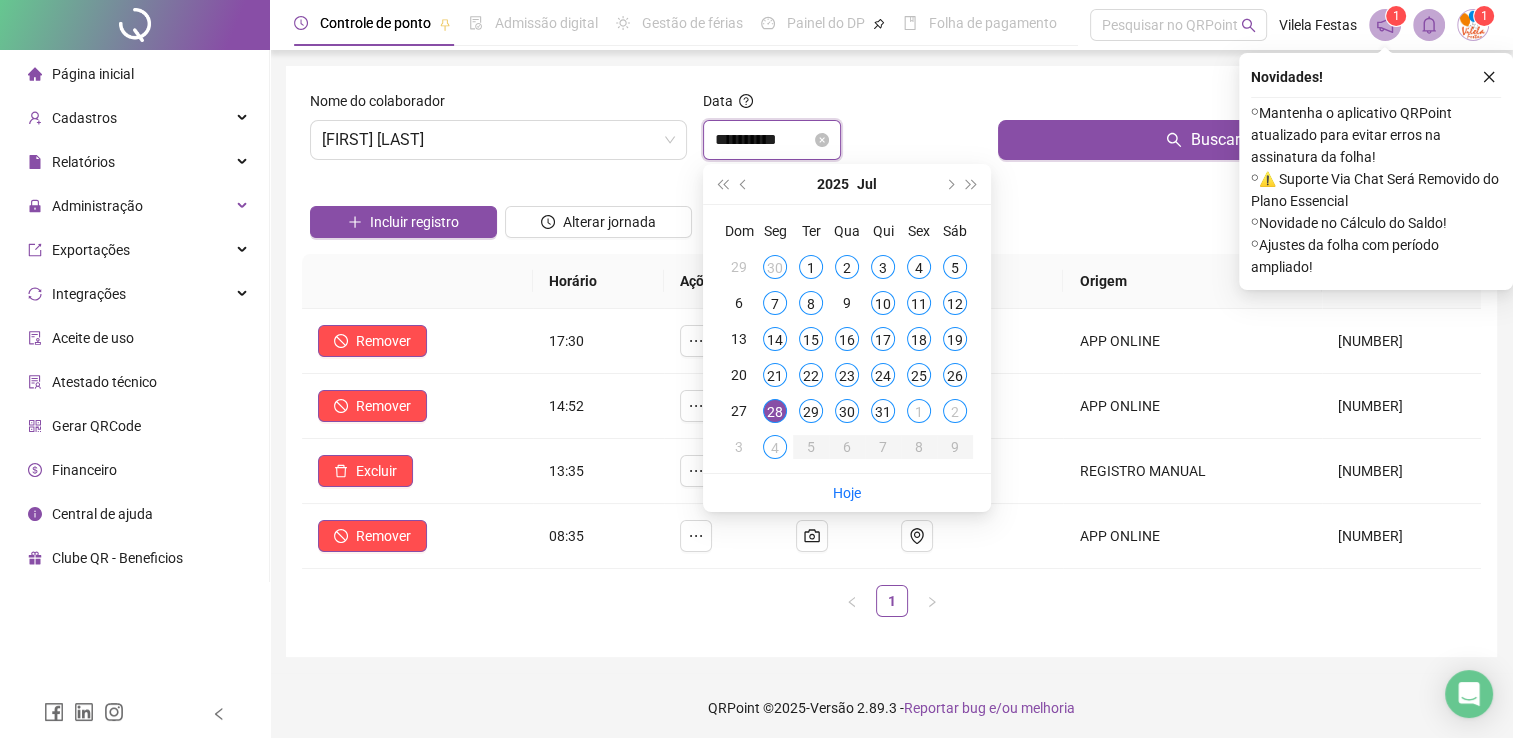 type on "**********" 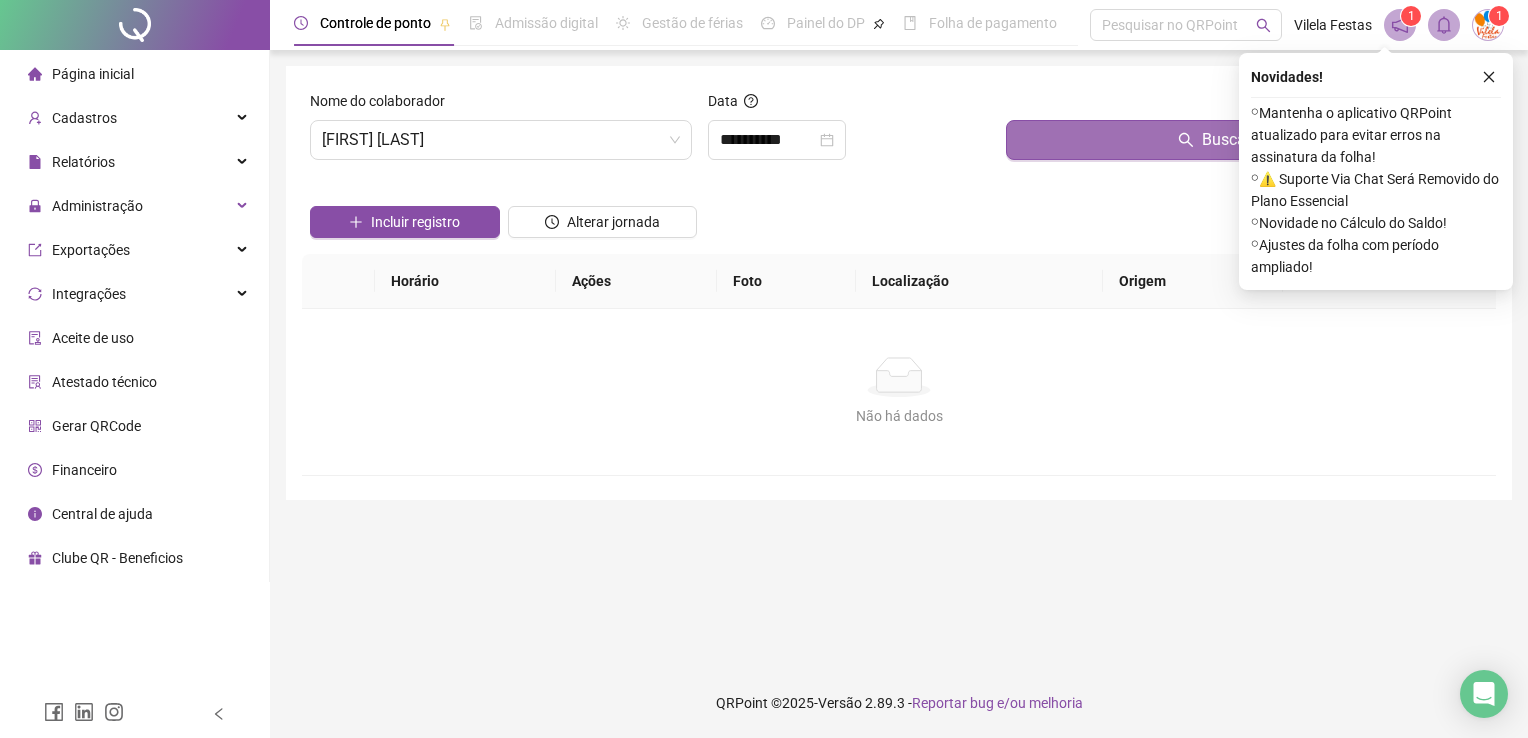 click on "Buscar registros" at bounding box center [1247, 140] 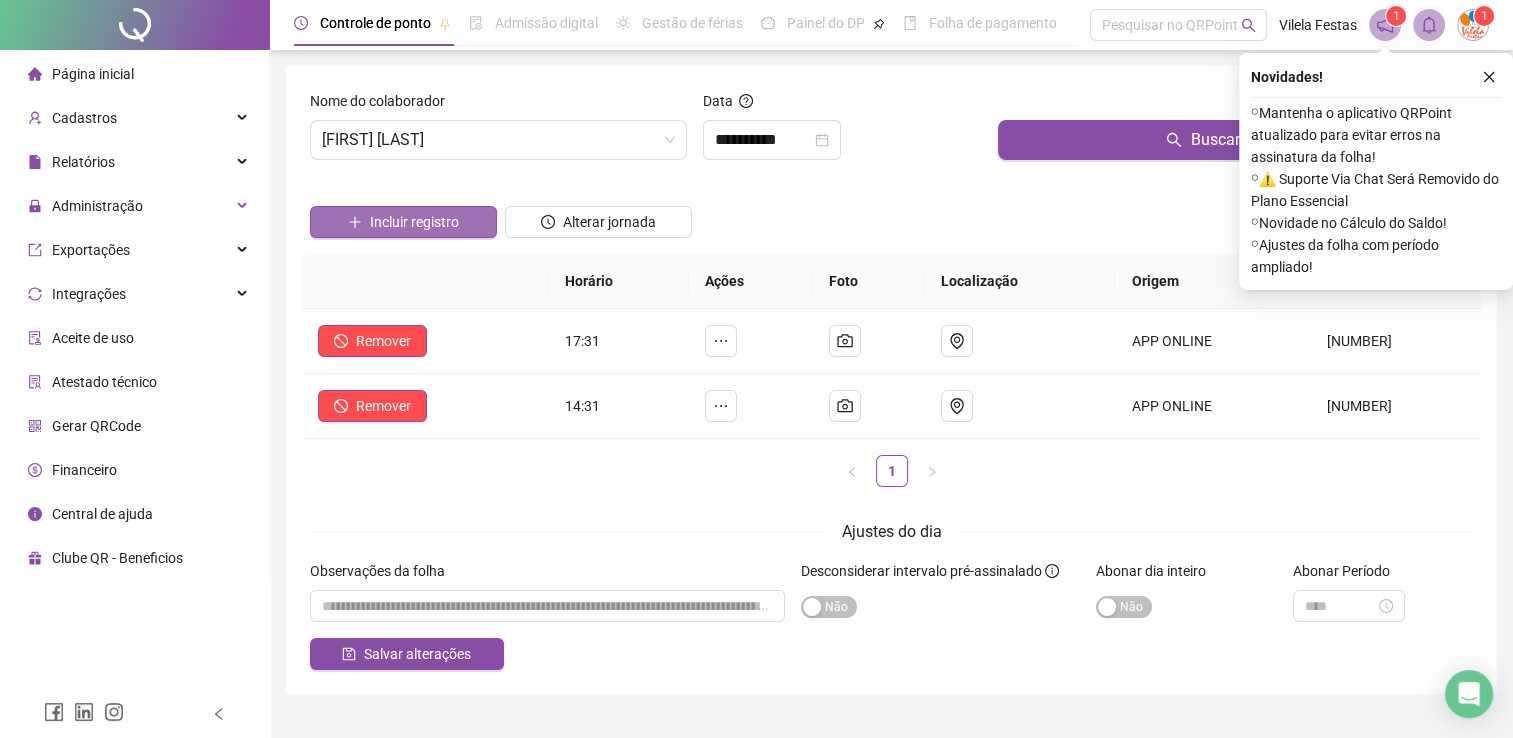 click on "Incluir registro" at bounding box center [414, 222] 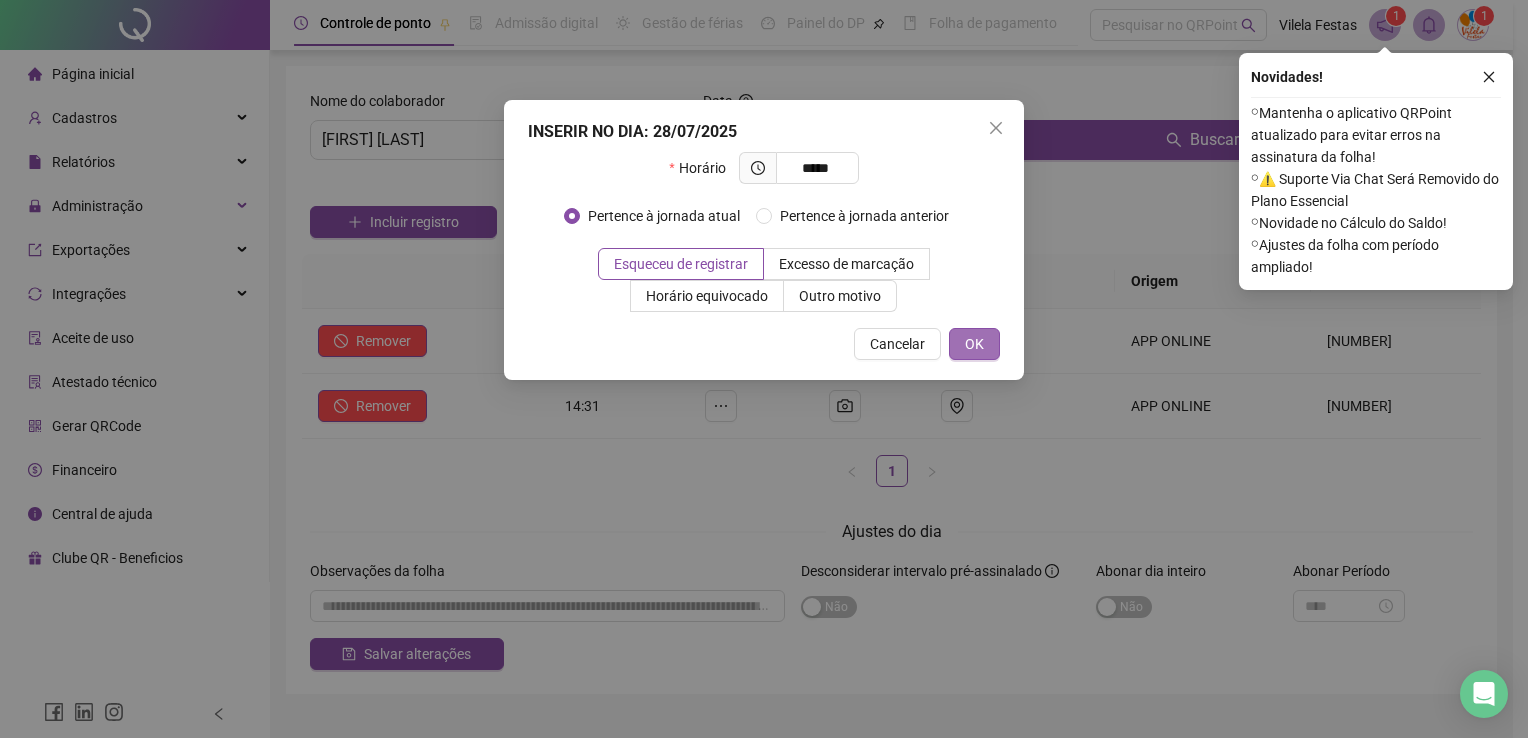 type on "*****" 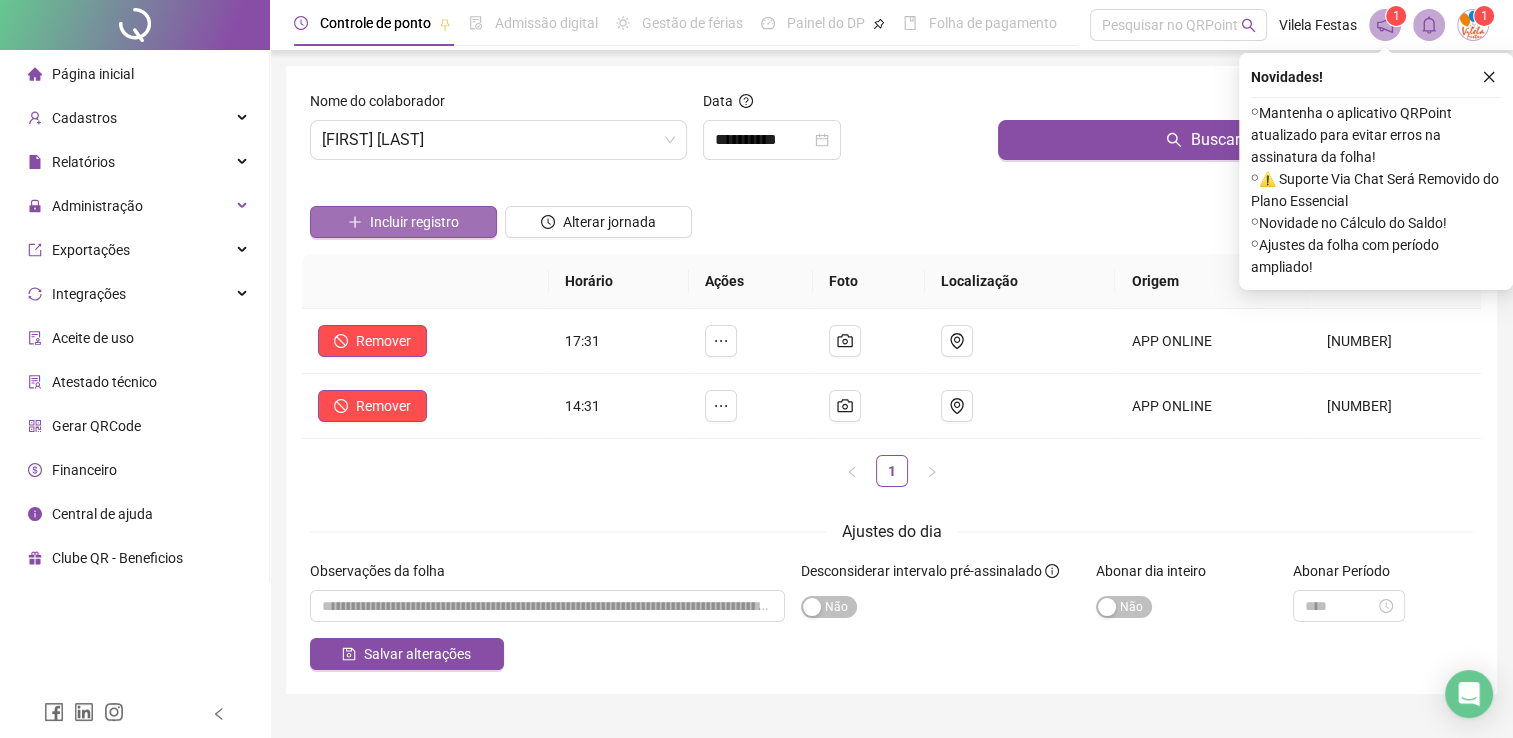 click on "Incluir registro" at bounding box center (403, 222) 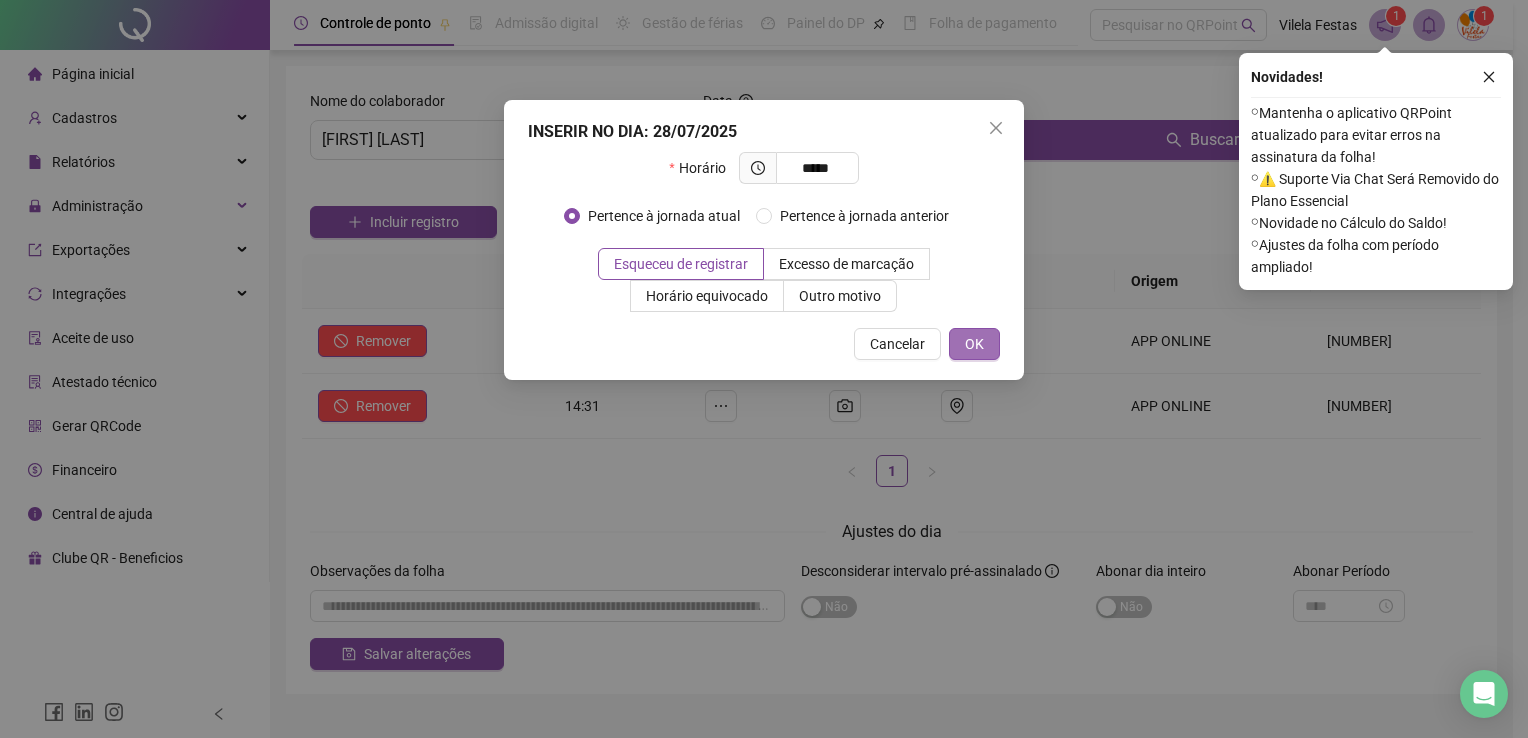 type on "*****" 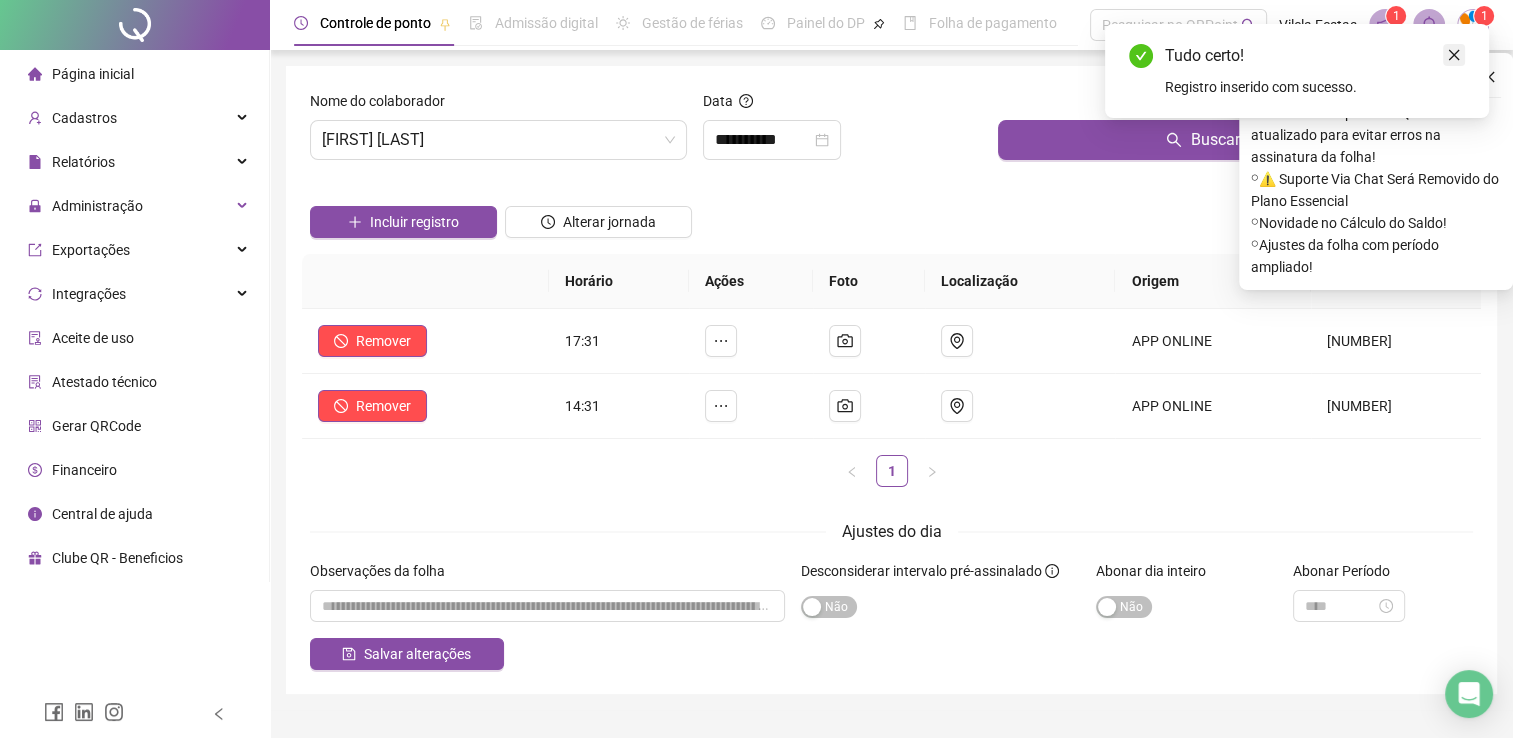 click 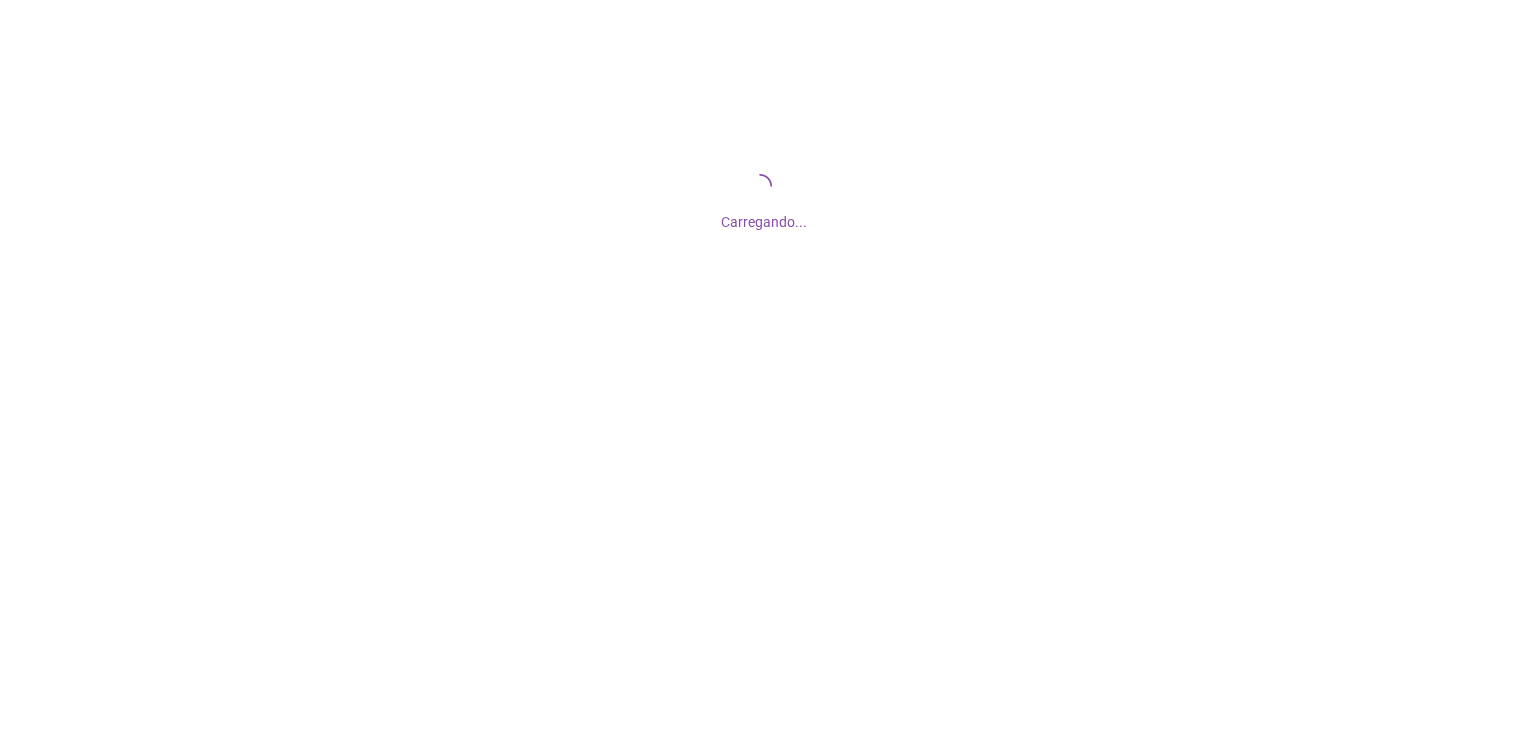 scroll, scrollTop: 0, scrollLeft: 0, axis: both 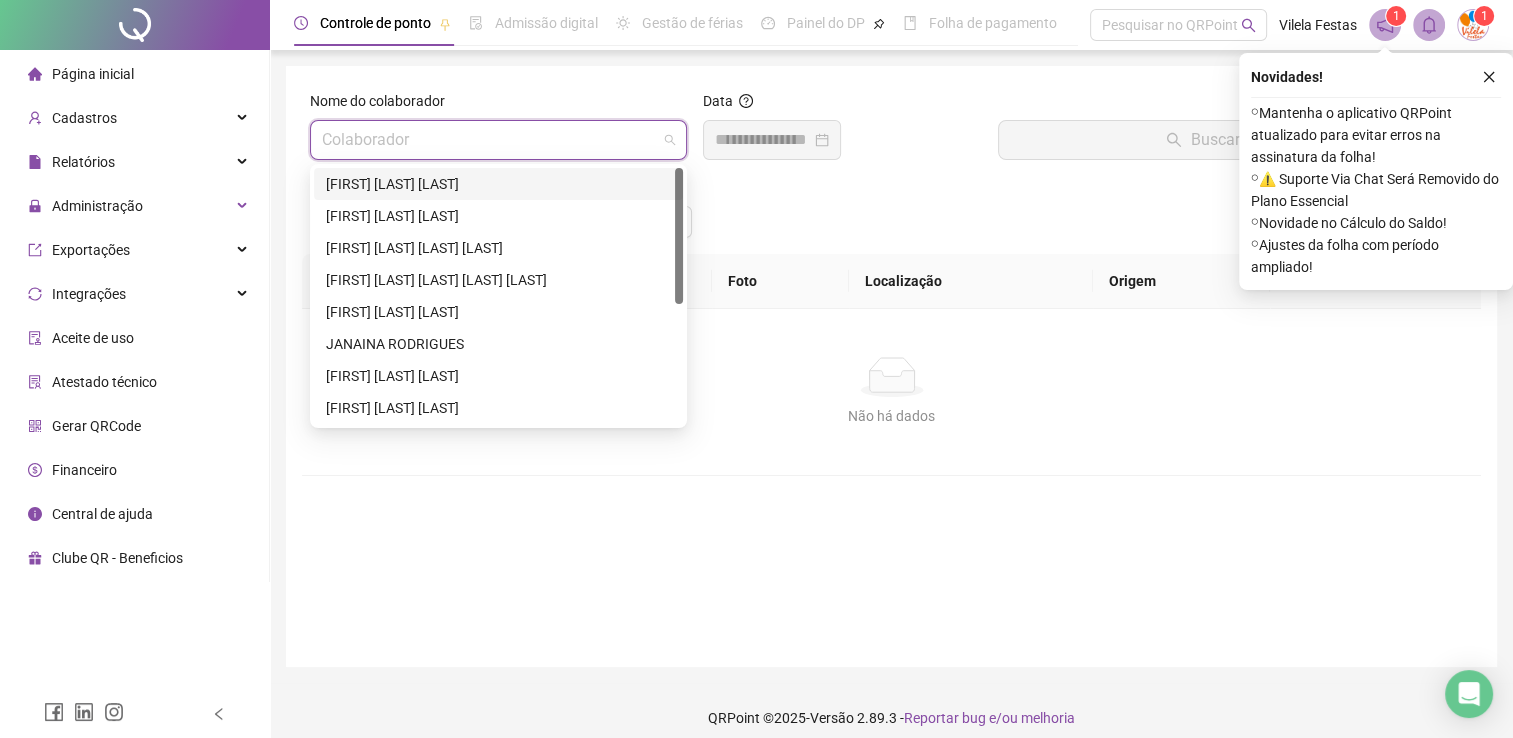click at bounding box center [489, 140] 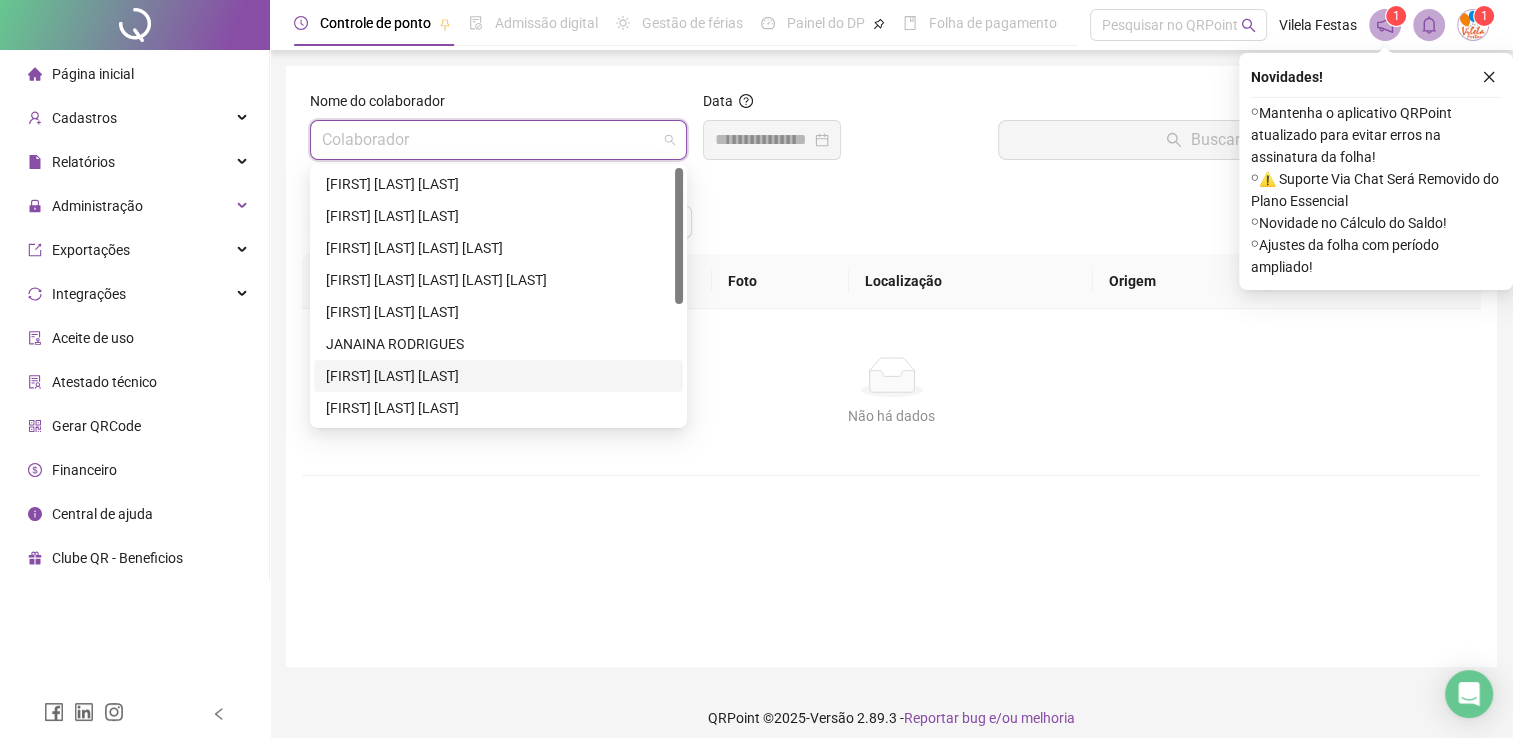click on "[FIRST] [LAST] [LAST]" at bounding box center (498, 376) 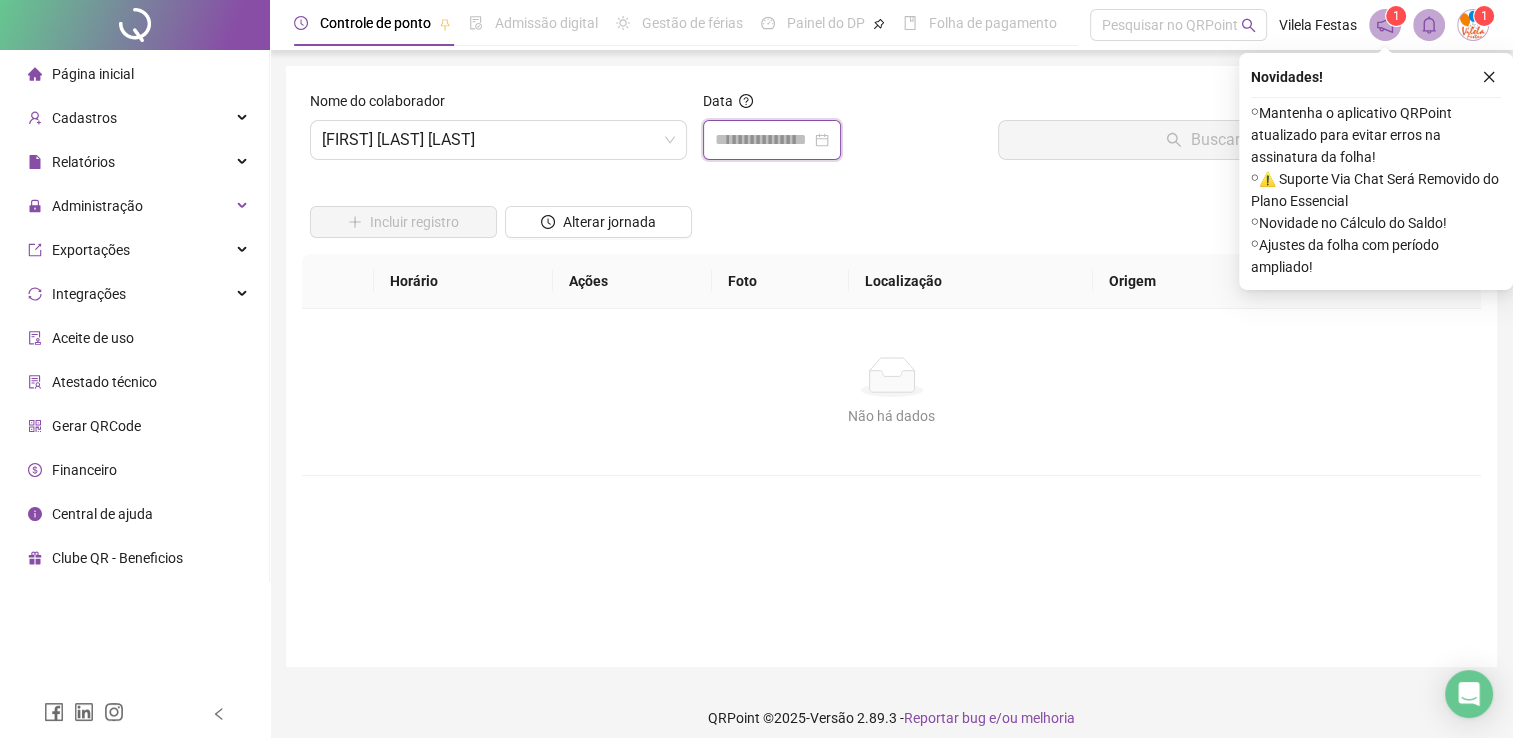 click at bounding box center (763, 140) 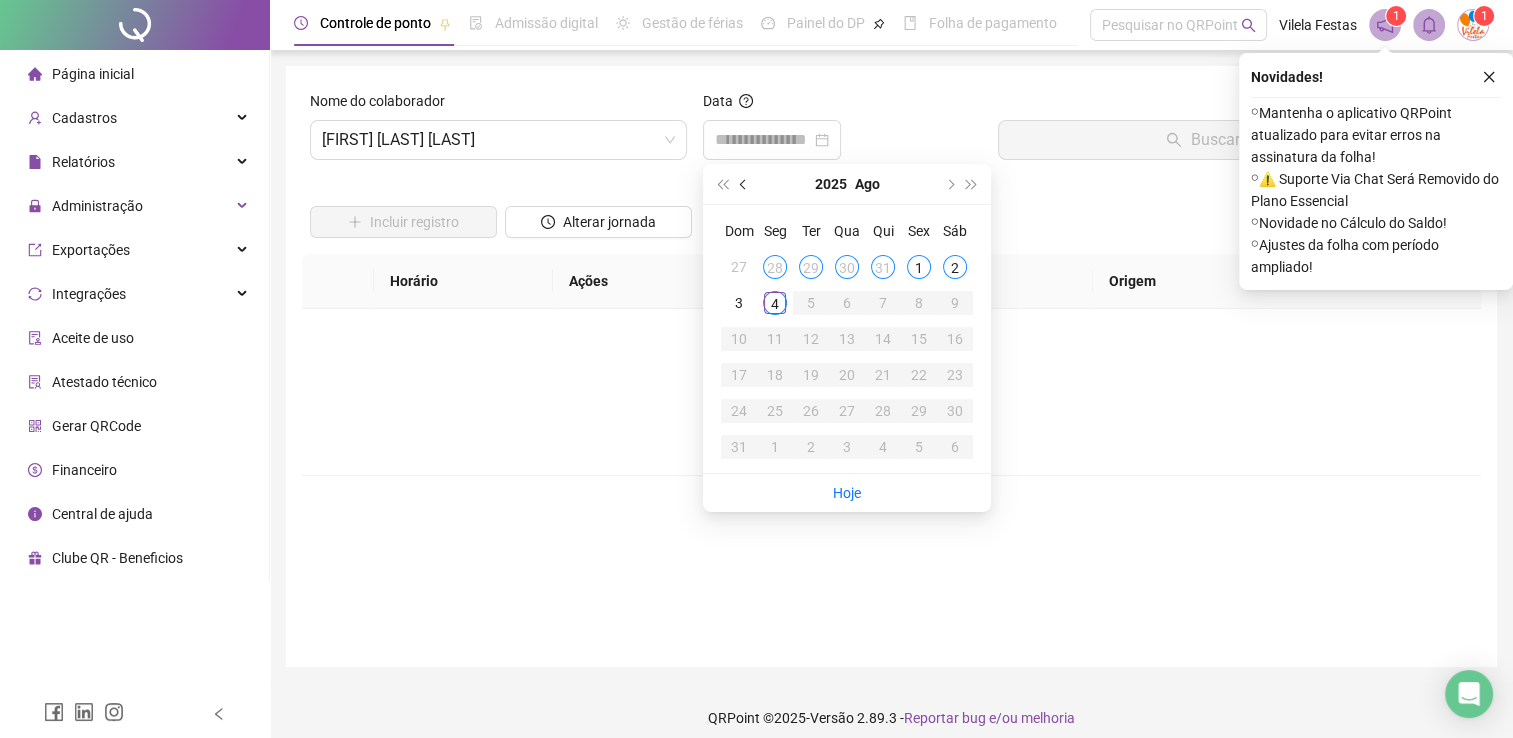 click at bounding box center [745, 184] 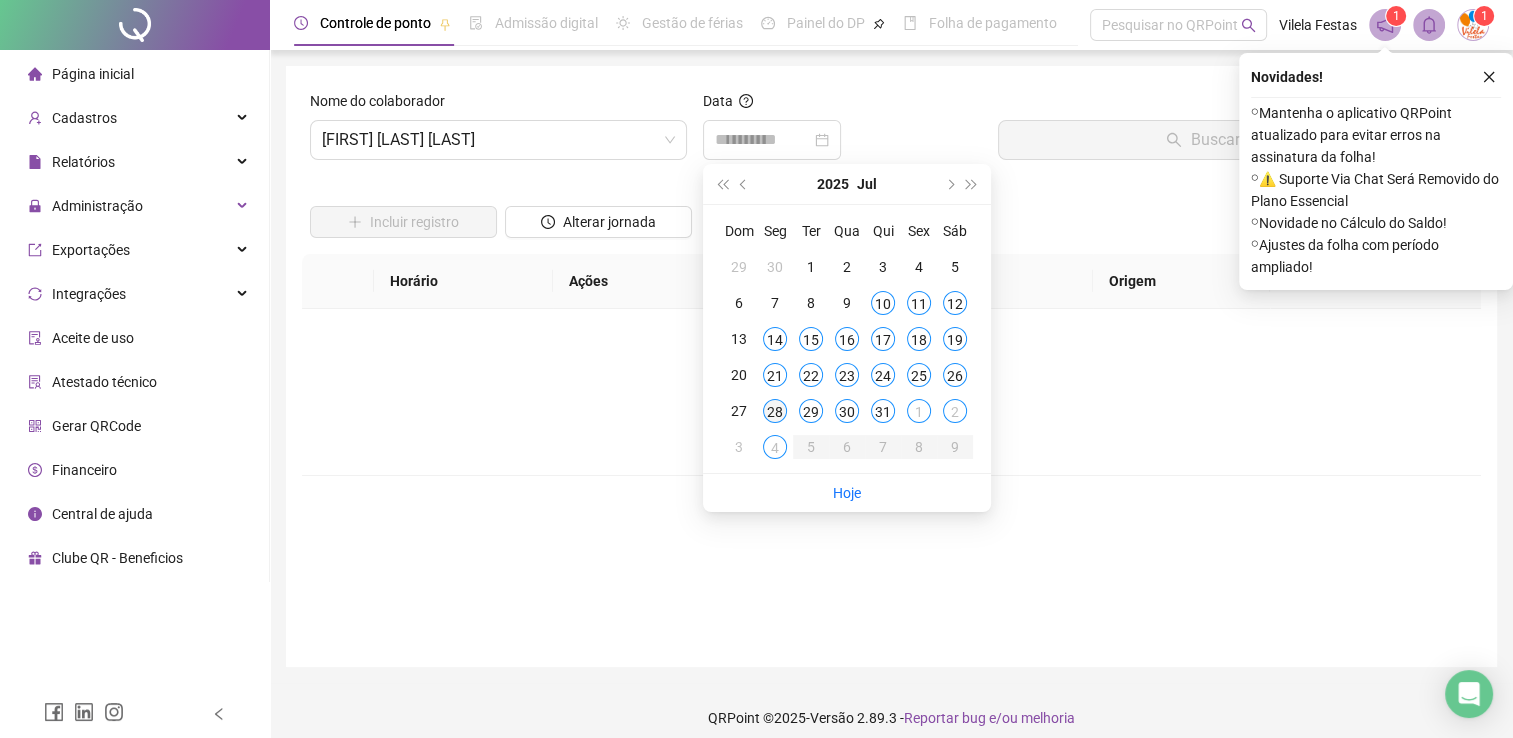 type on "**********" 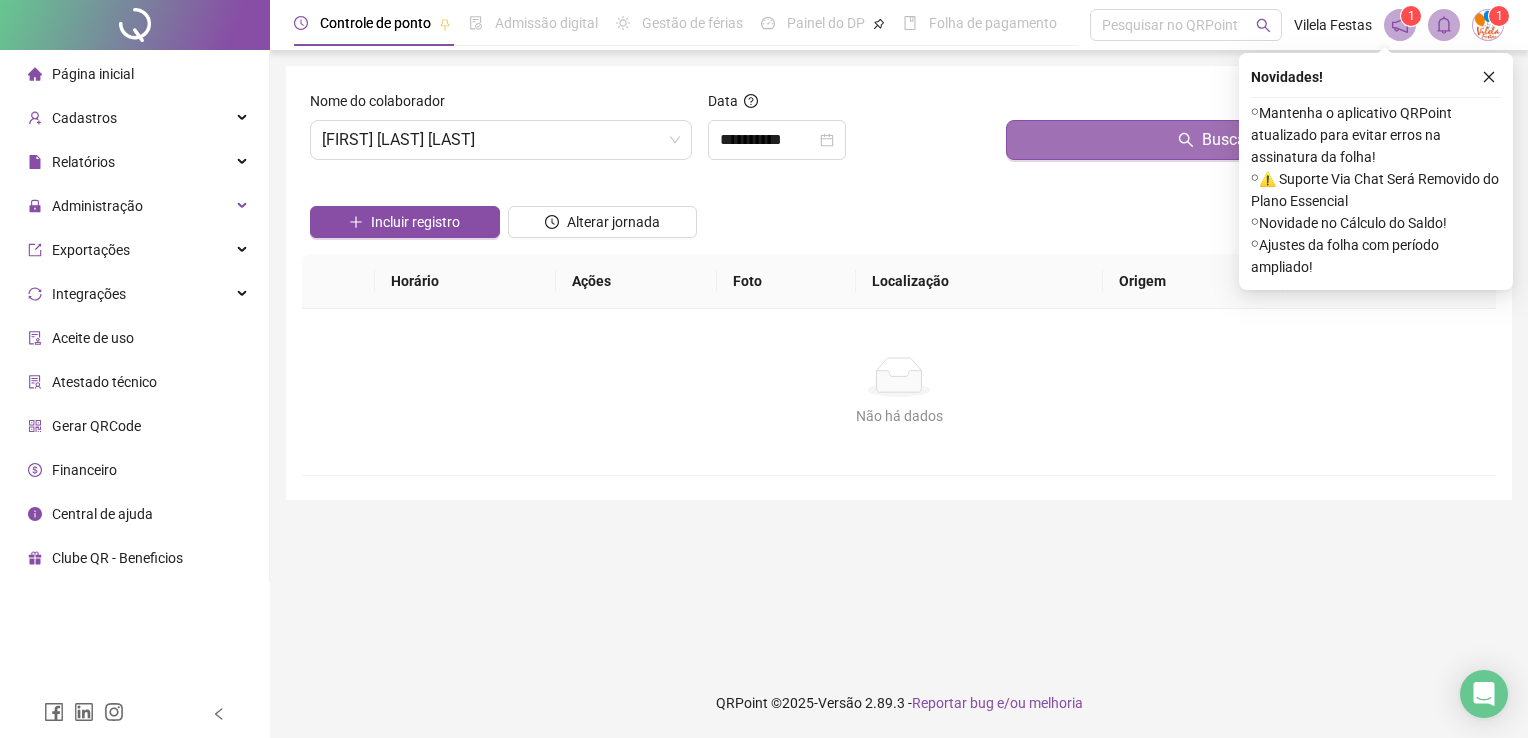 click on "Buscar registros" at bounding box center [1247, 140] 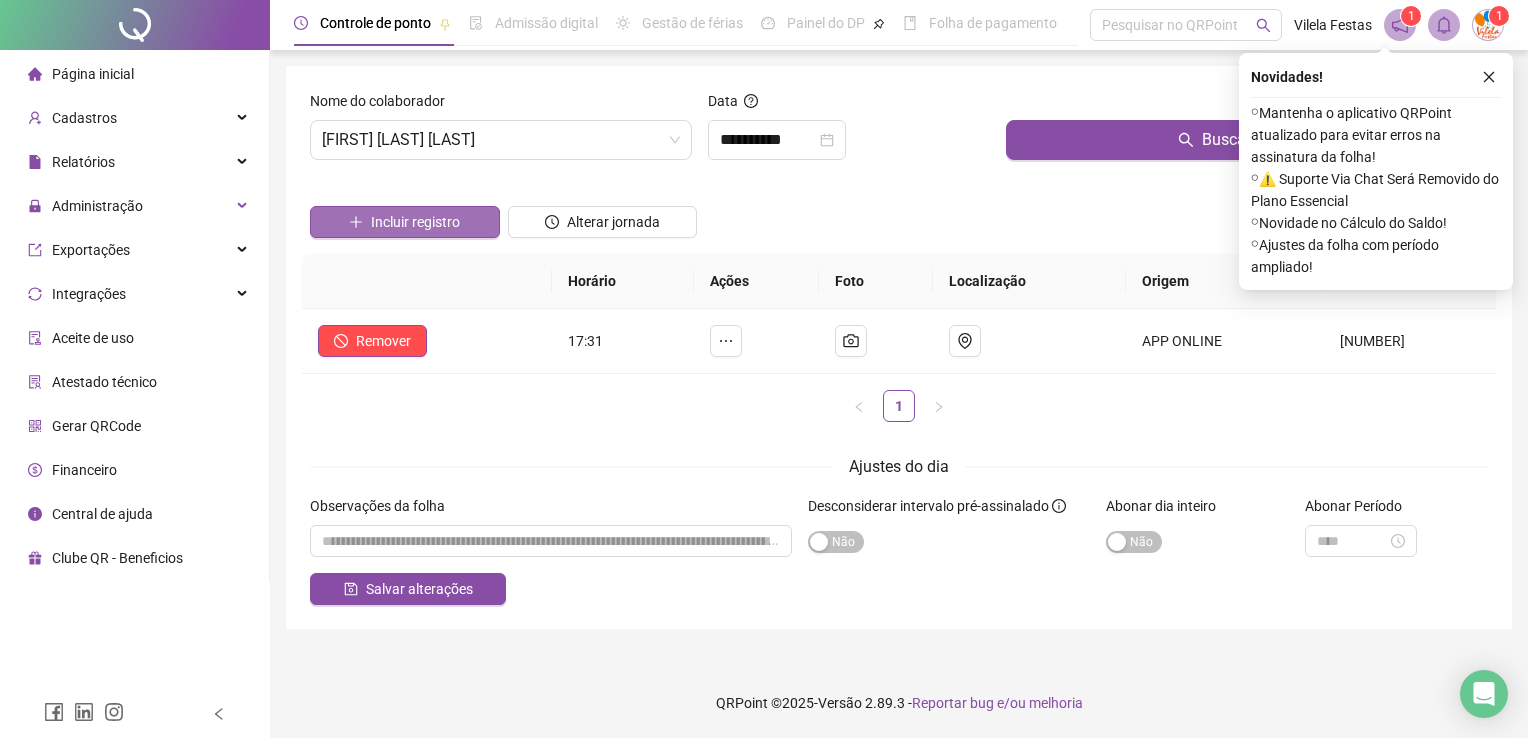 click on "Incluir registro" at bounding box center [405, 222] 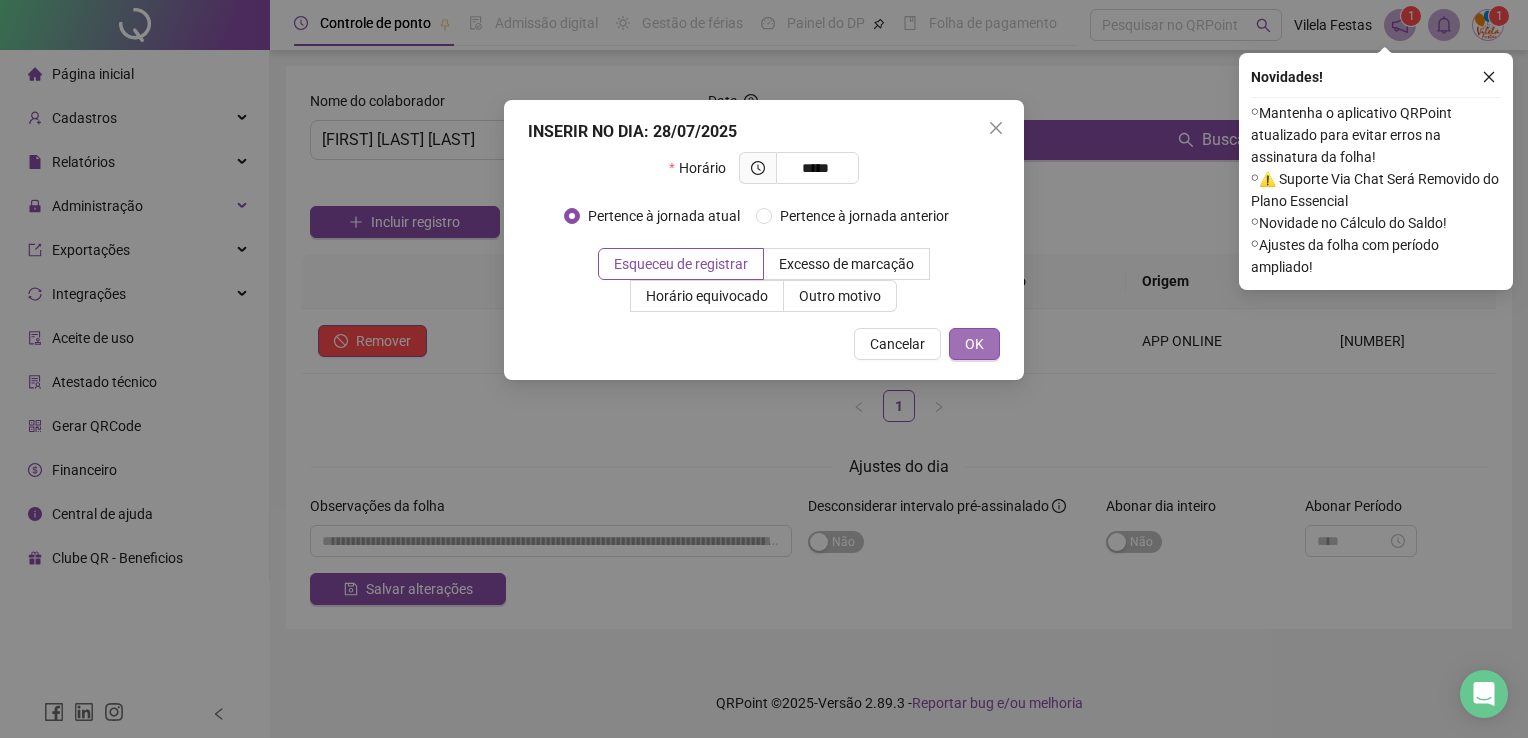 type on "*****" 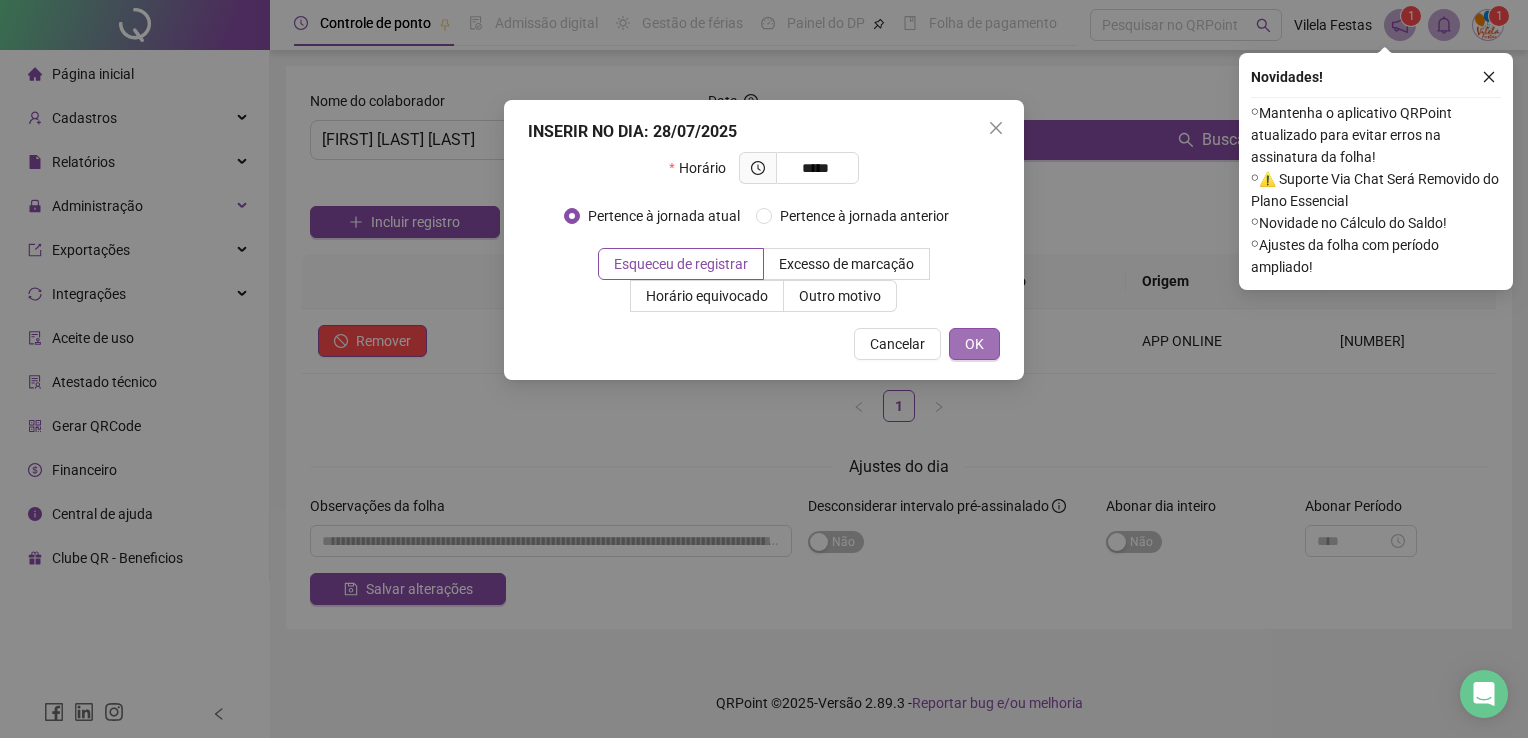 click on "OK" at bounding box center (974, 344) 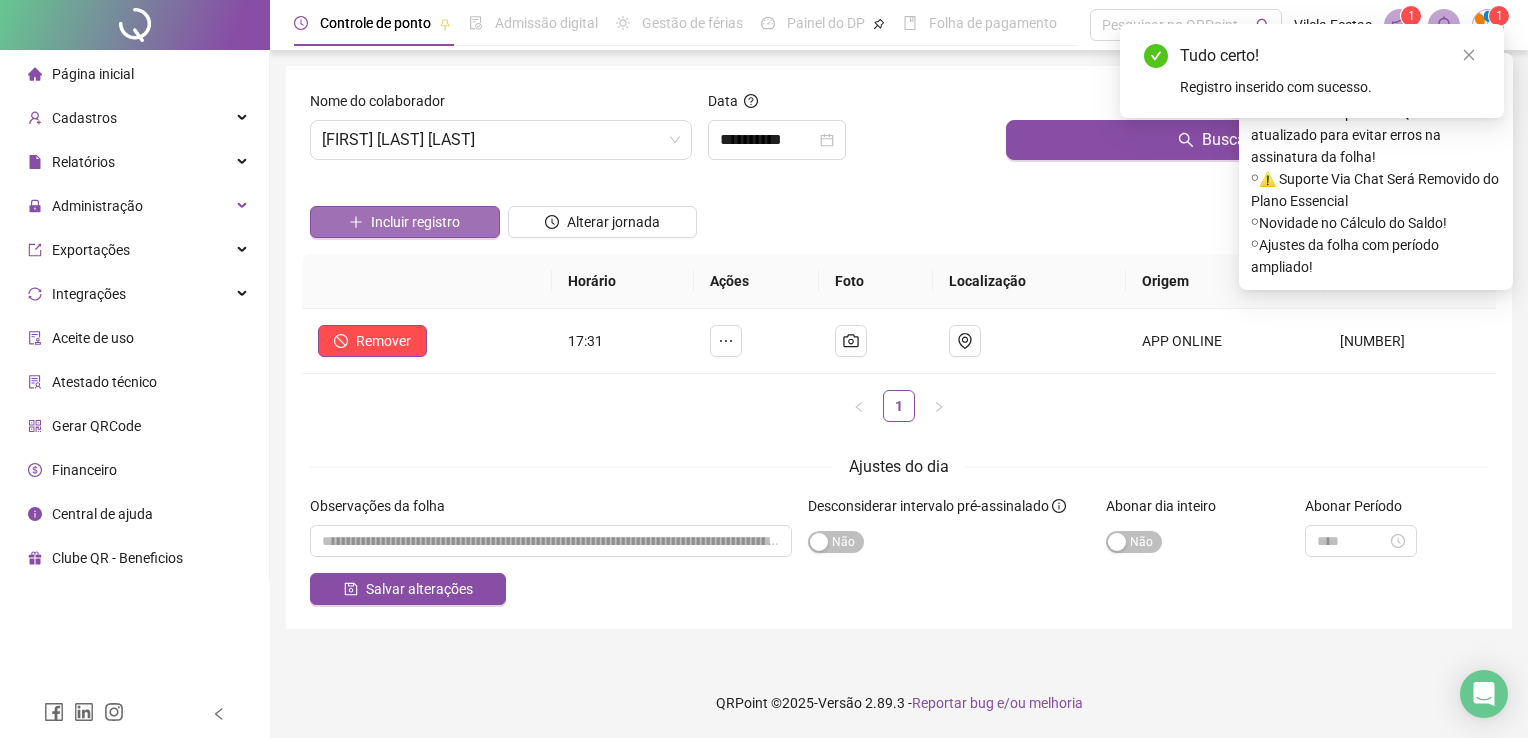 click on "Incluir registro" at bounding box center (415, 222) 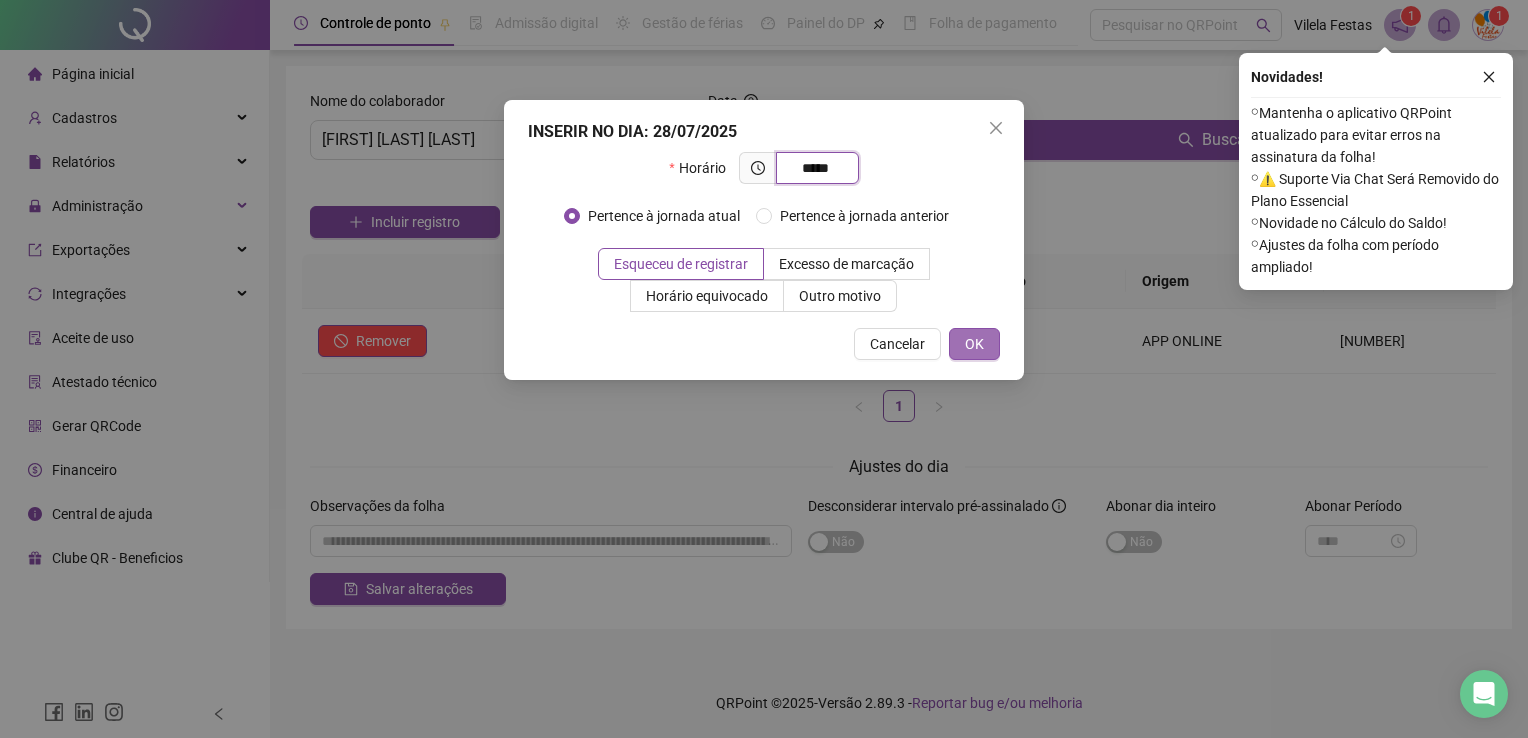 type on "*****" 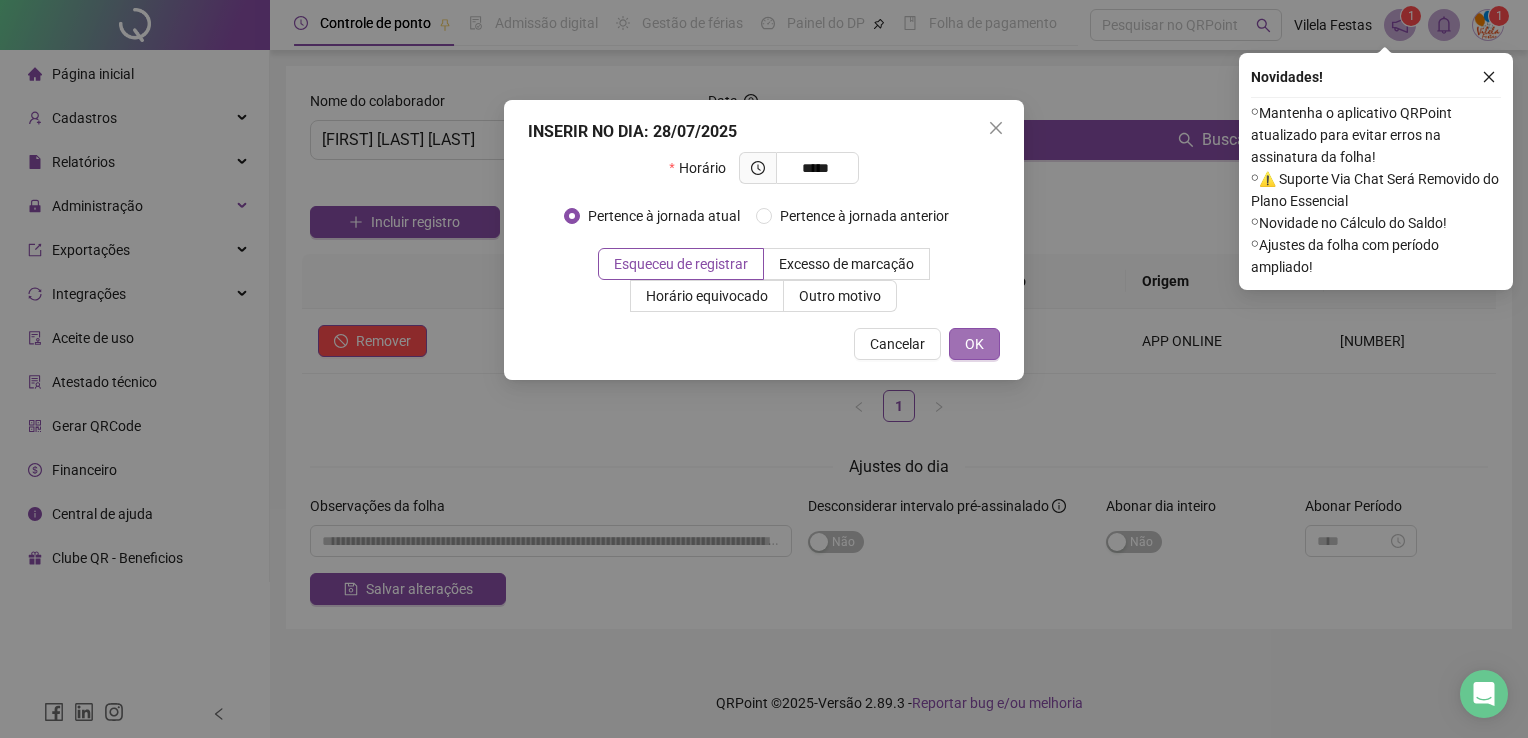 click on "OK" at bounding box center [974, 344] 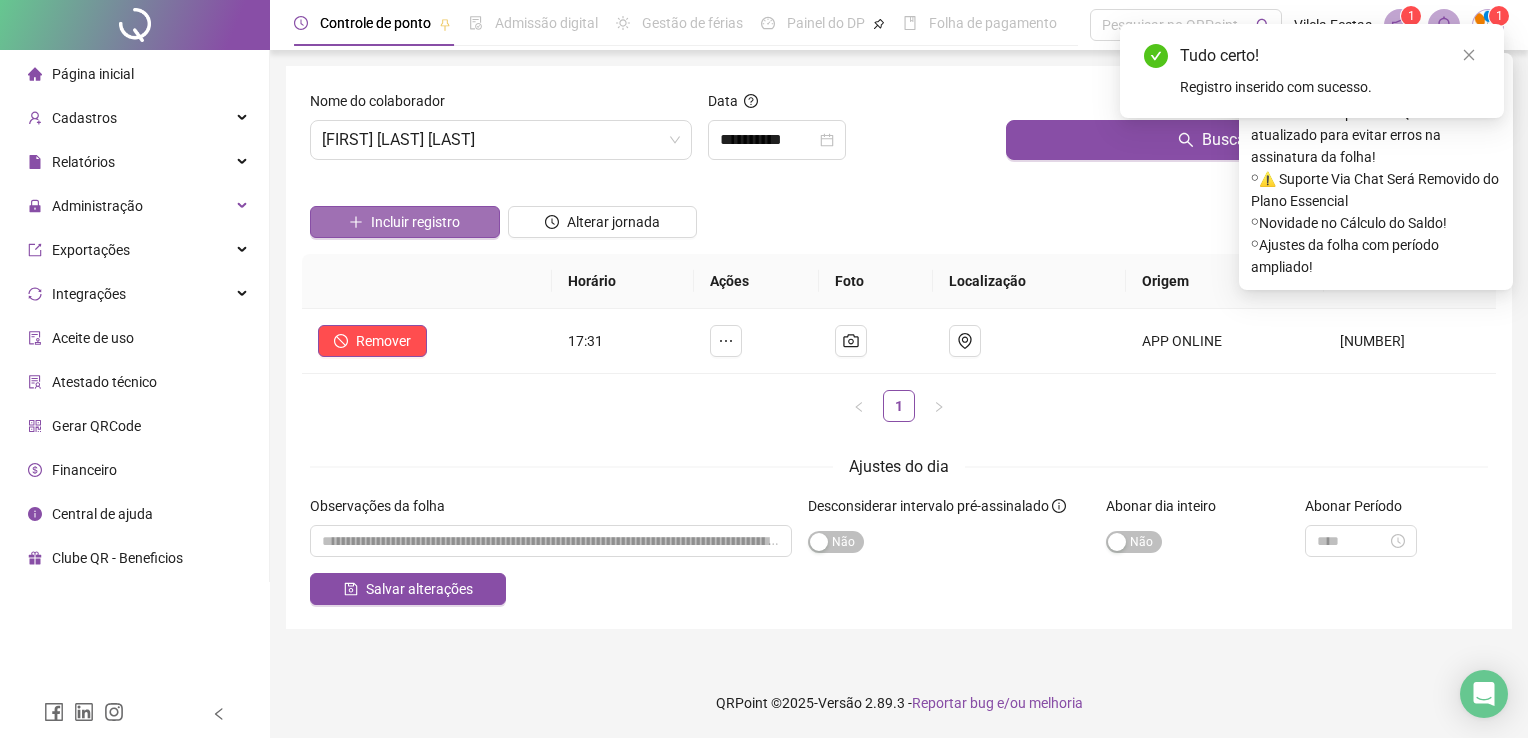 click on "Incluir registro" at bounding box center [415, 222] 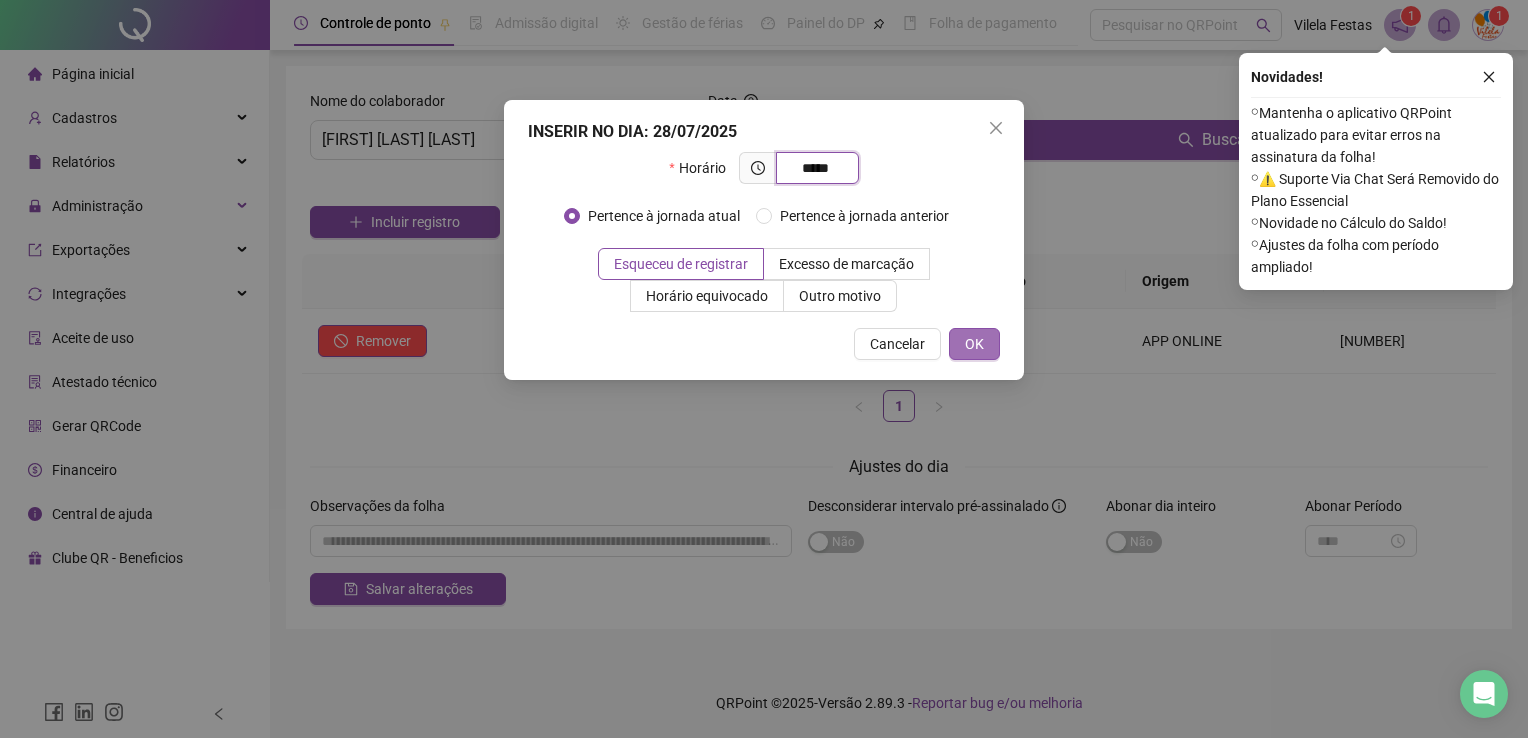 type on "*****" 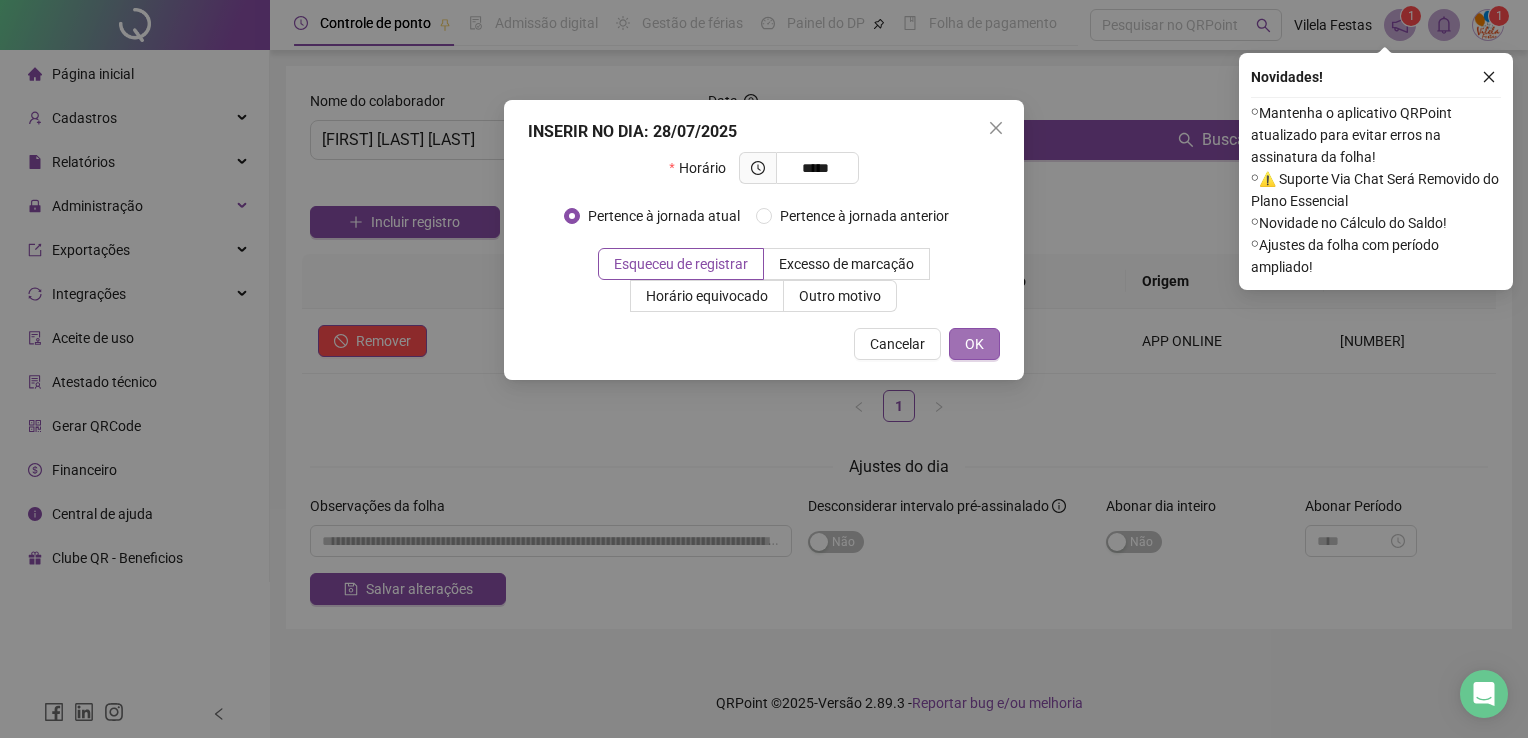 click on "OK" at bounding box center (974, 344) 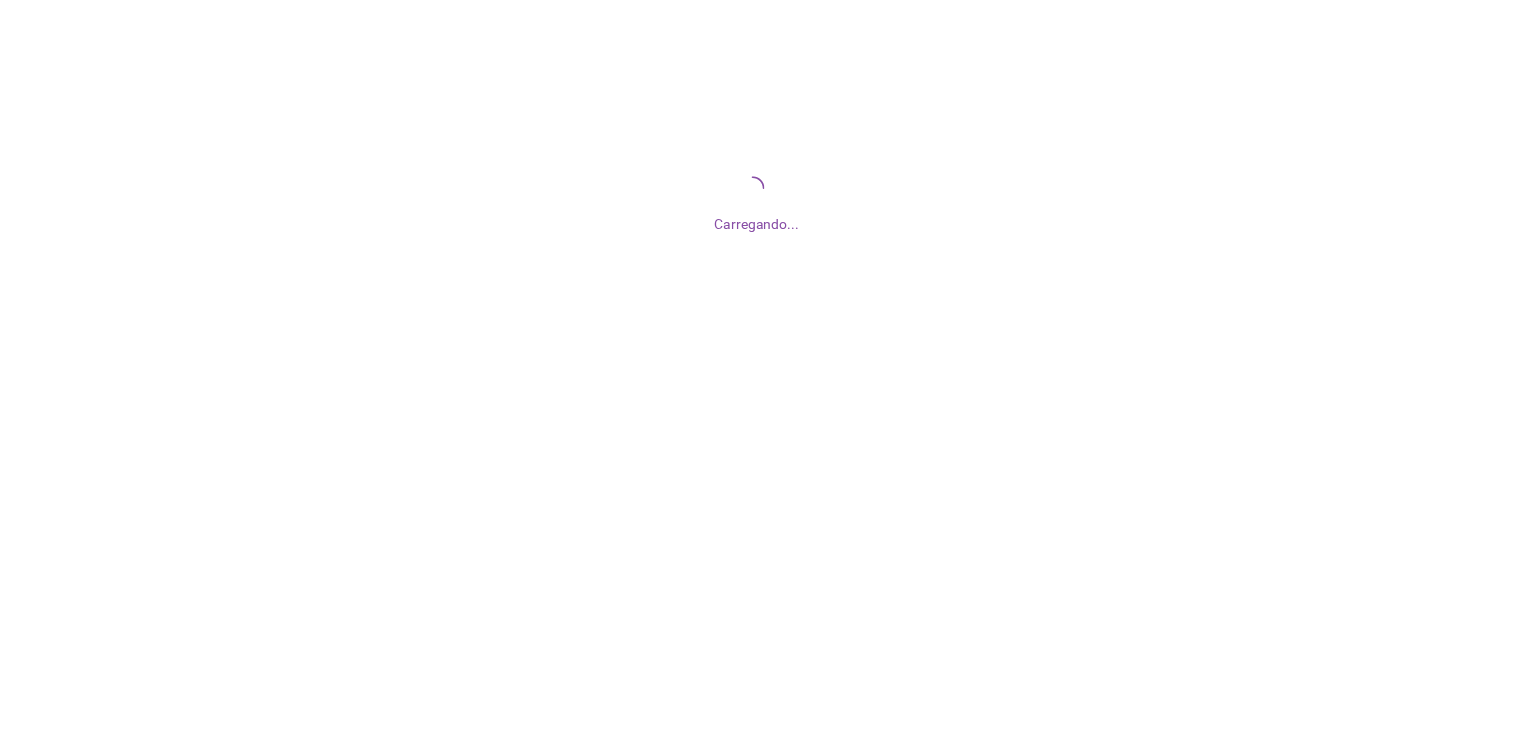 scroll, scrollTop: 0, scrollLeft: 0, axis: both 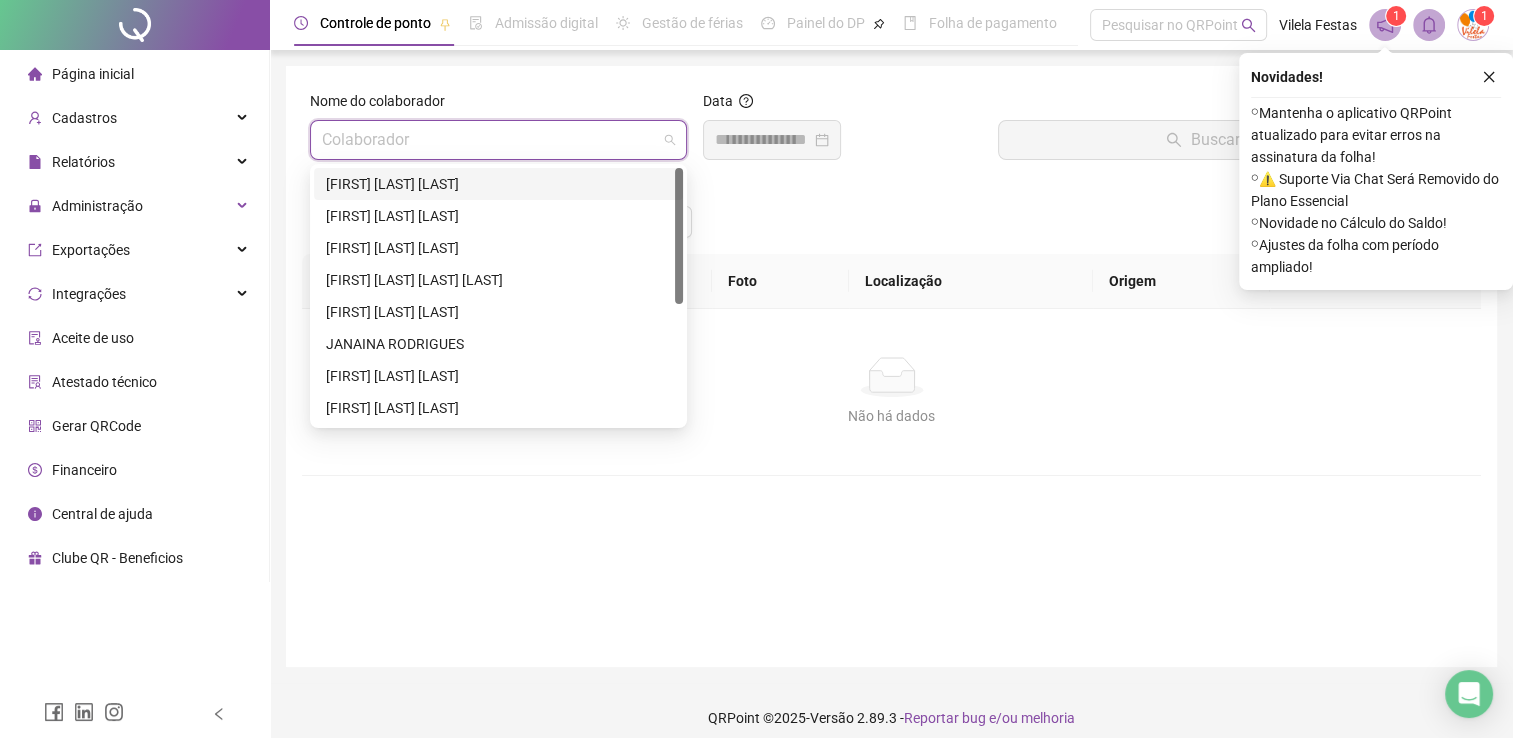click at bounding box center [489, 140] 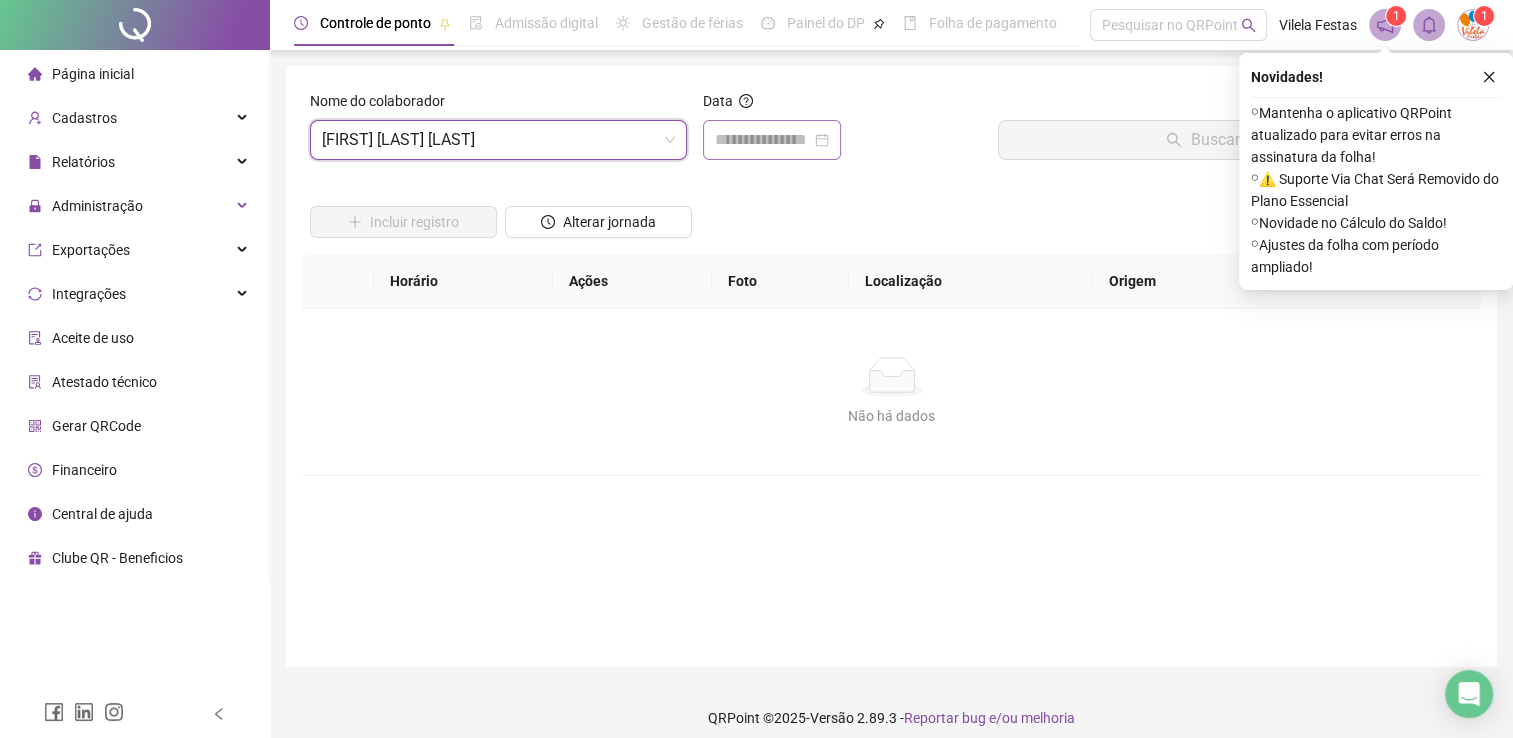 click at bounding box center [772, 140] 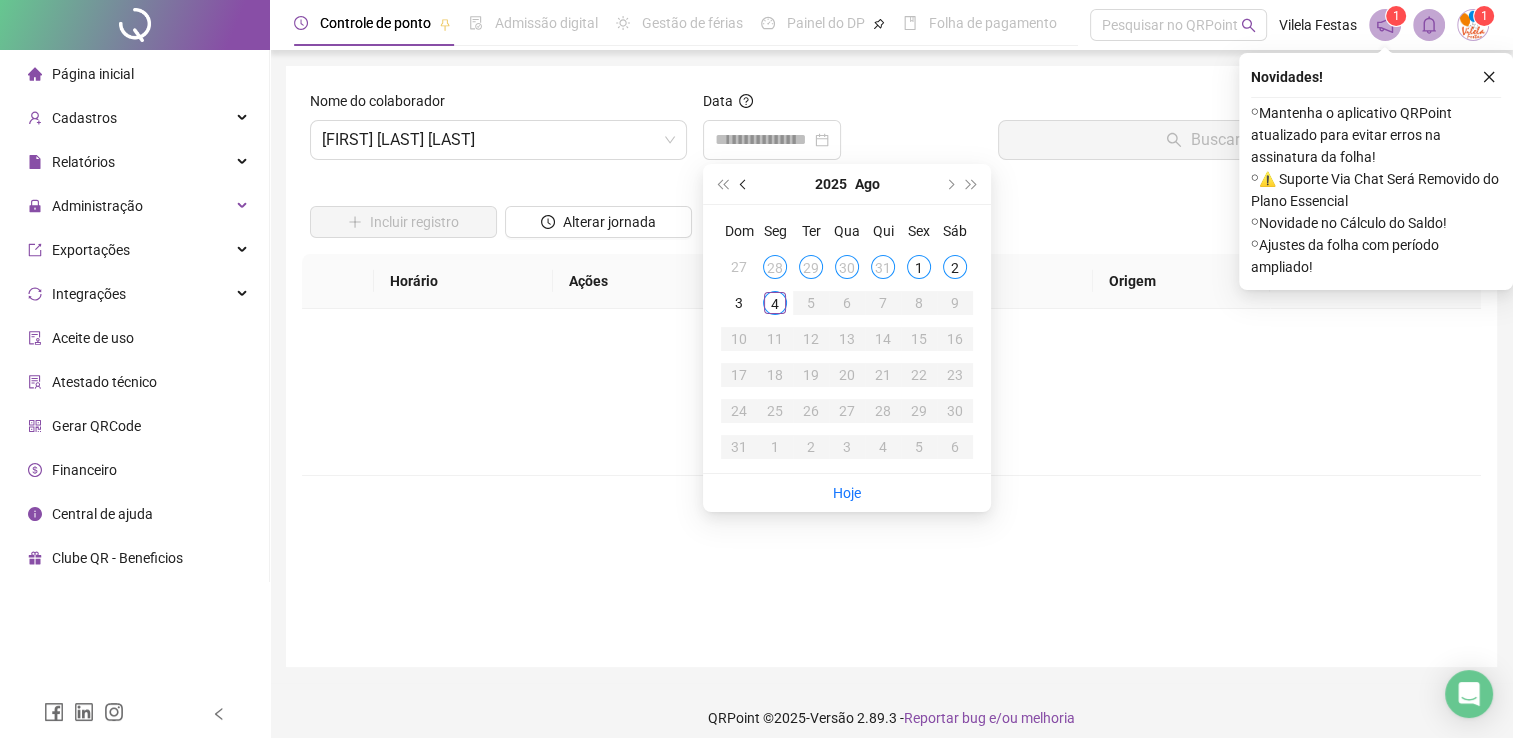 click at bounding box center [745, 184] 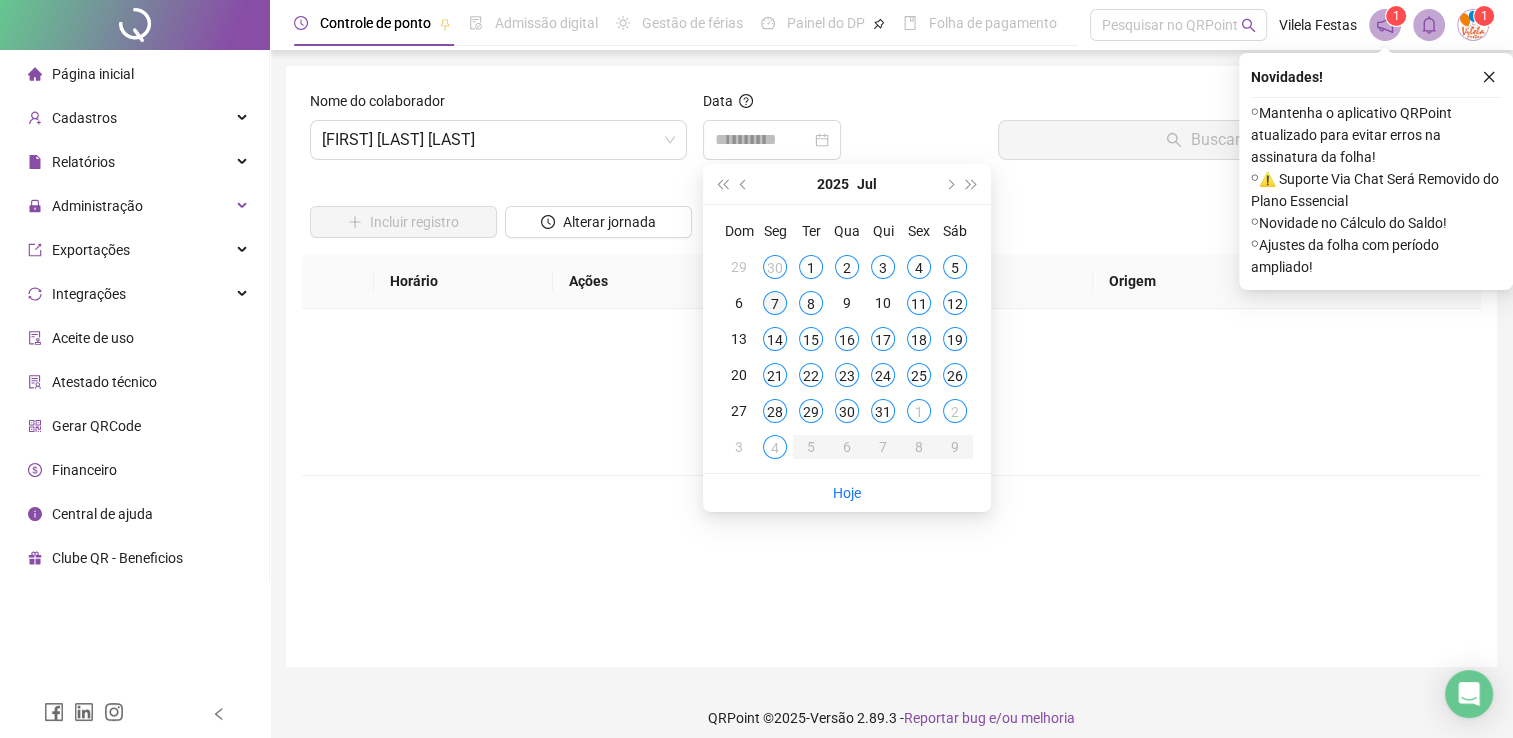 type on "**********" 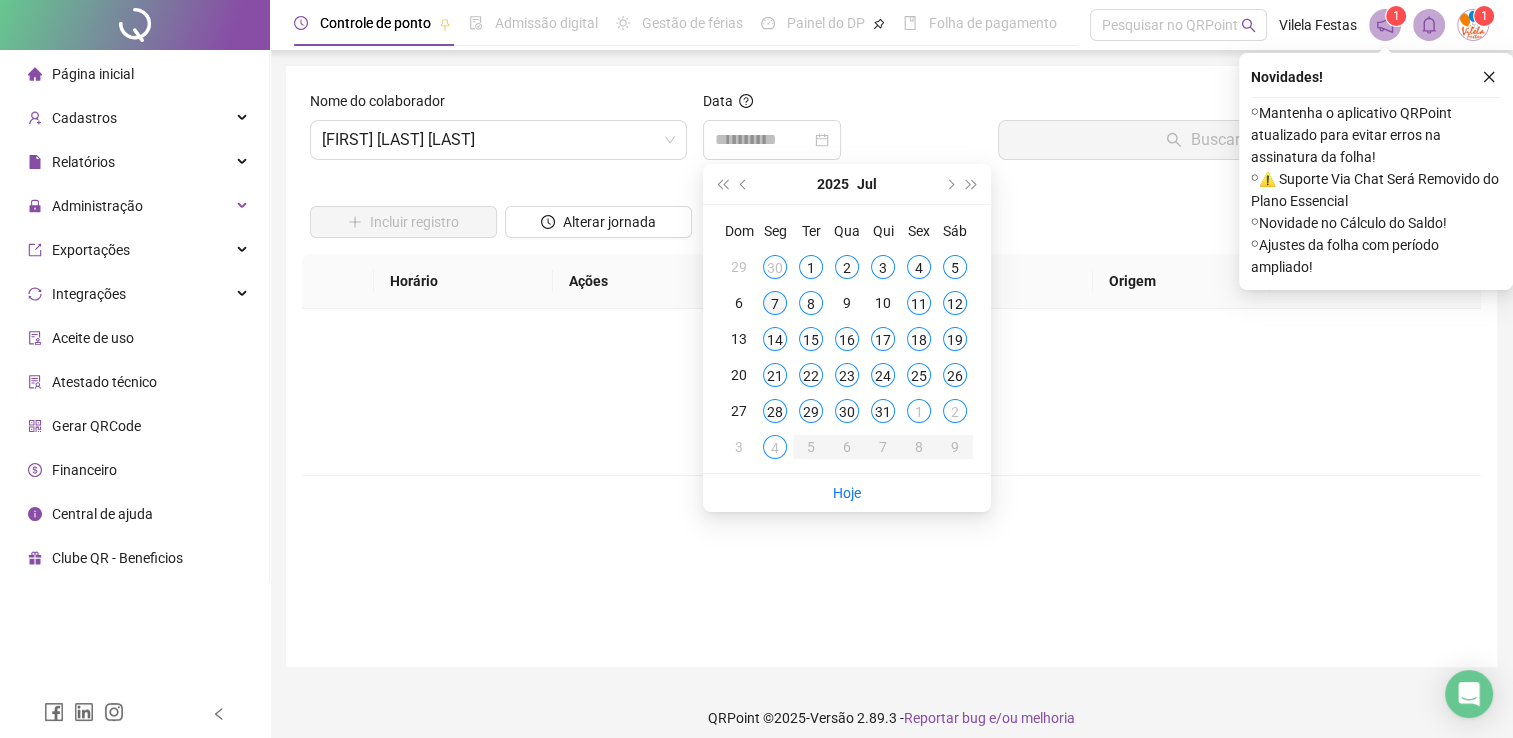 click on "7" at bounding box center (775, 303) 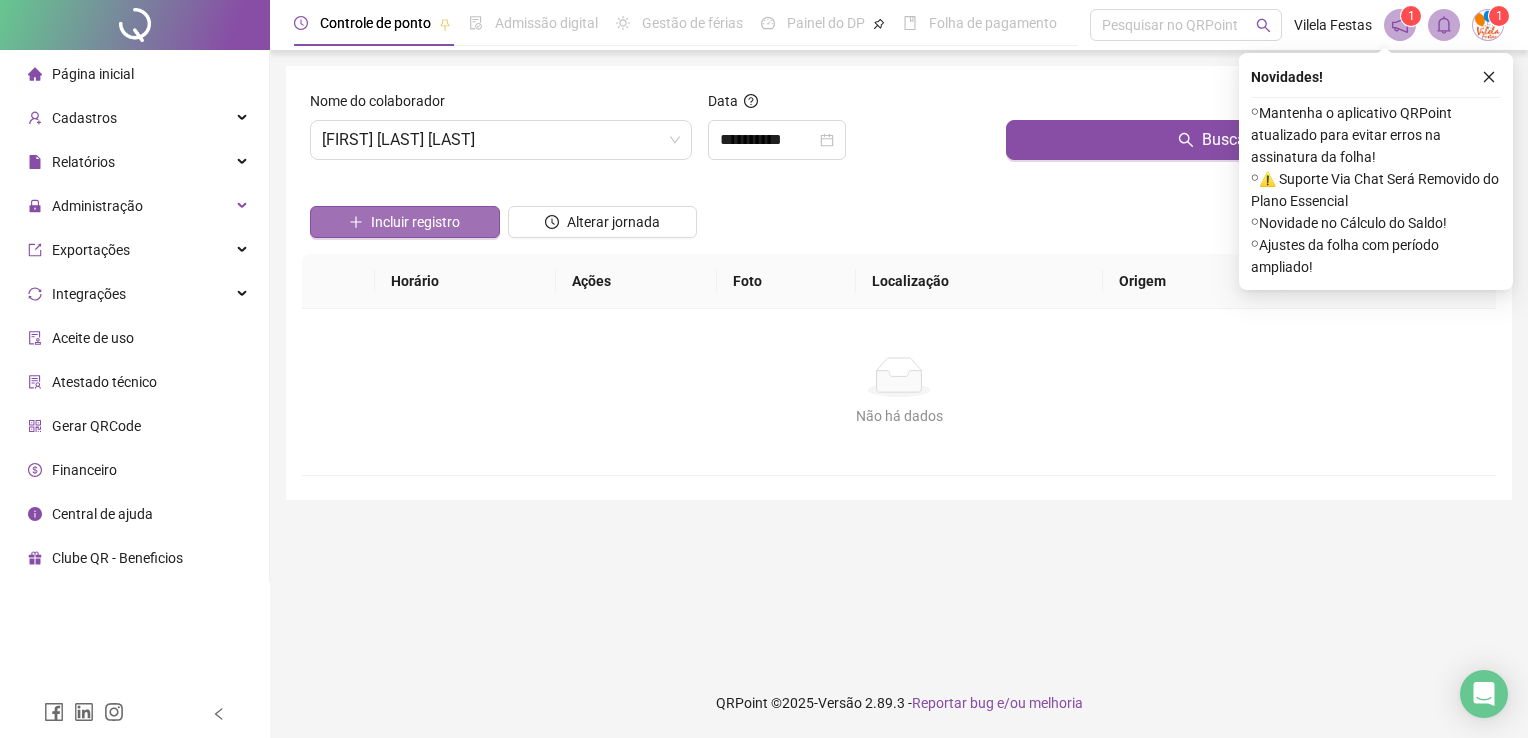 click on "Incluir registro" at bounding box center [415, 222] 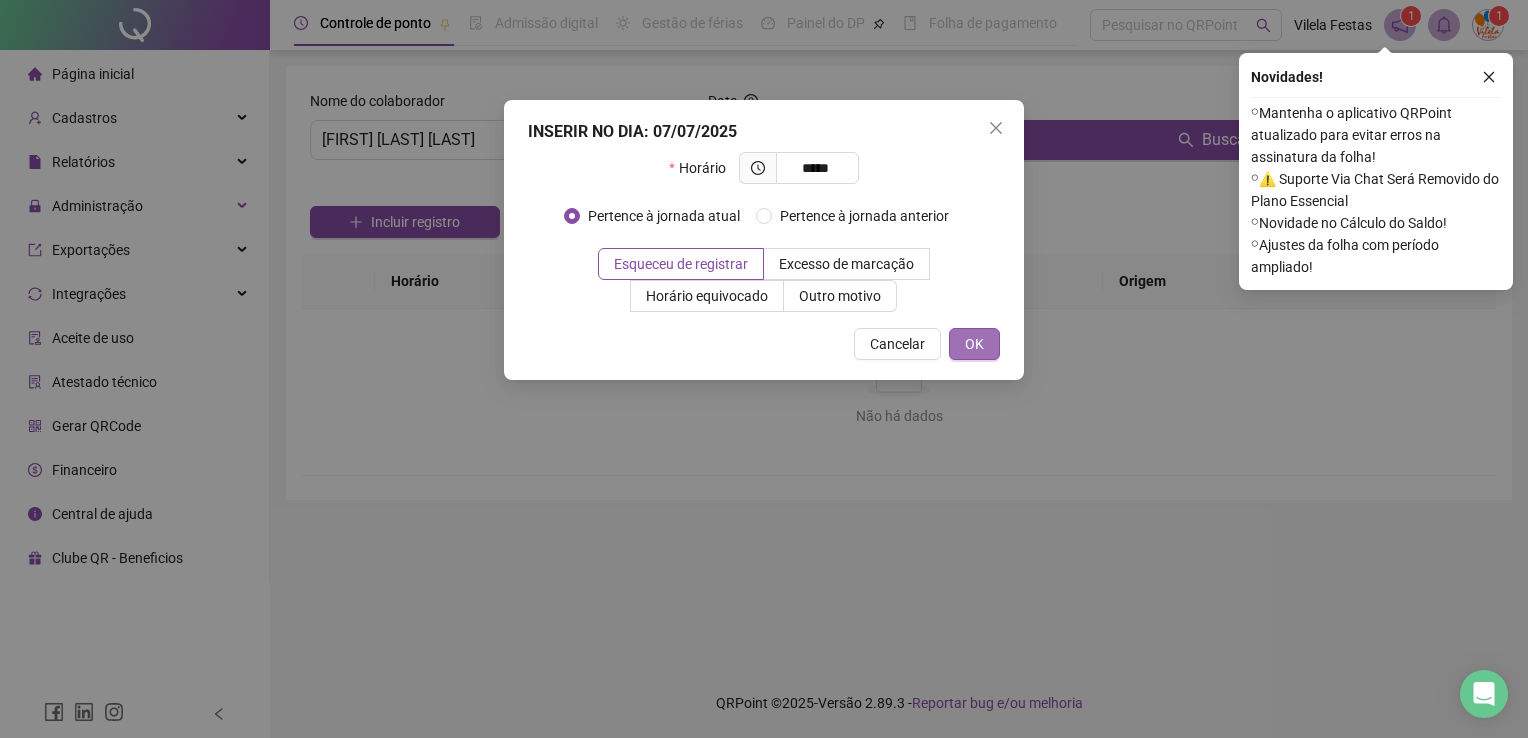 type on "*****" 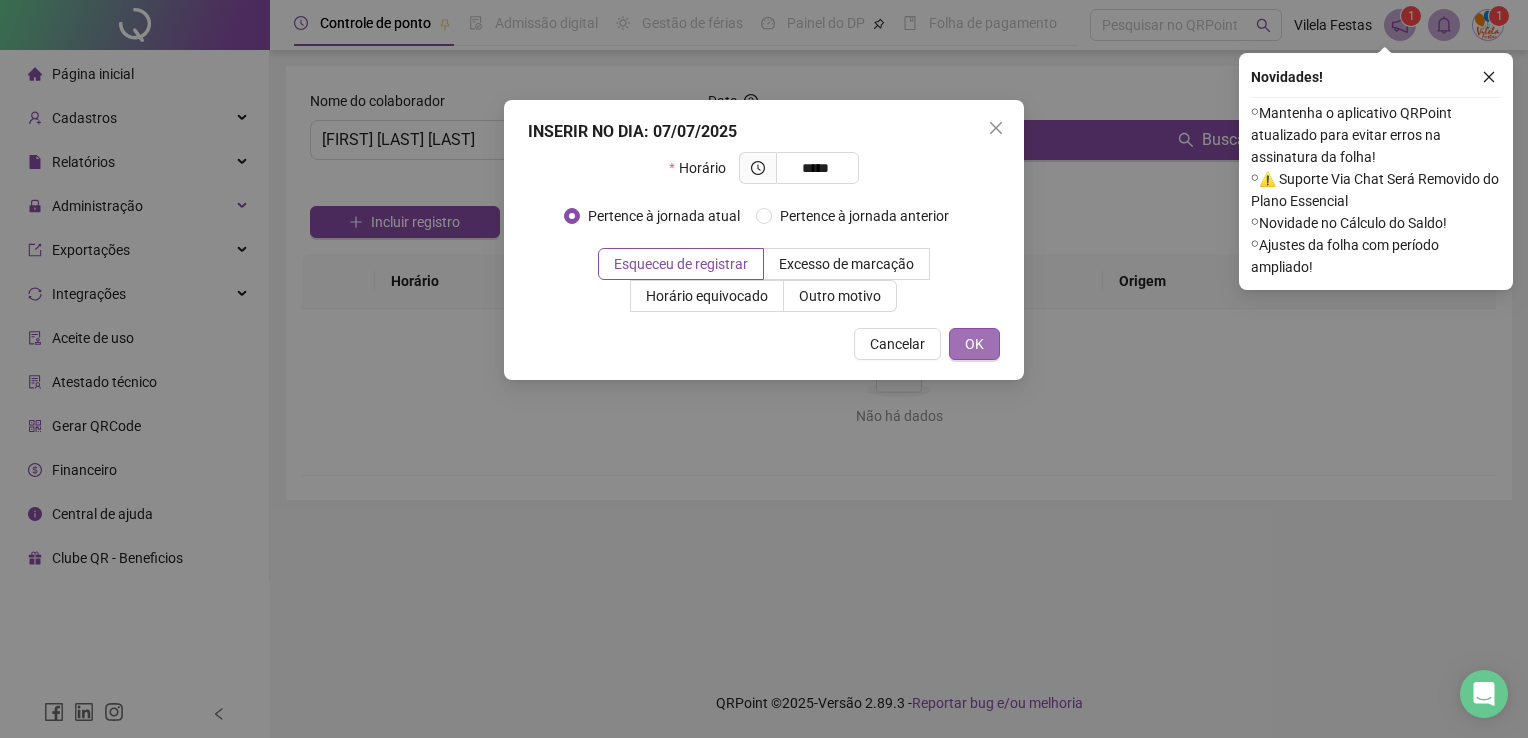 click on "OK" at bounding box center (974, 344) 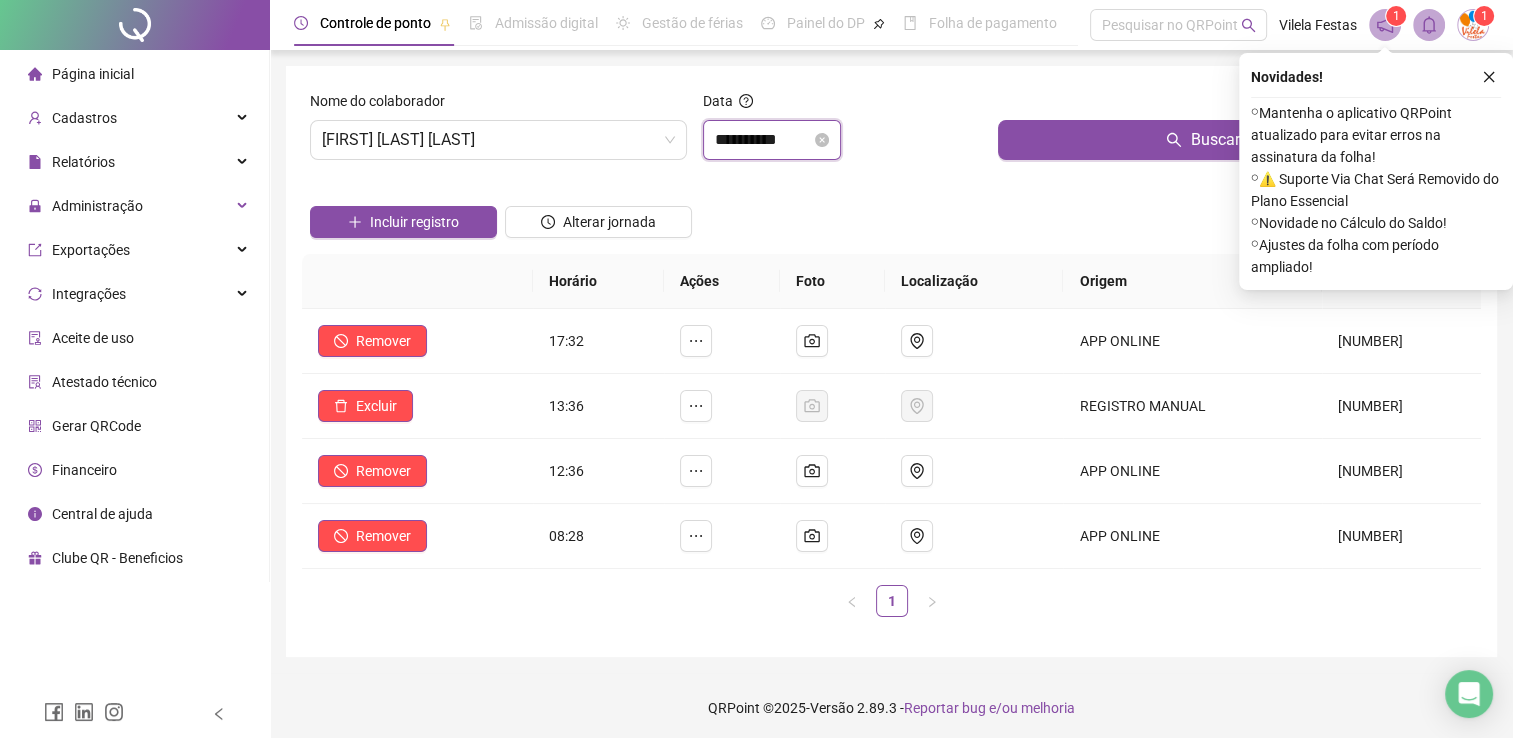 click on "**********" at bounding box center [763, 140] 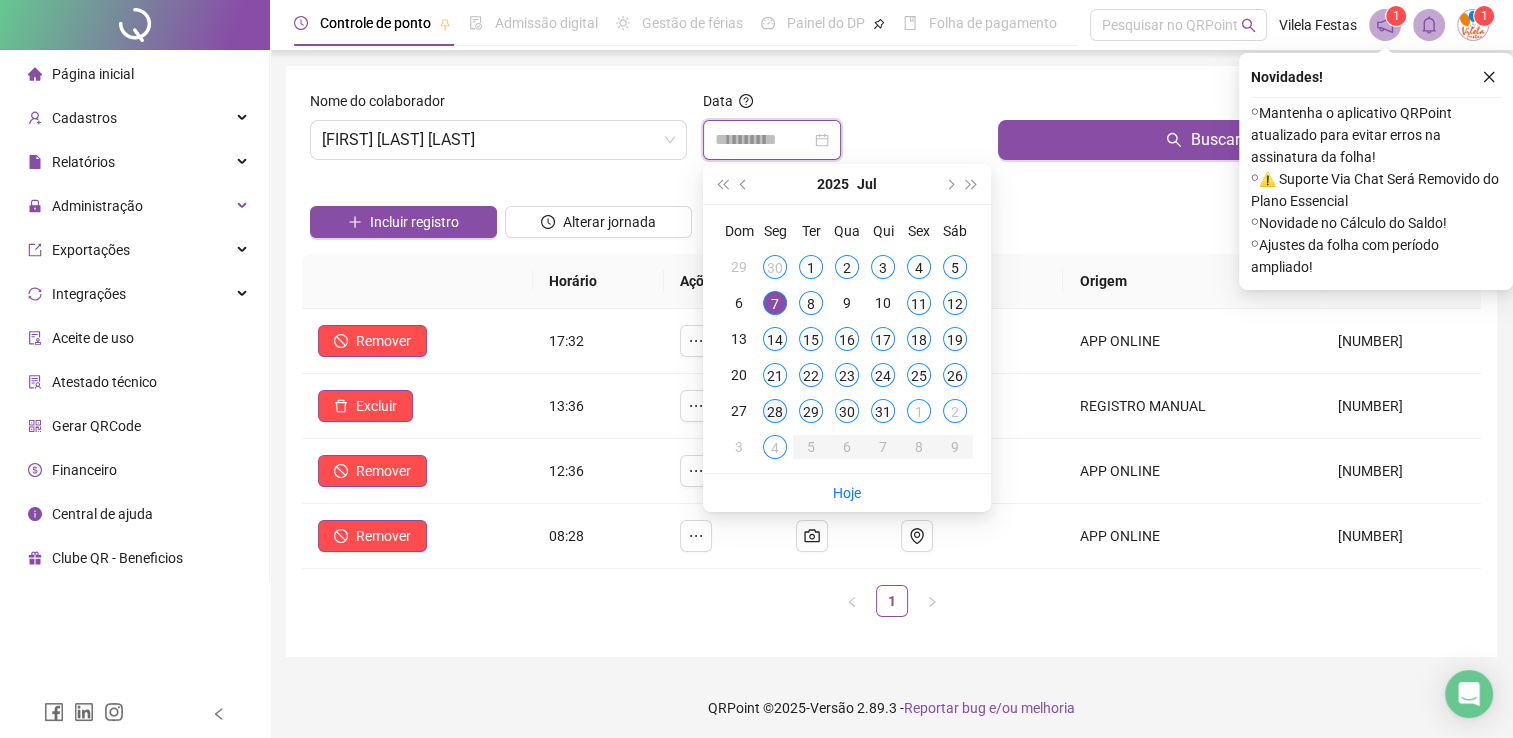 type on "**********" 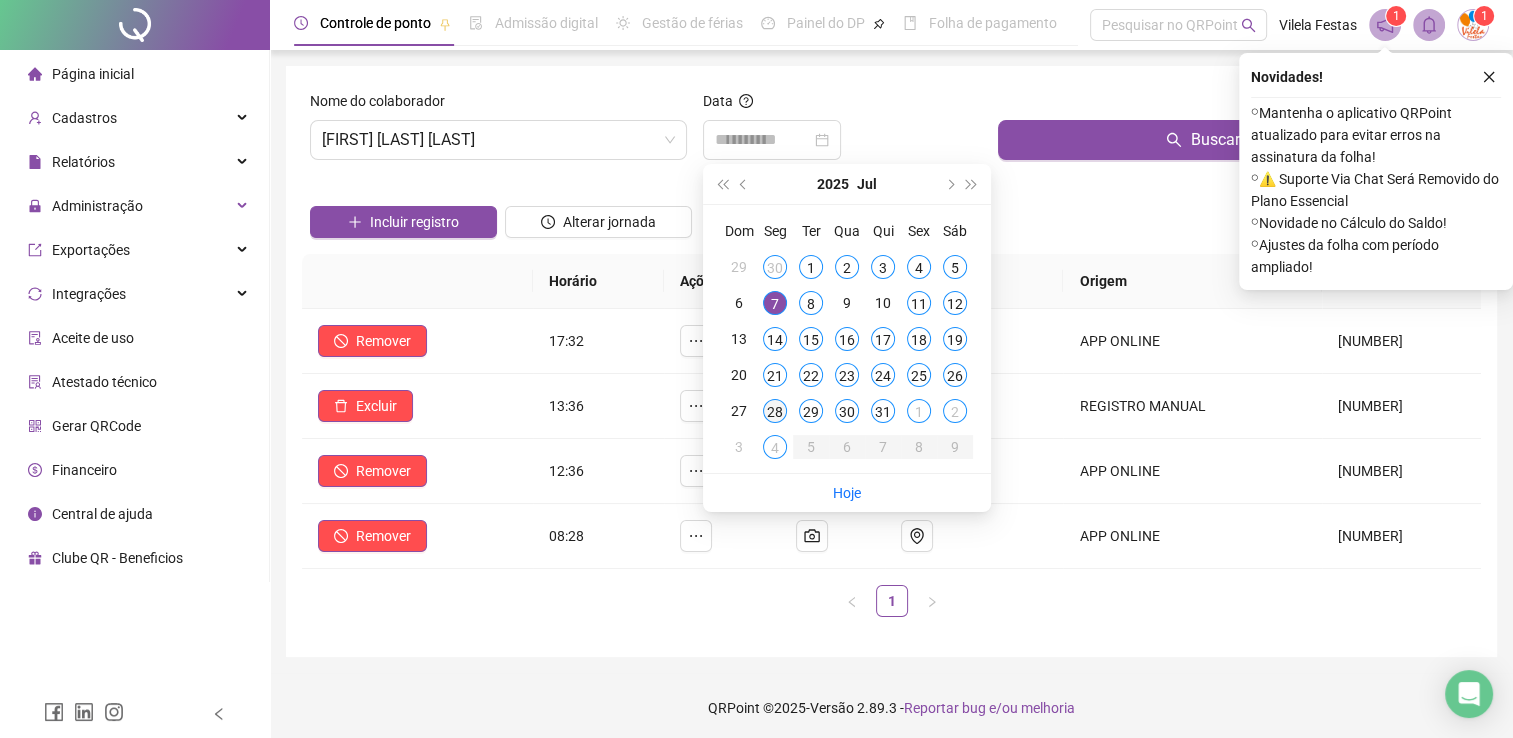 click on "28" at bounding box center [775, 411] 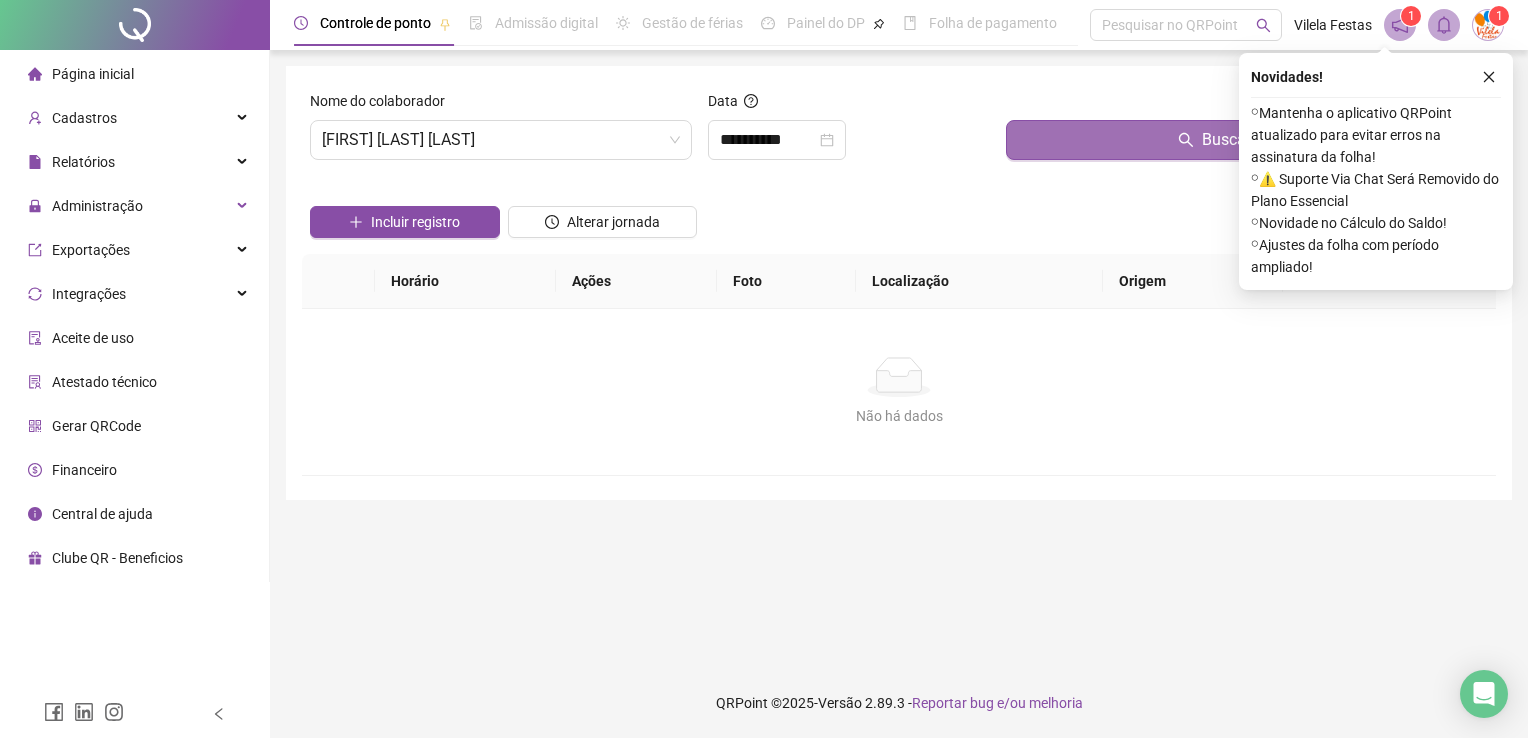 click on "Buscar registros" at bounding box center [1247, 140] 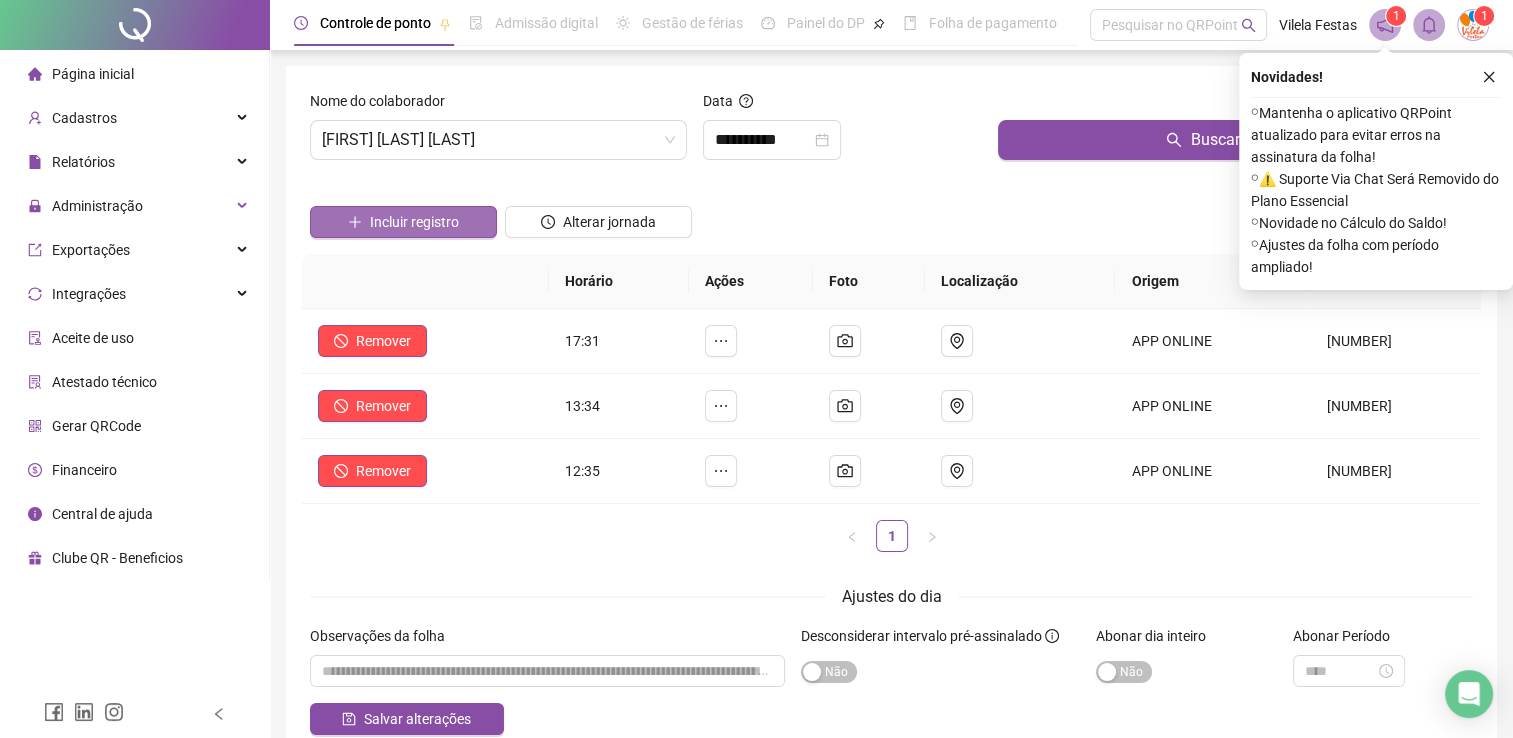 click on "Incluir registro" at bounding box center (414, 222) 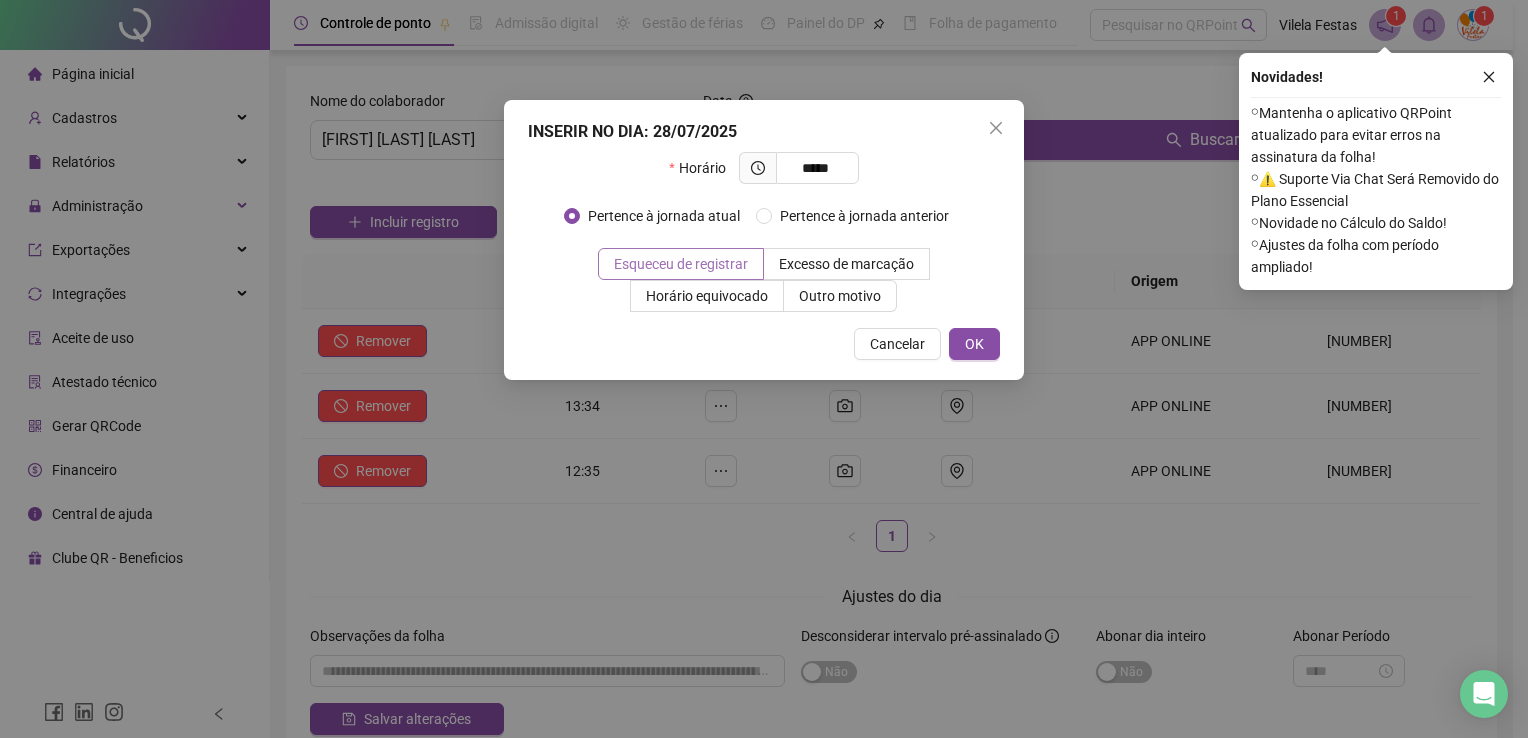 type on "*****" 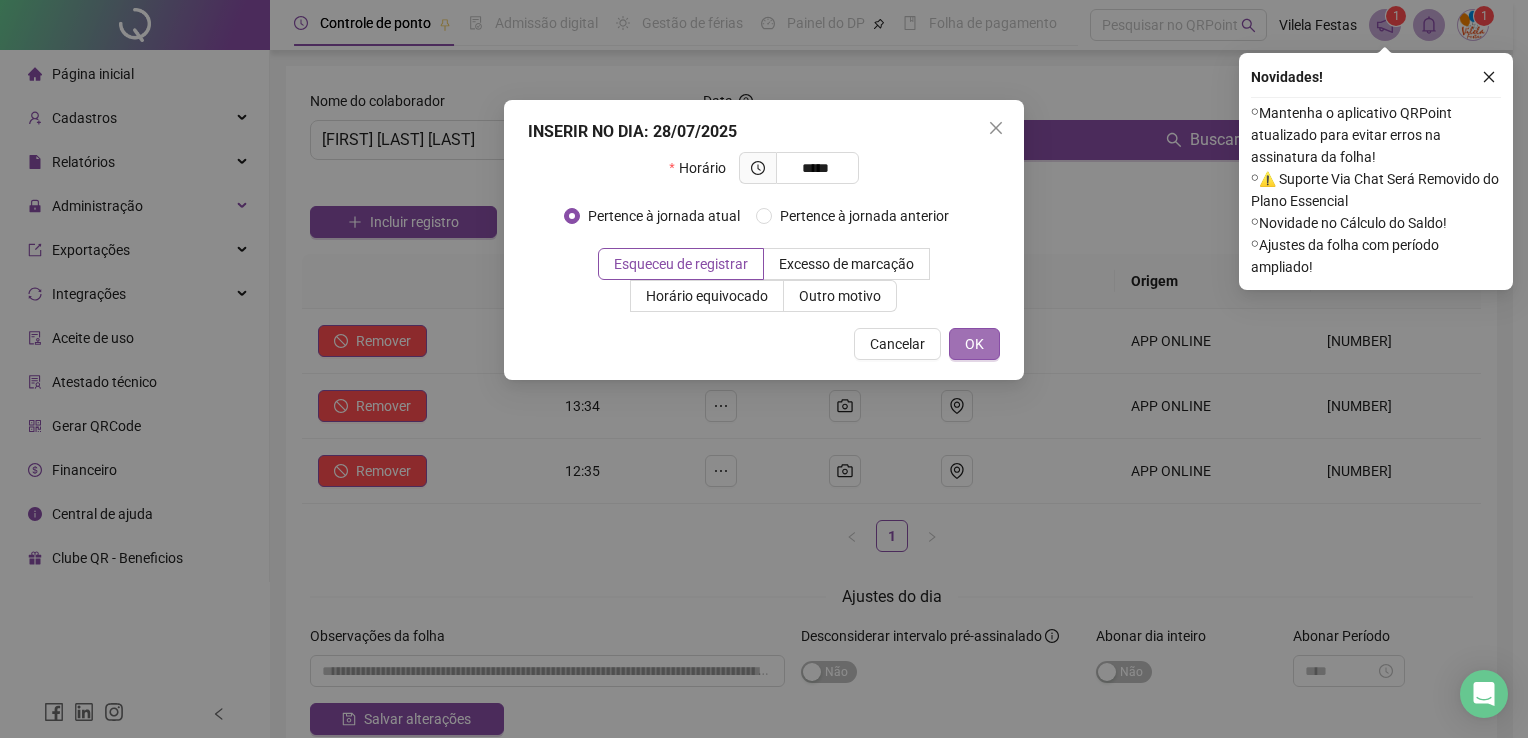 click on "OK" at bounding box center (974, 344) 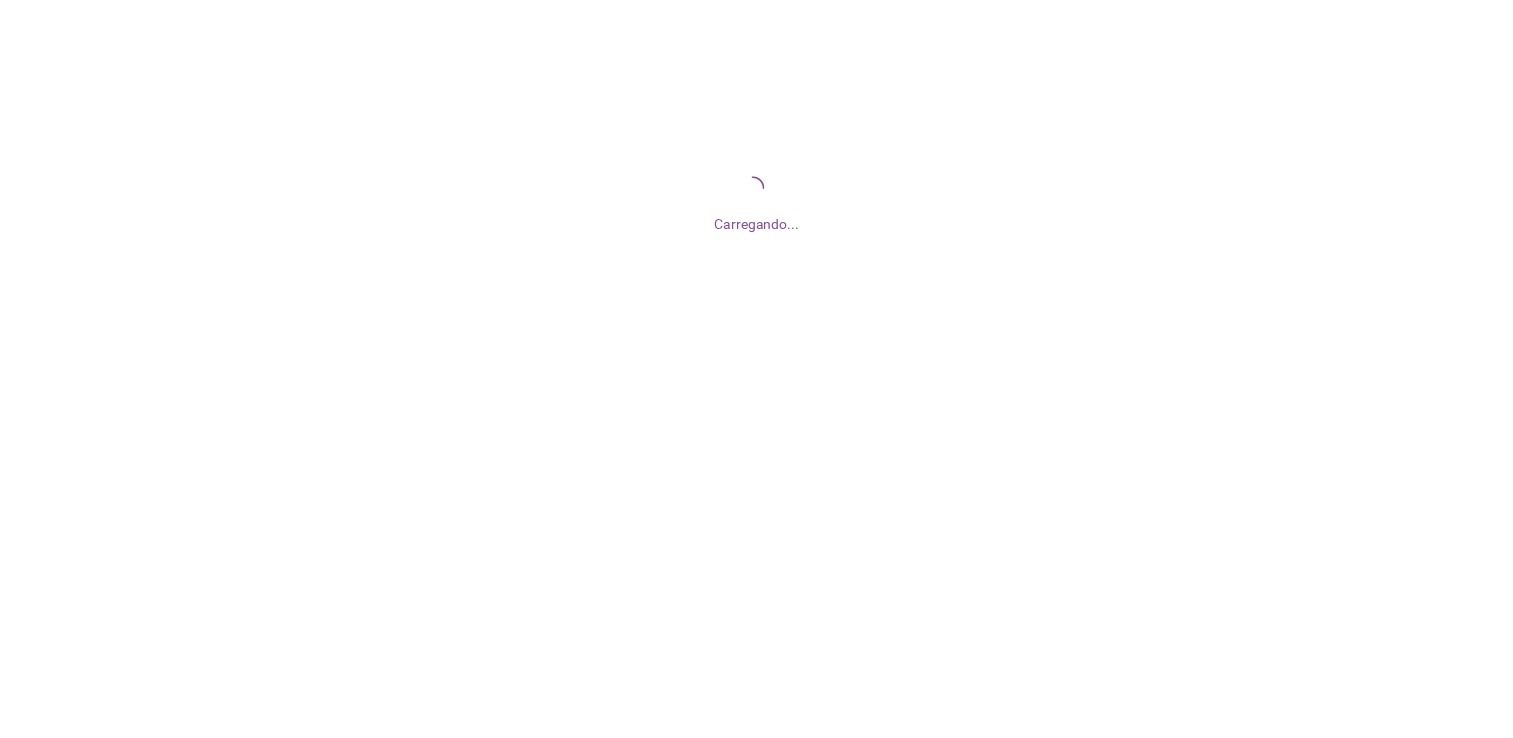 scroll, scrollTop: 0, scrollLeft: 0, axis: both 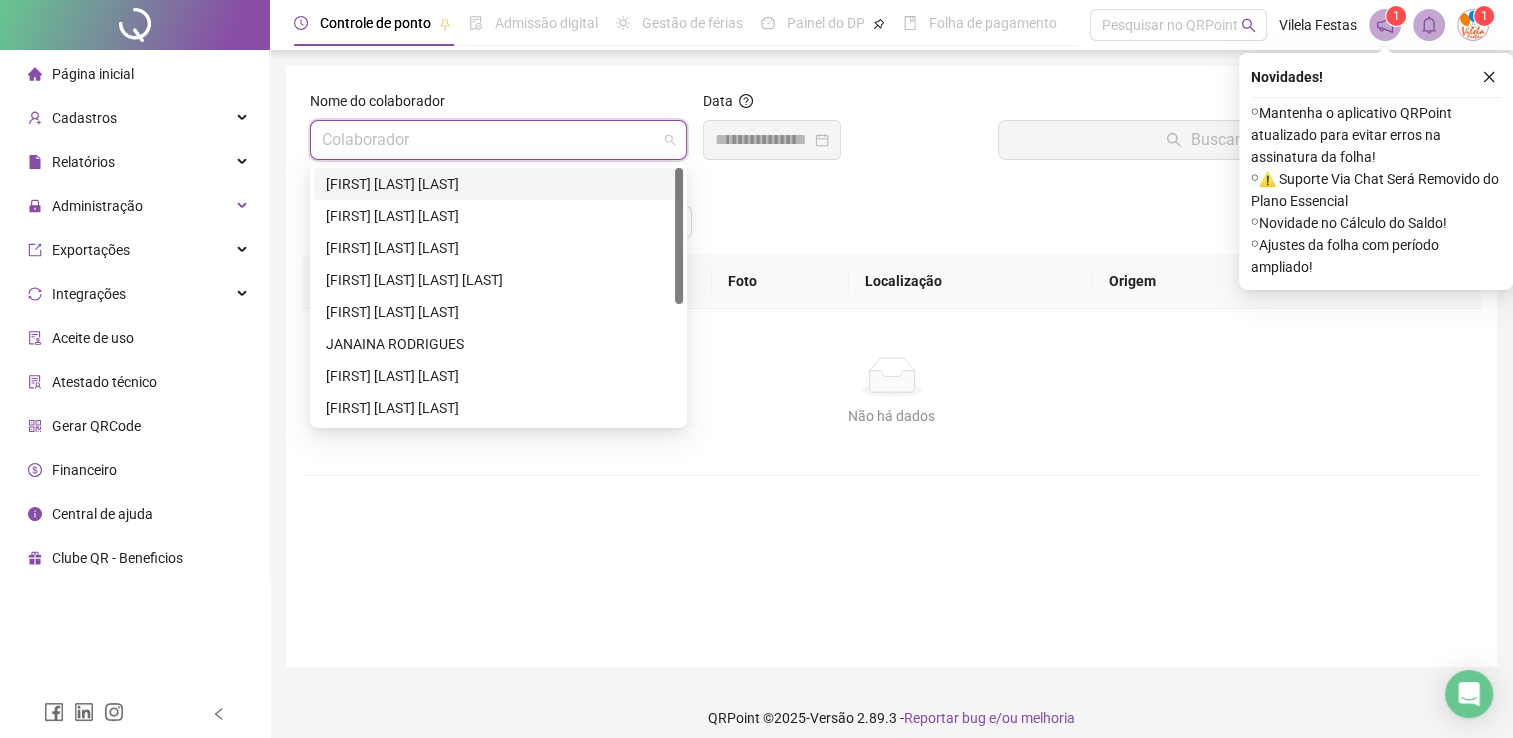 click at bounding box center [489, 140] 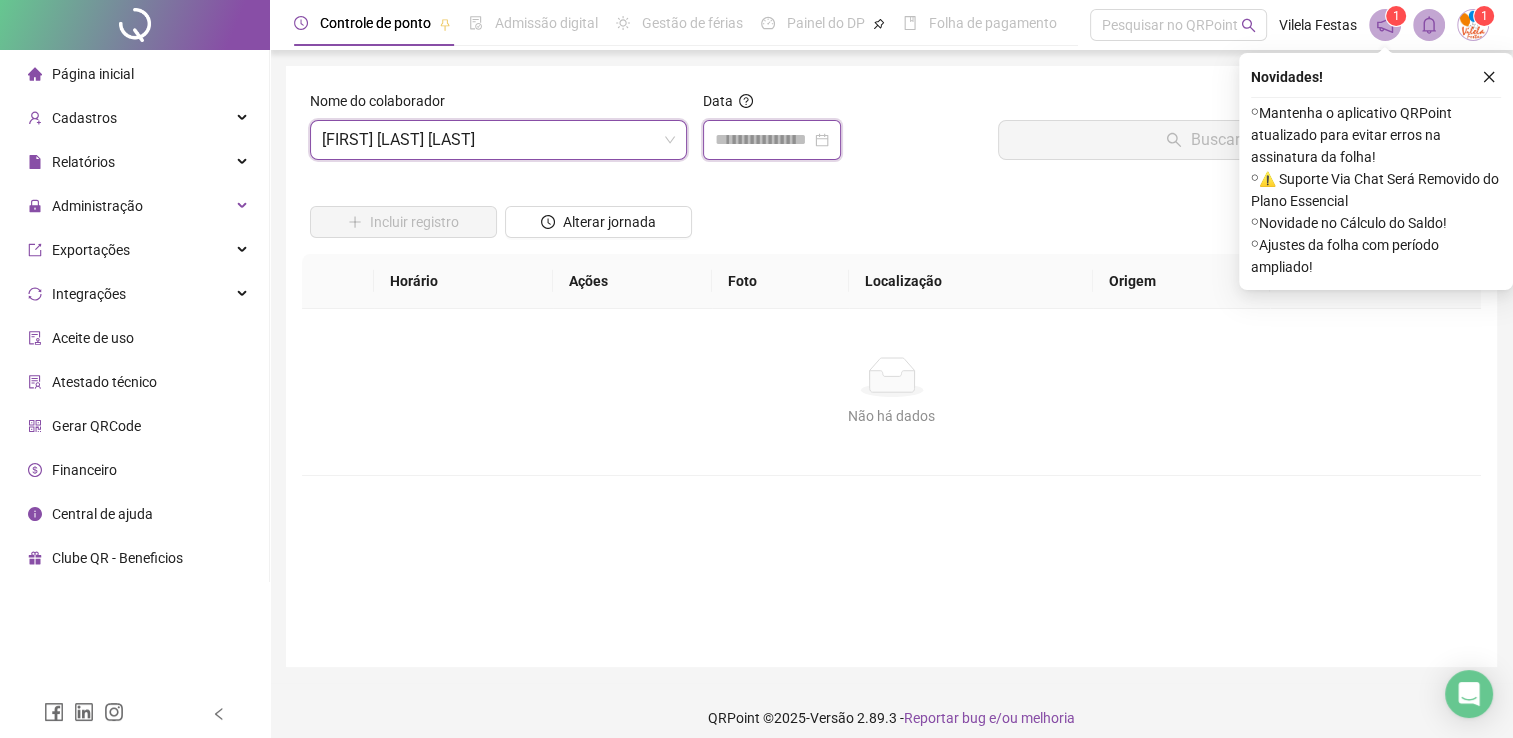 click at bounding box center (763, 140) 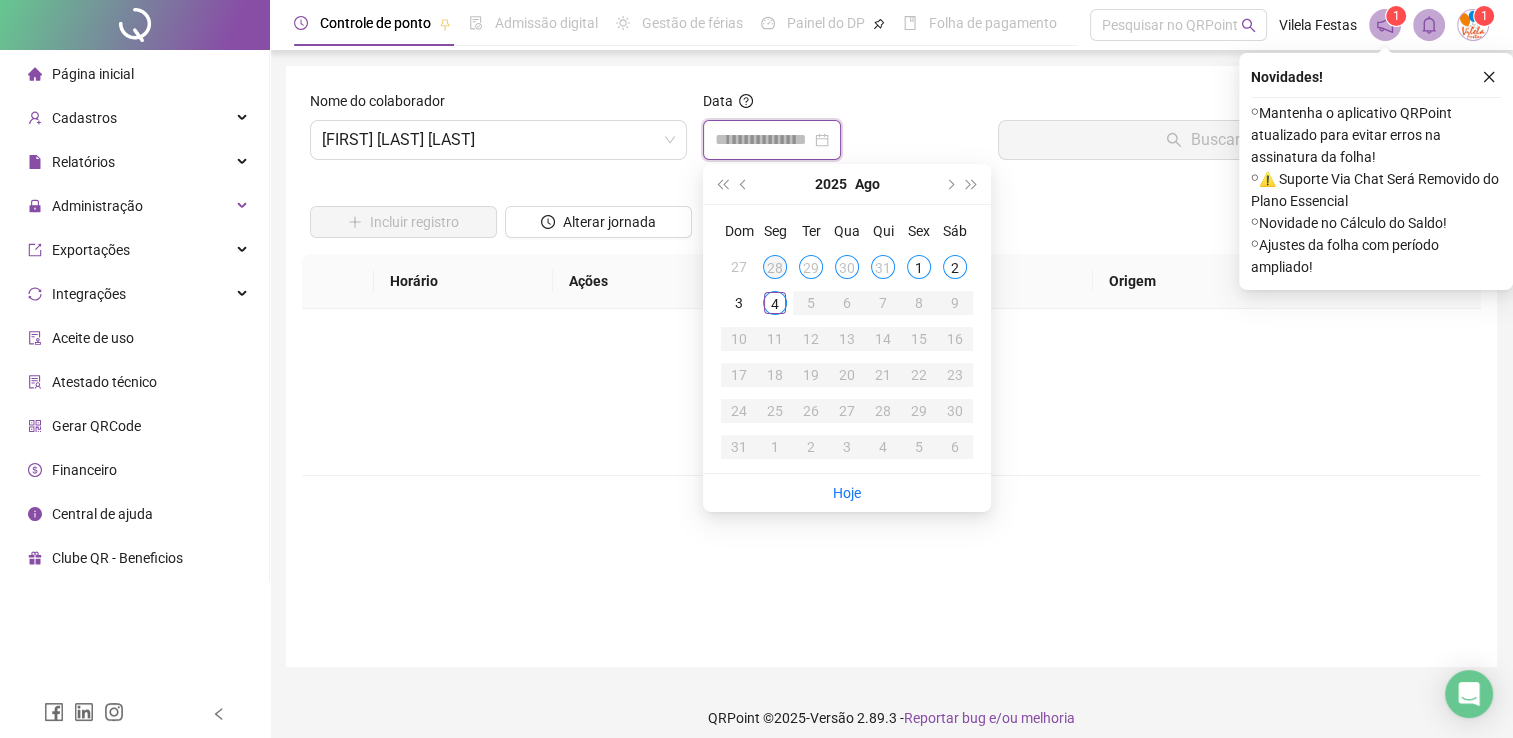 type on "**********" 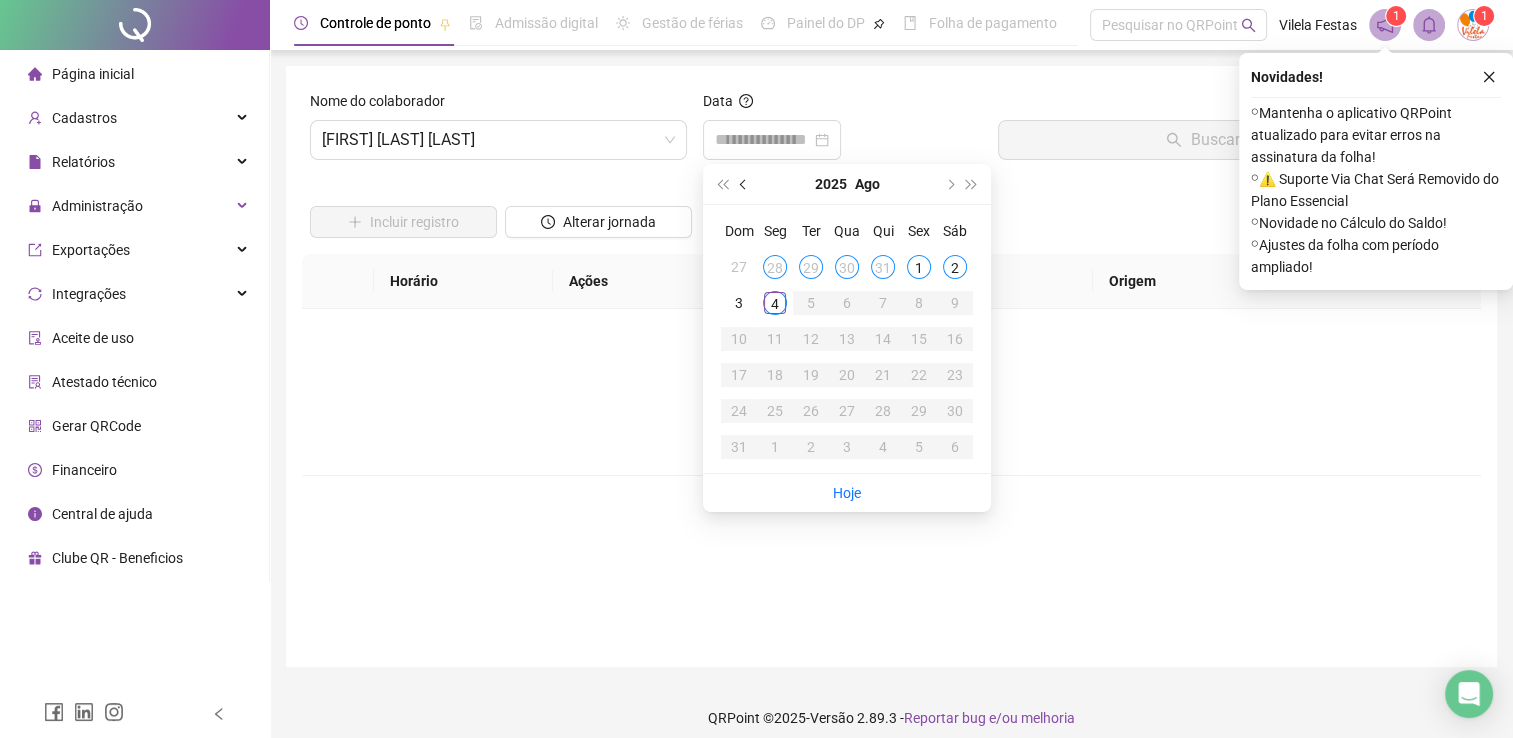 click at bounding box center (745, 184) 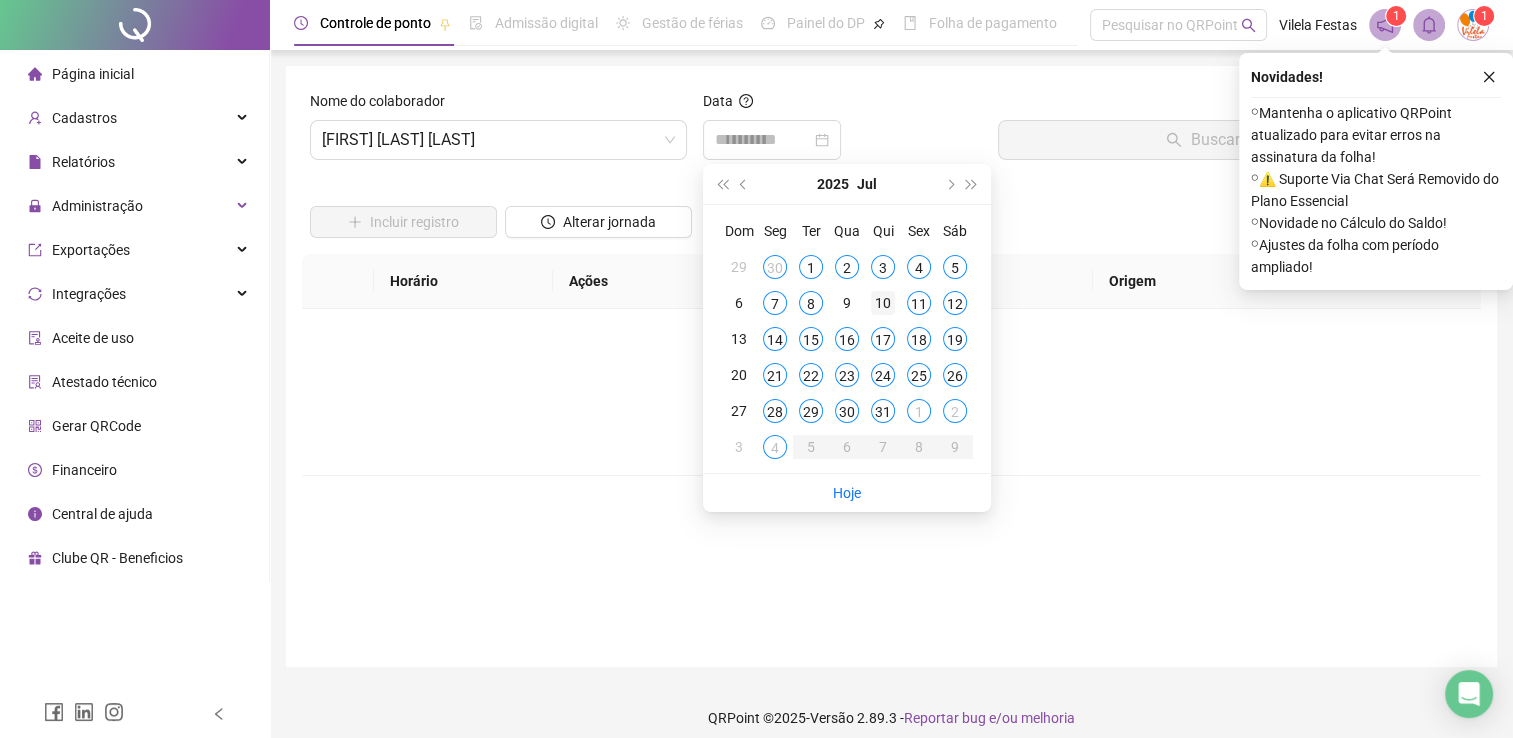 type on "**********" 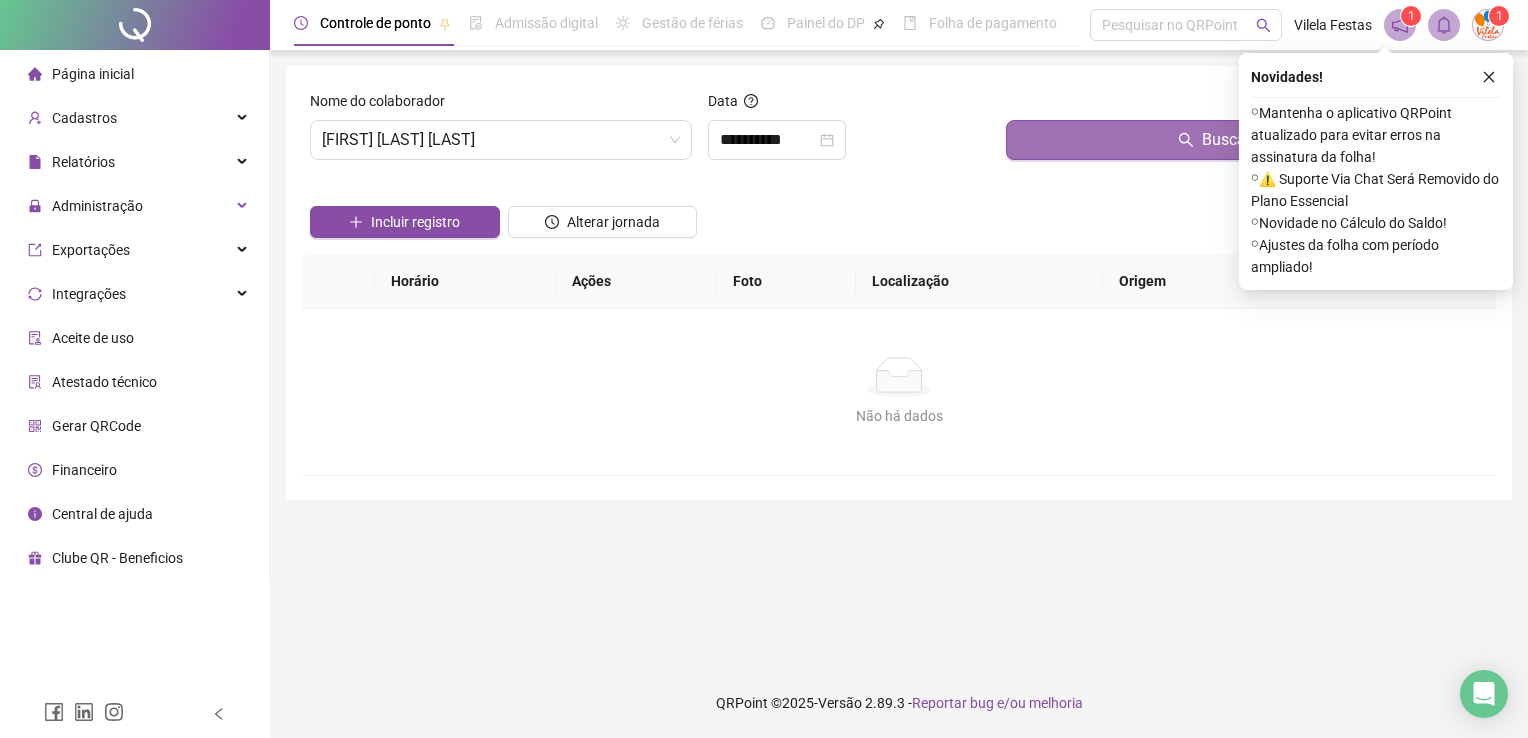 click on "Buscar registros" at bounding box center [1247, 140] 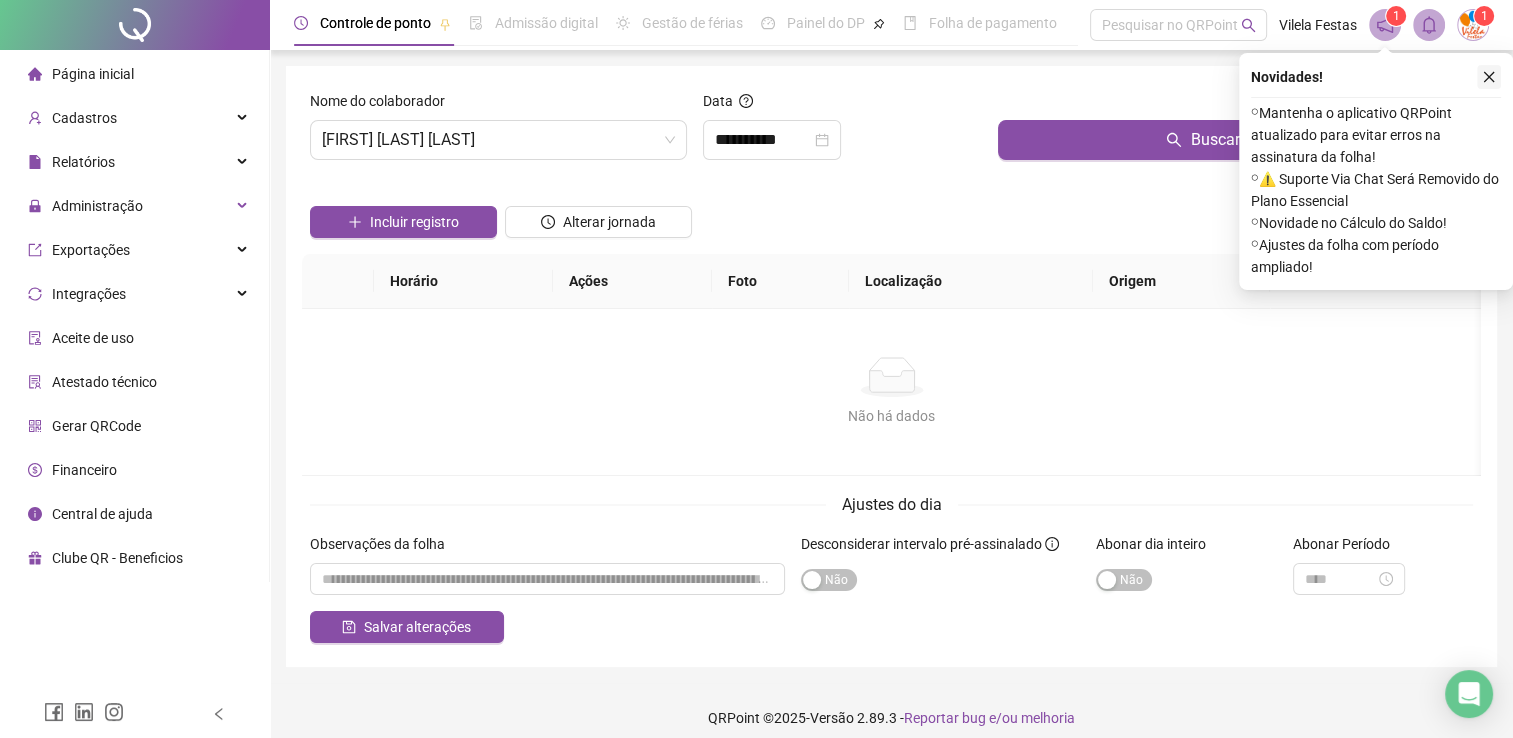 click 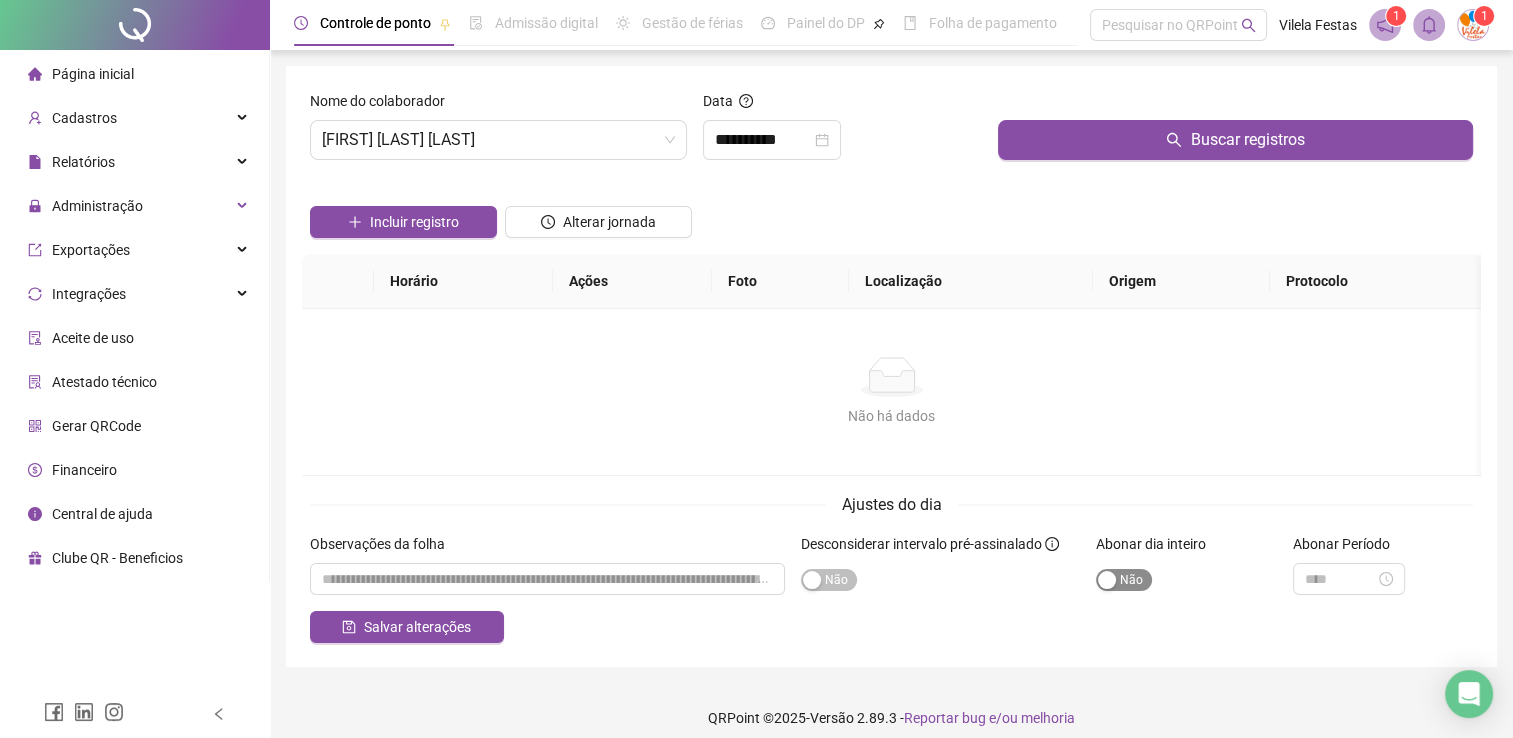 click on "Sim Não" at bounding box center [1124, 580] 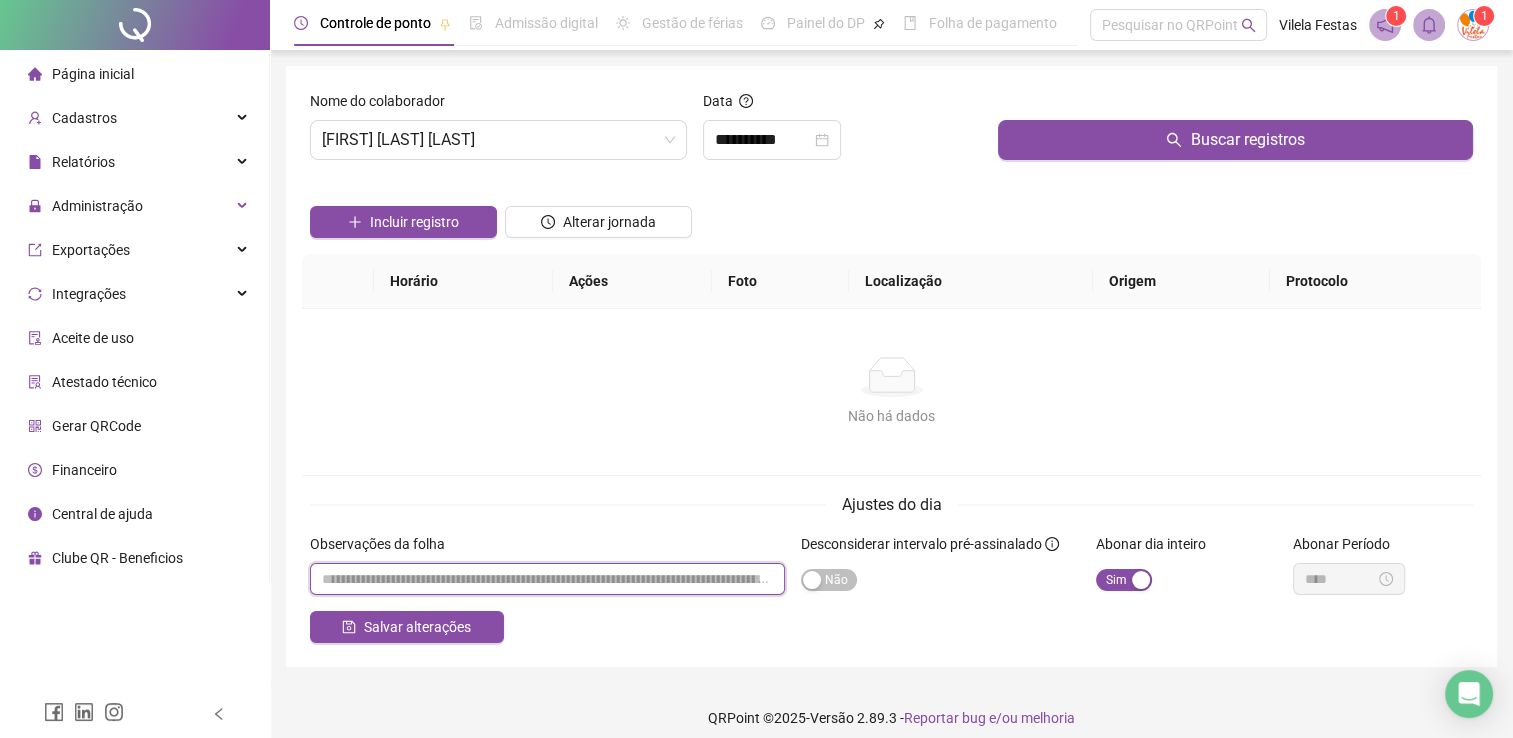 click at bounding box center (547, 579) 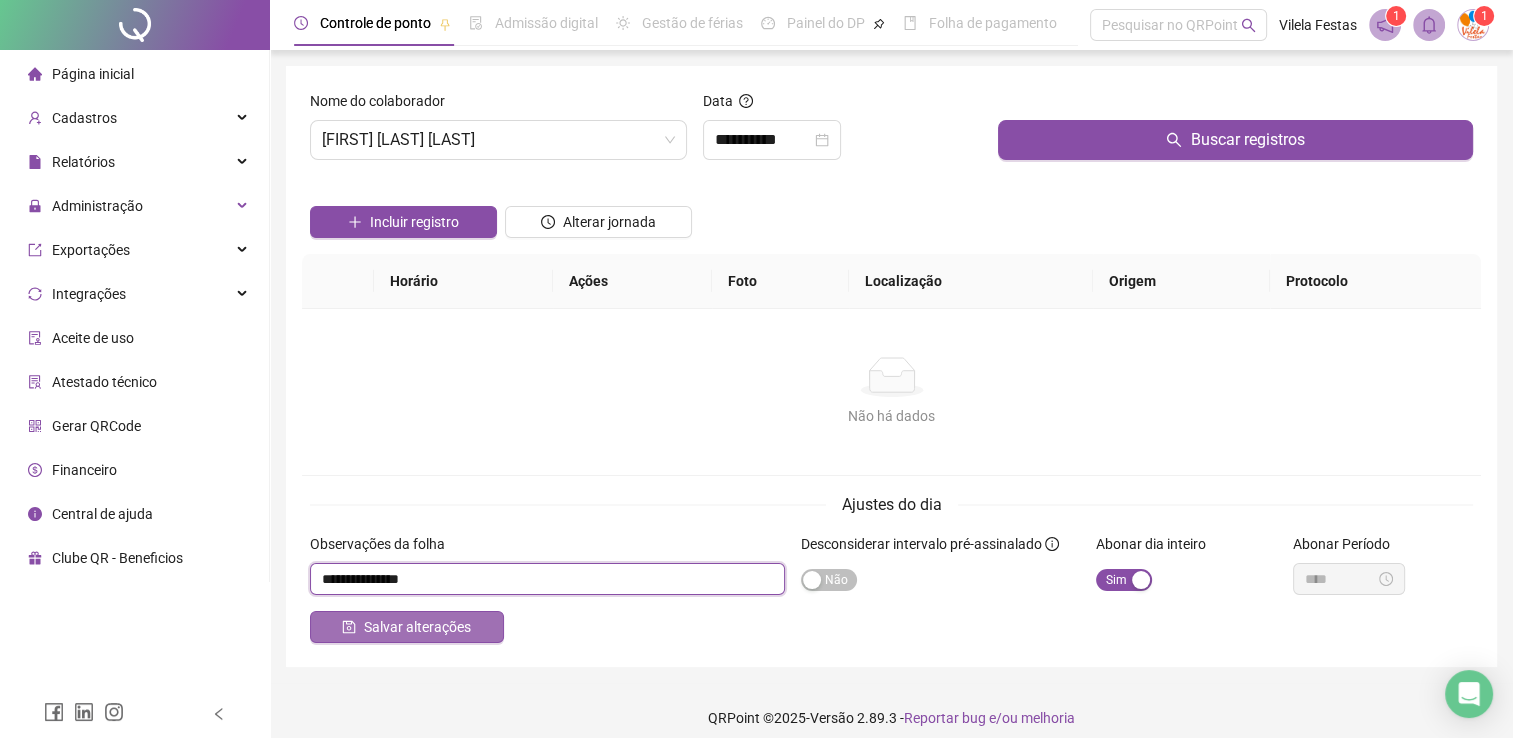 type on "**********" 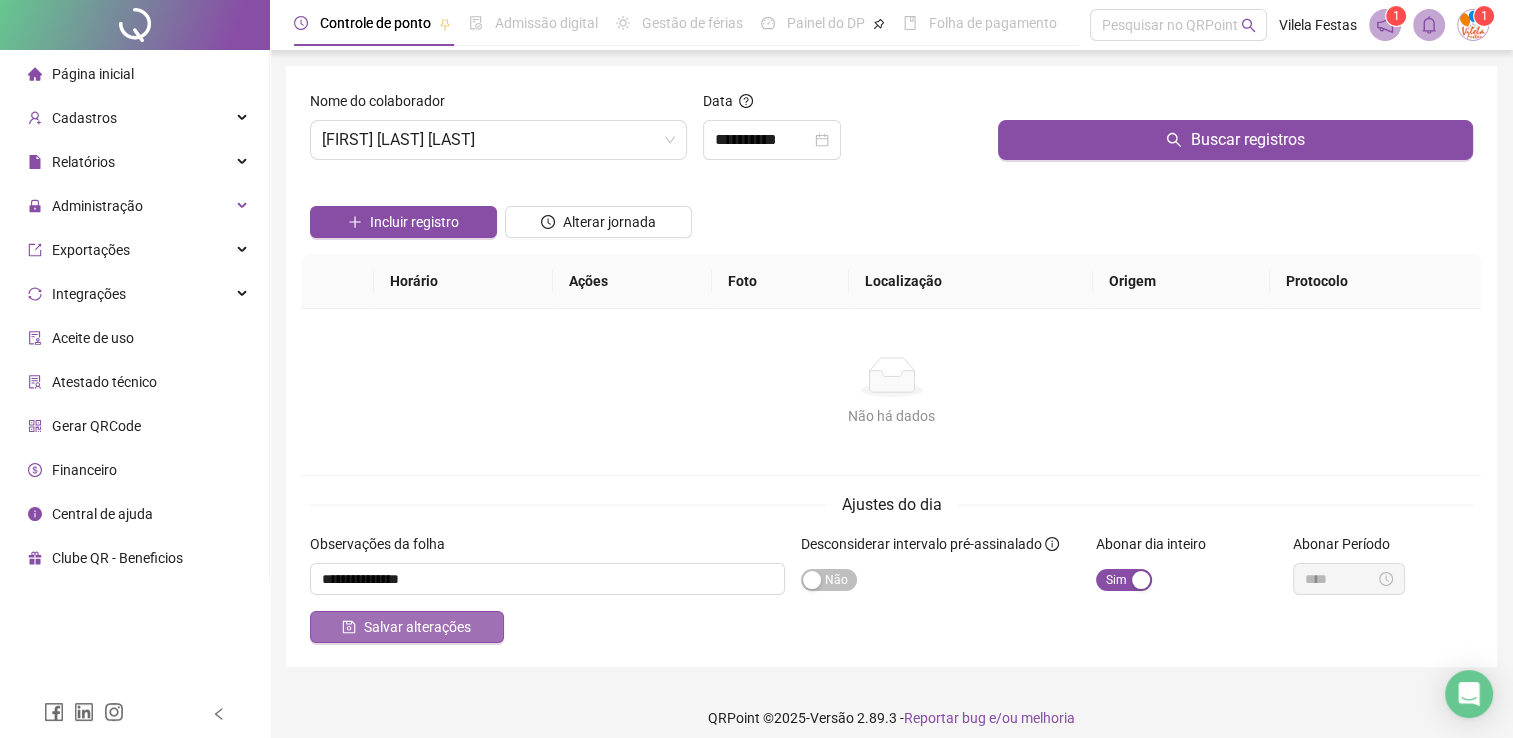 click on "Salvar alterações" at bounding box center (417, 627) 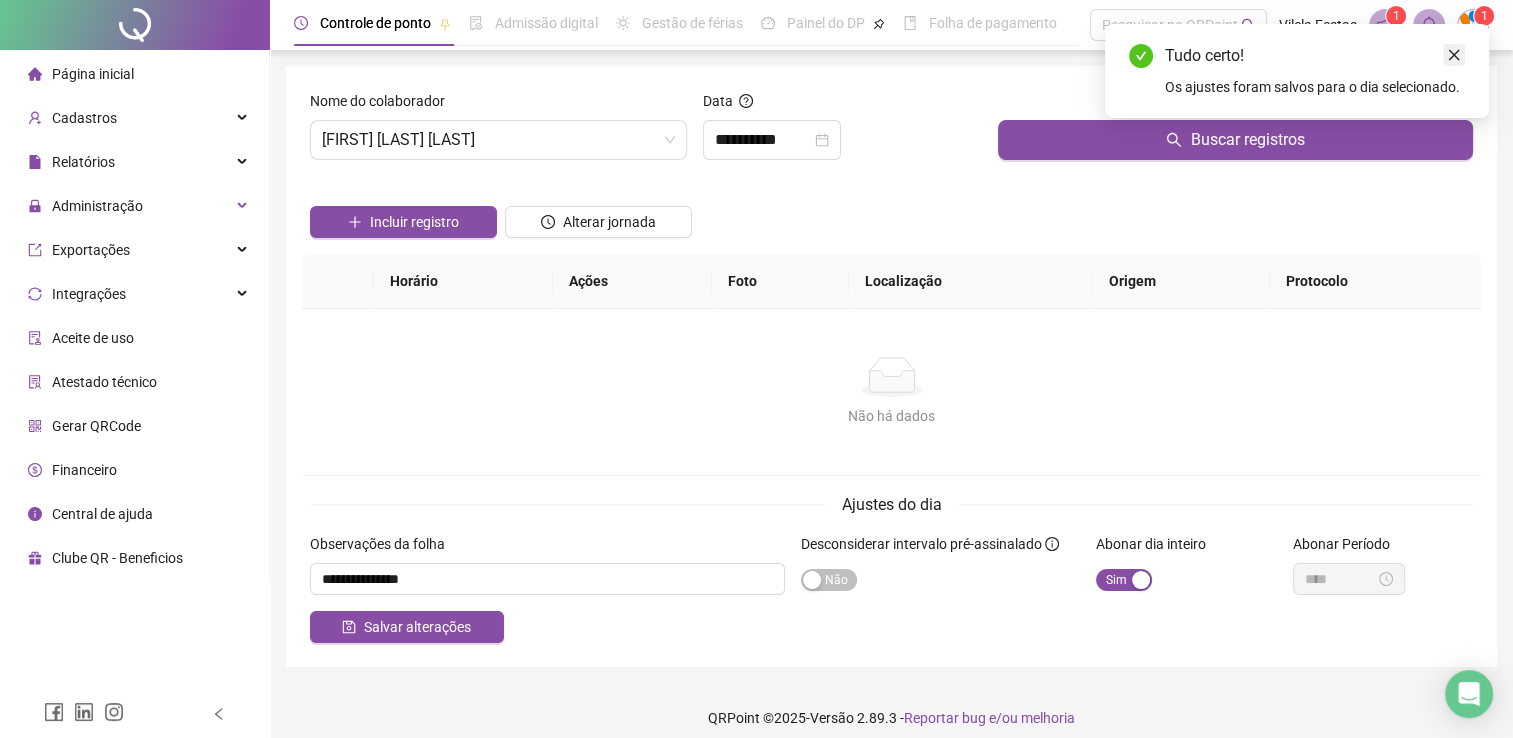 click at bounding box center [1454, 55] 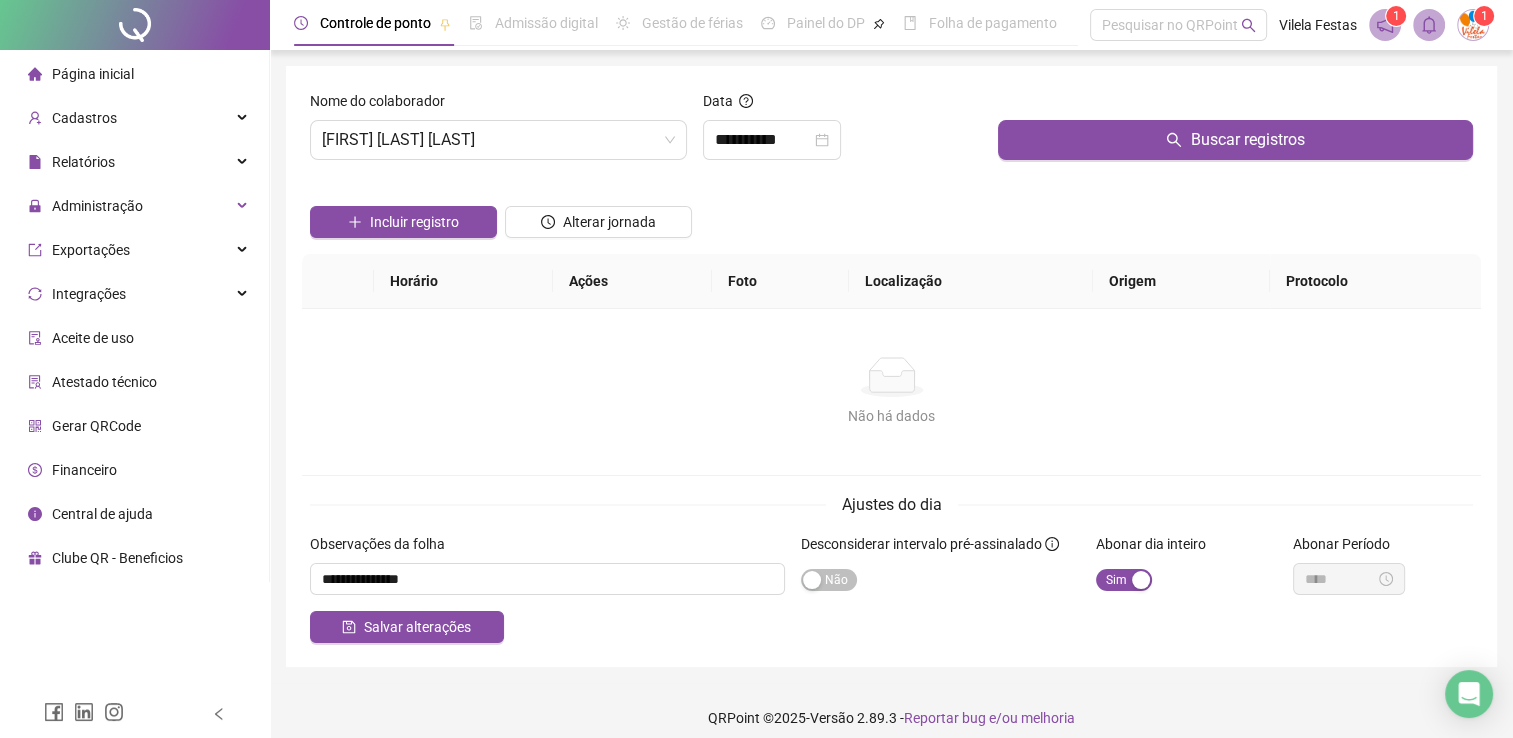 click on "**********" at bounding box center [891, 366] 